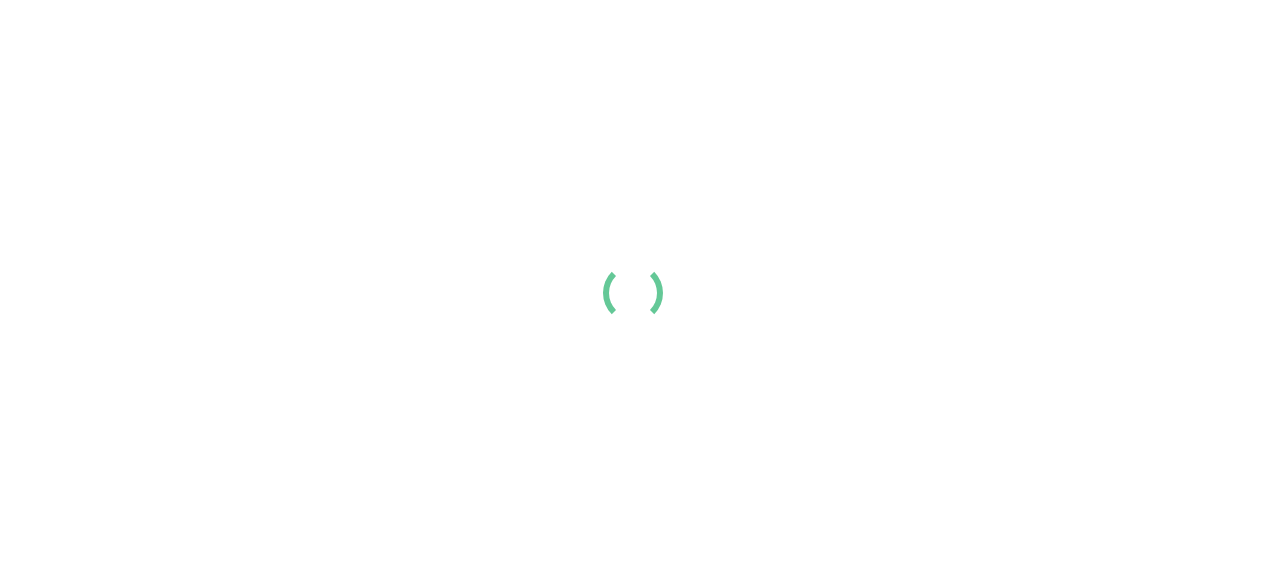 scroll, scrollTop: 0, scrollLeft: 0, axis: both 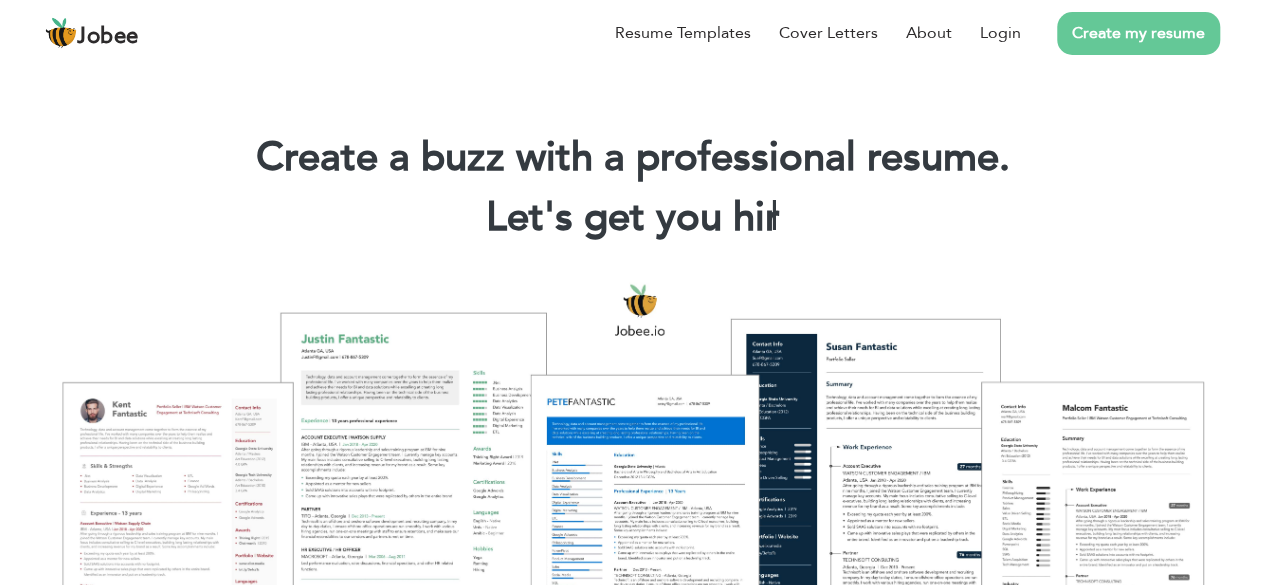drag, startPoint x: 1120, startPoint y: 29, endPoint x: 1148, endPoint y: 37, distance: 29.12044 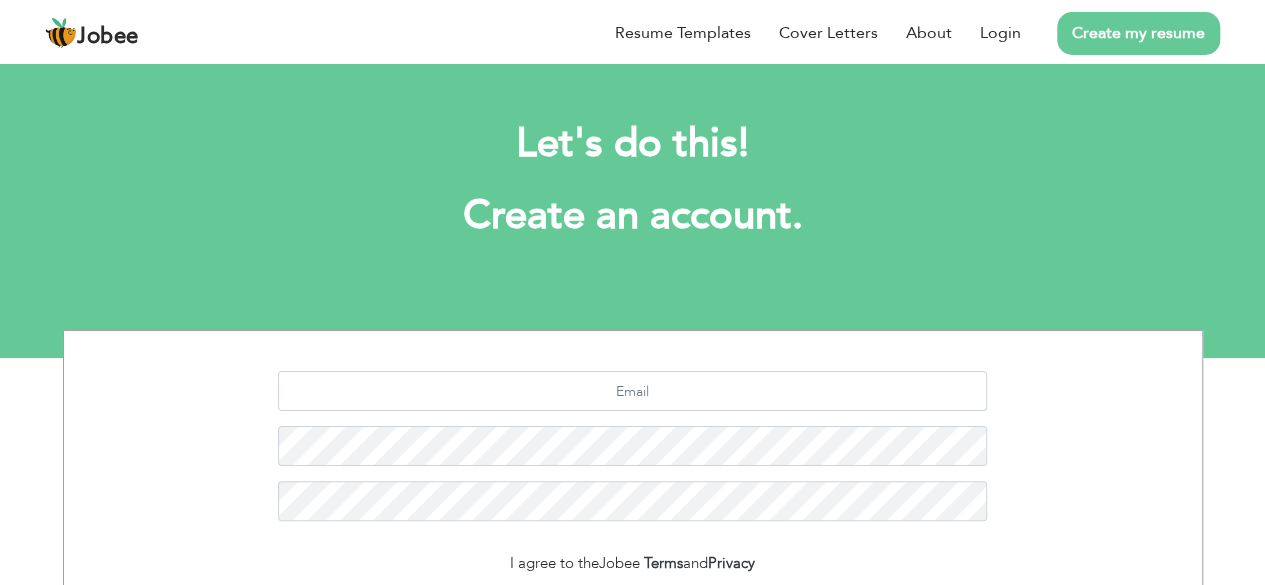 scroll, scrollTop: 0, scrollLeft: 0, axis: both 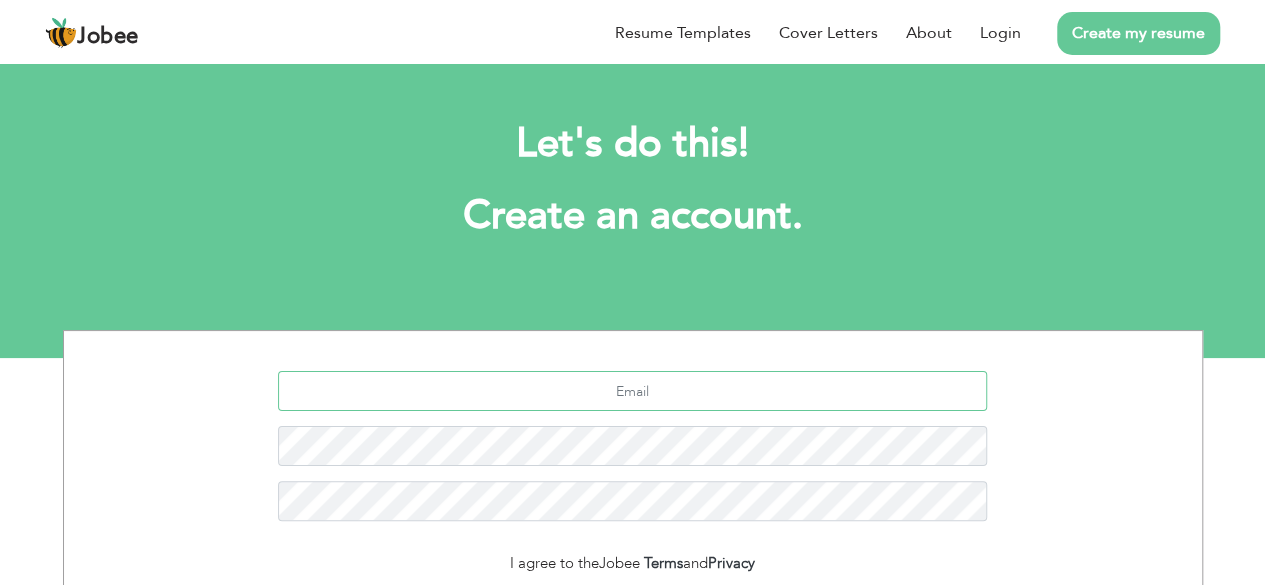 click at bounding box center (632, 391) 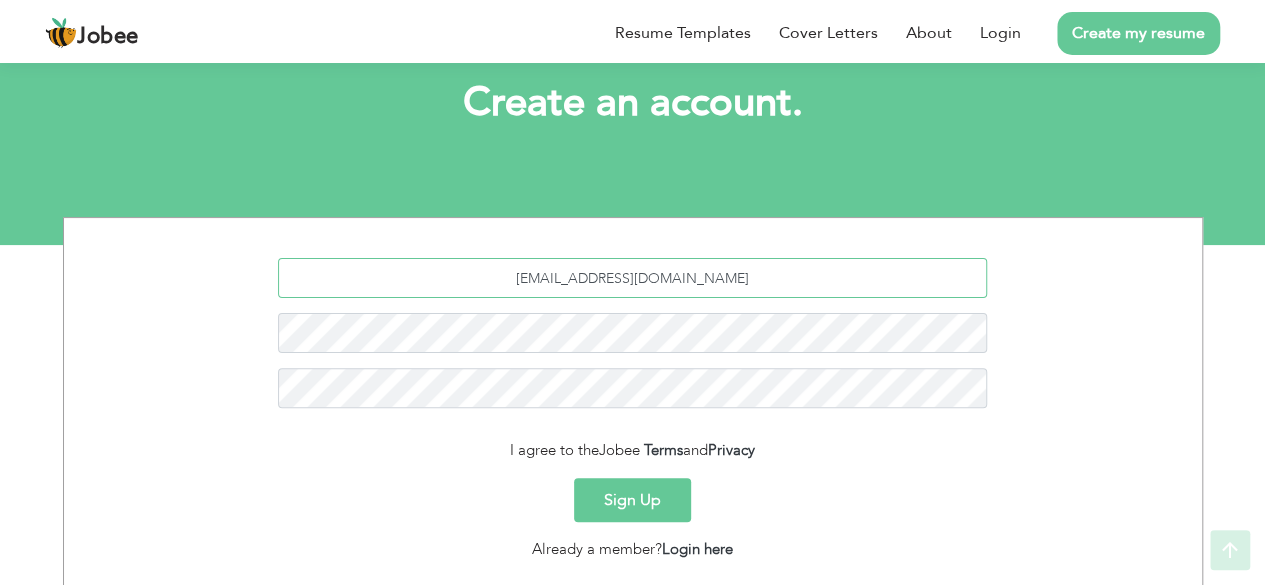 scroll, scrollTop: 244, scrollLeft: 0, axis: vertical 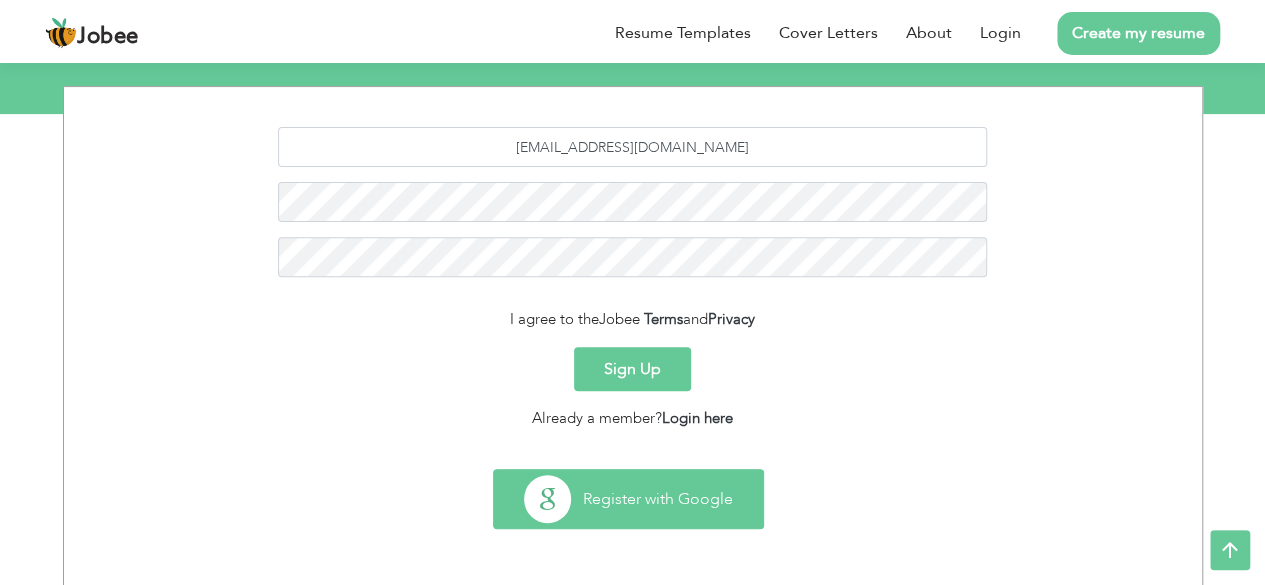 click on "Register with Google" at bounding box center (628, 499) 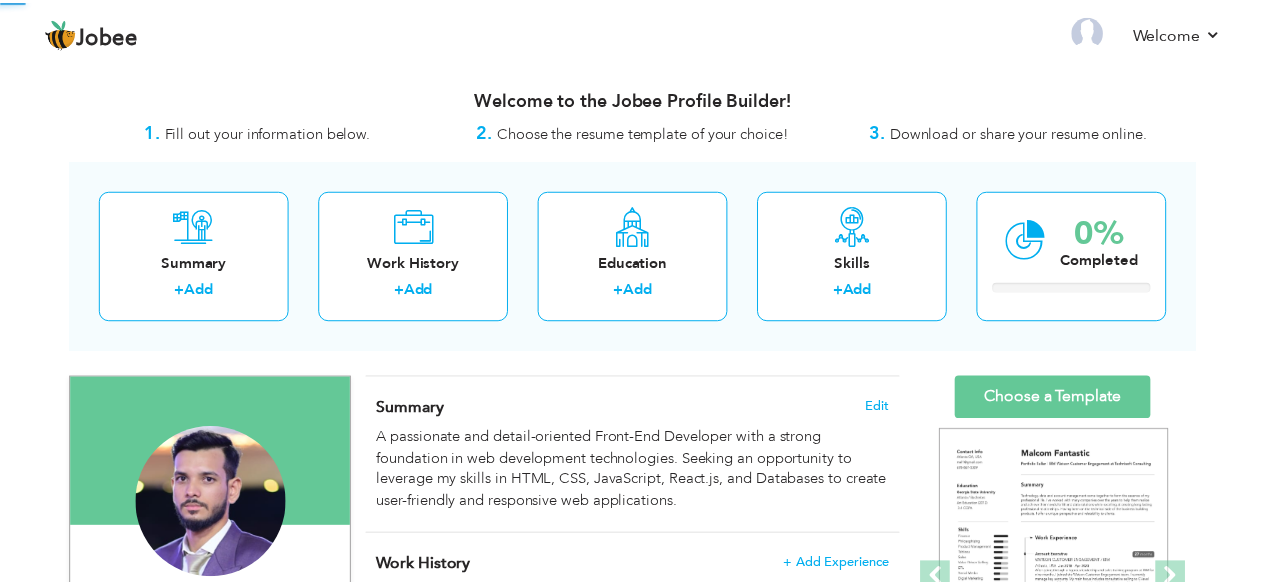 scroll, scrollTop: 0, scrollLeft: 0, axis: both 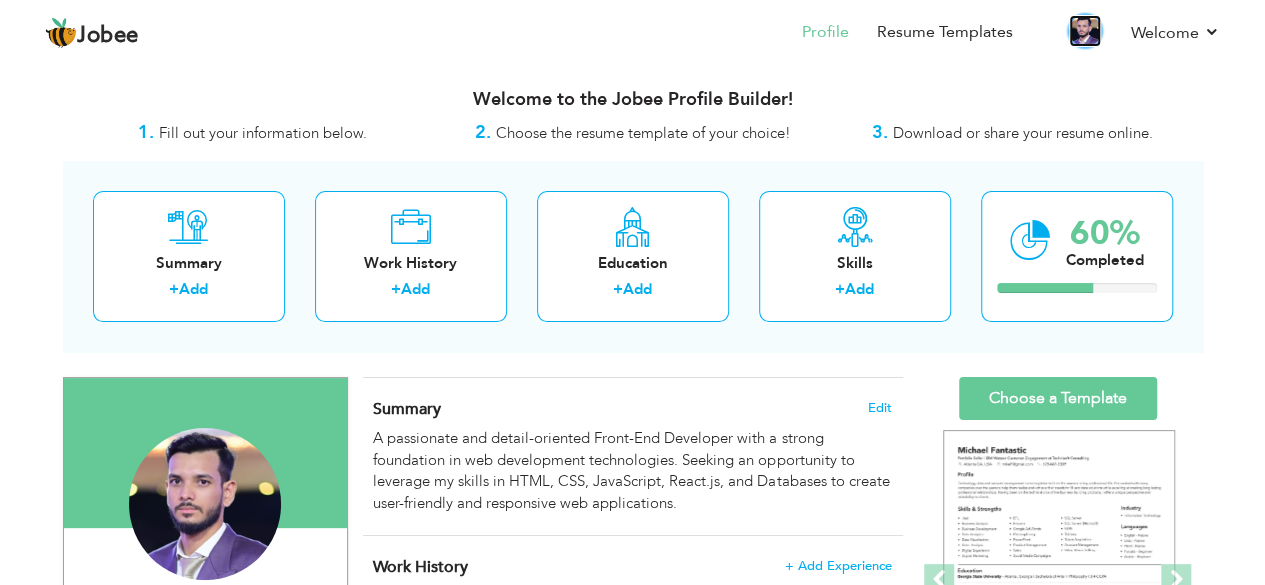 click at bounding box center [1085, 31] 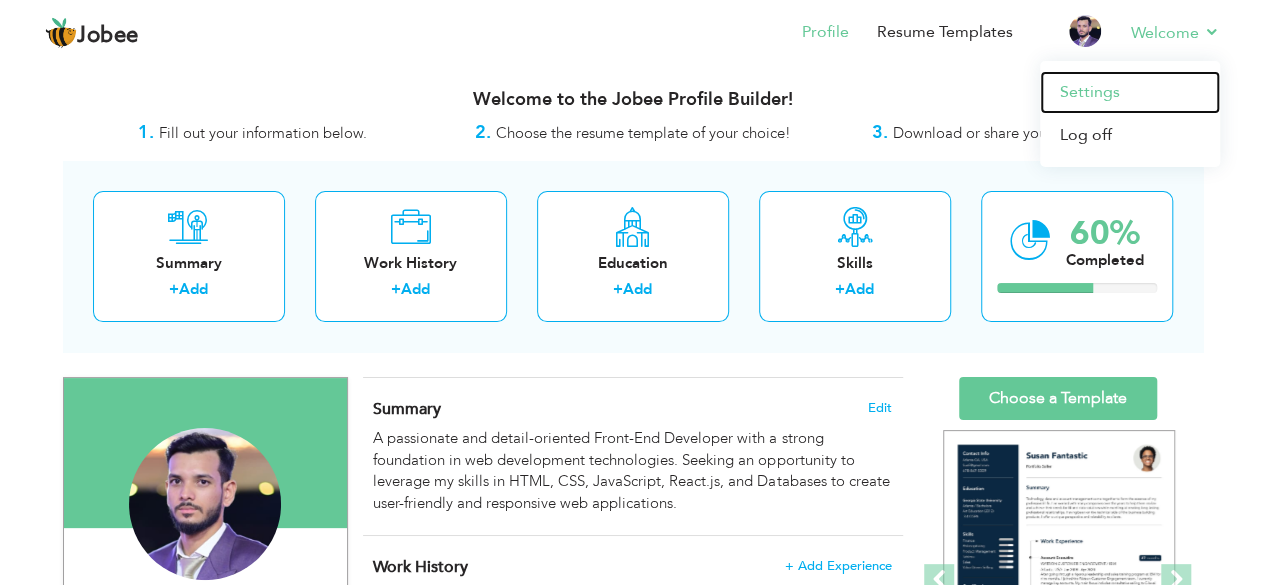 click on "Settings" at bounding box center [1130, 92] 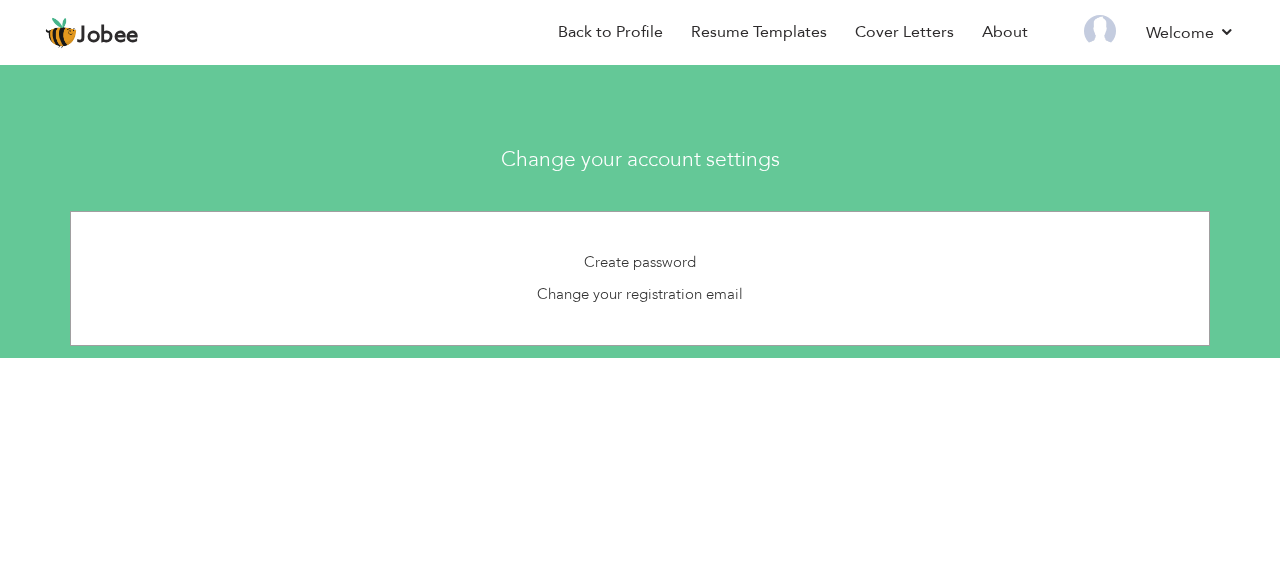 scroll, scrollTop: 0, scrollLeft: 0, axis: both 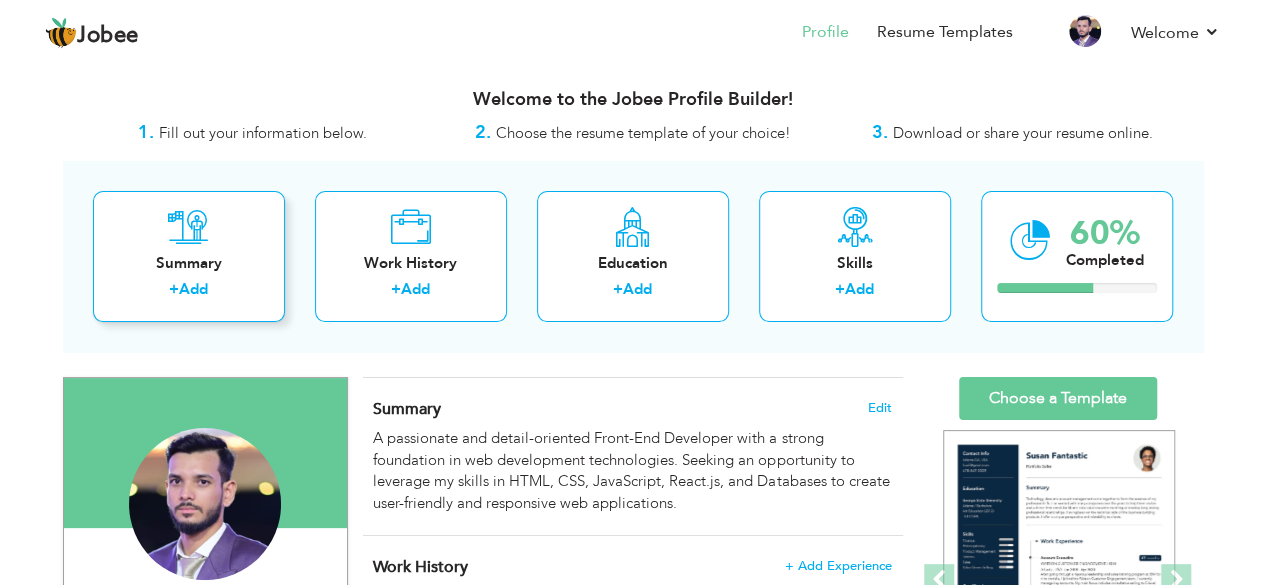 click on "+  Add" at bounding box center [189, 292] 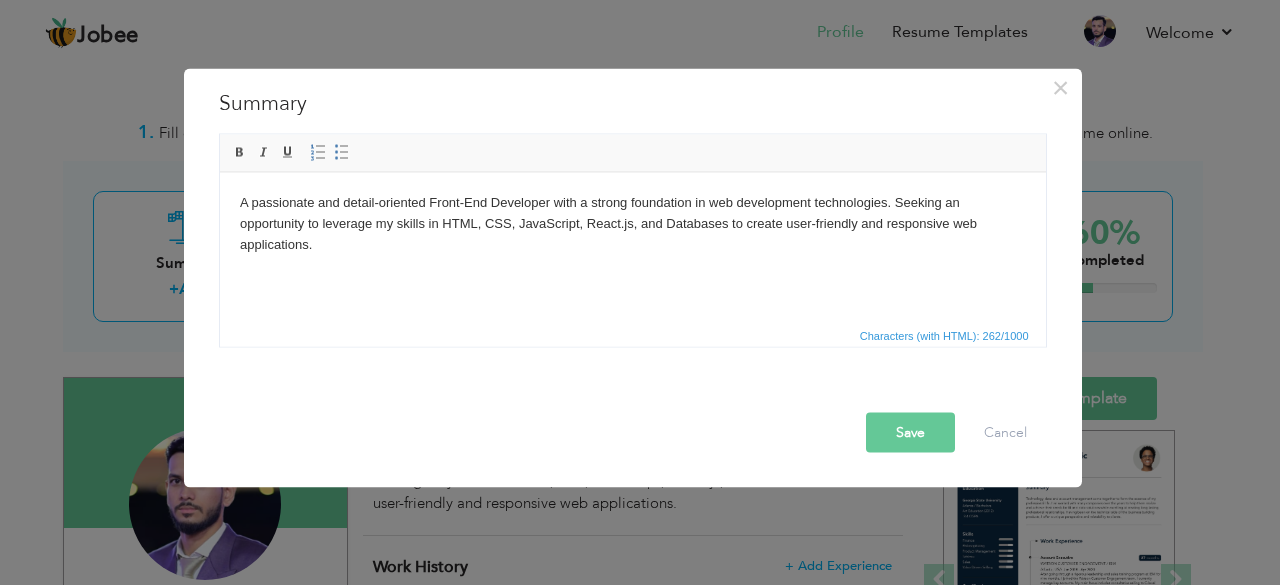 click on "Save" at bounding box center [910, 432] 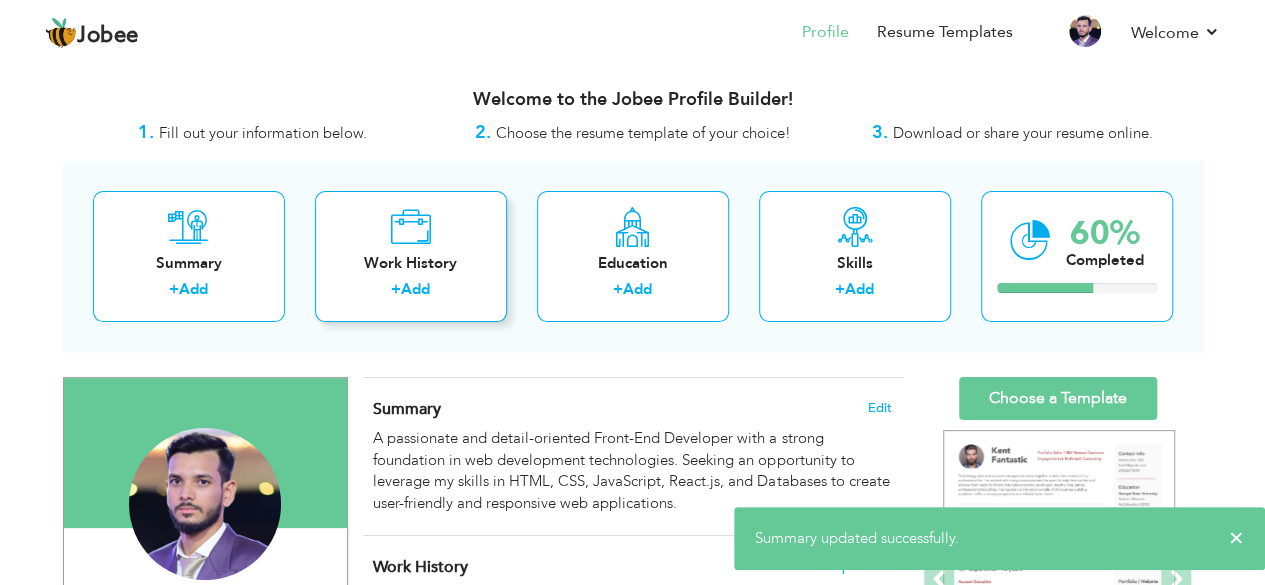 click on "+  Add" at bounding box center (411, 292) 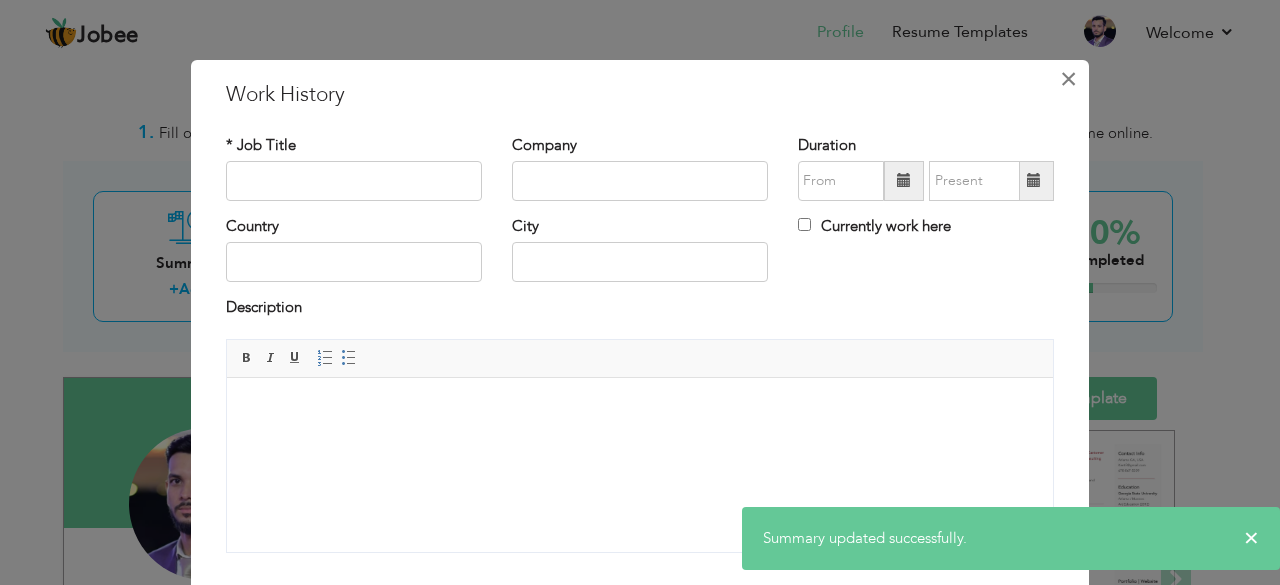 click on "×" at bounding box center (1068, 79) 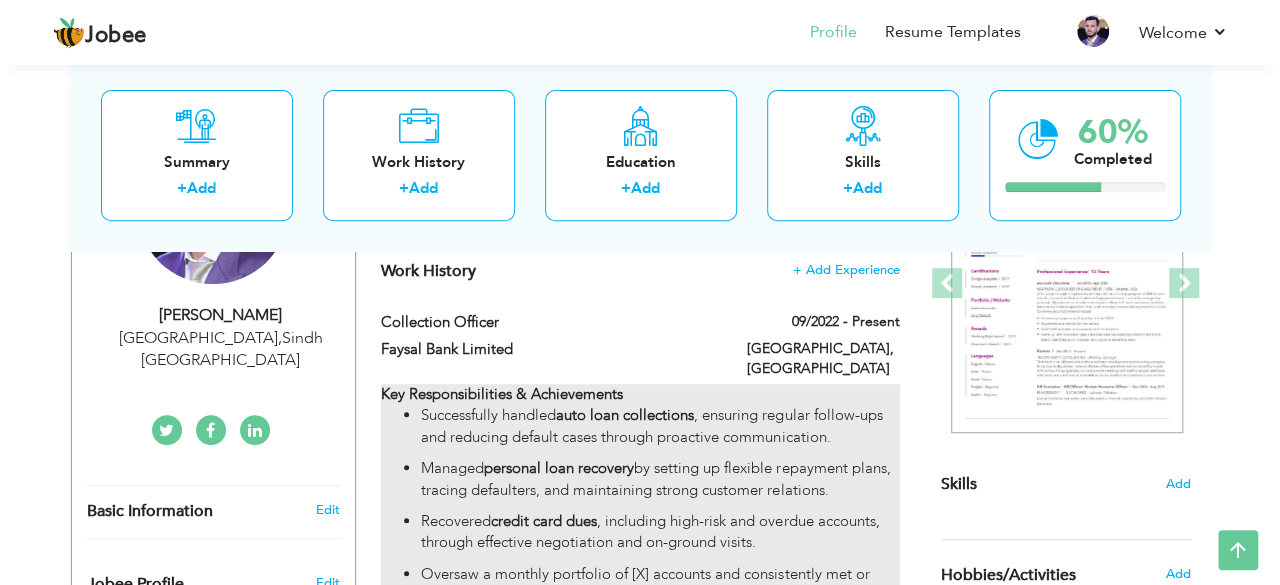 scroll, scrollTop: 200, scrollLeft: 0, axis: vertical 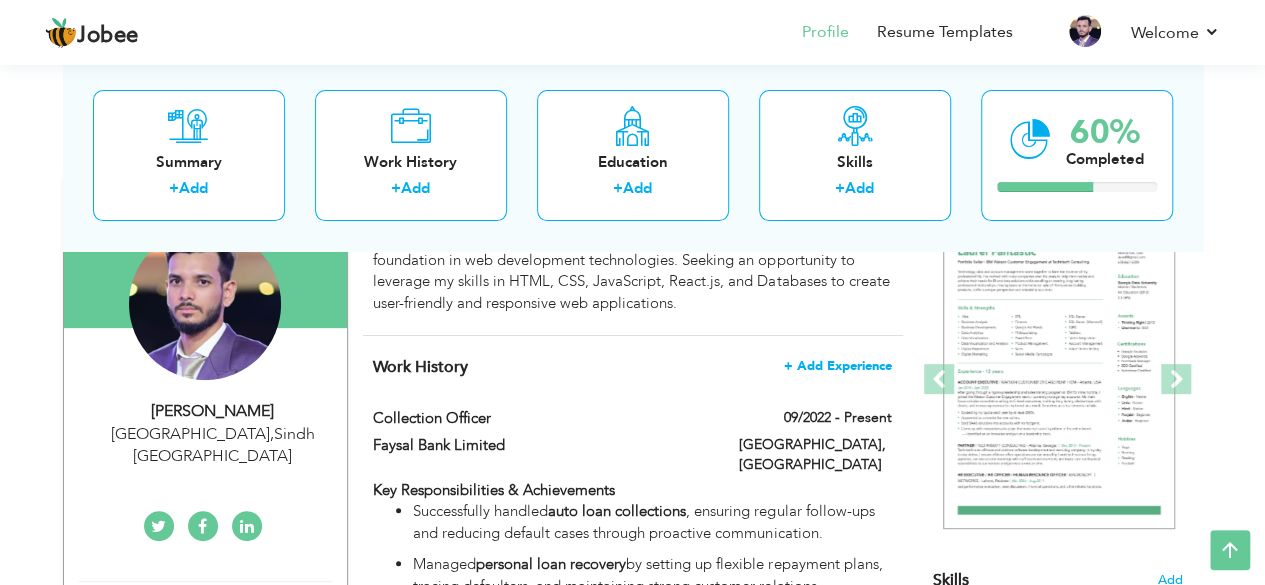 click on "+ Add Experience" at bounding box center [838, 366] 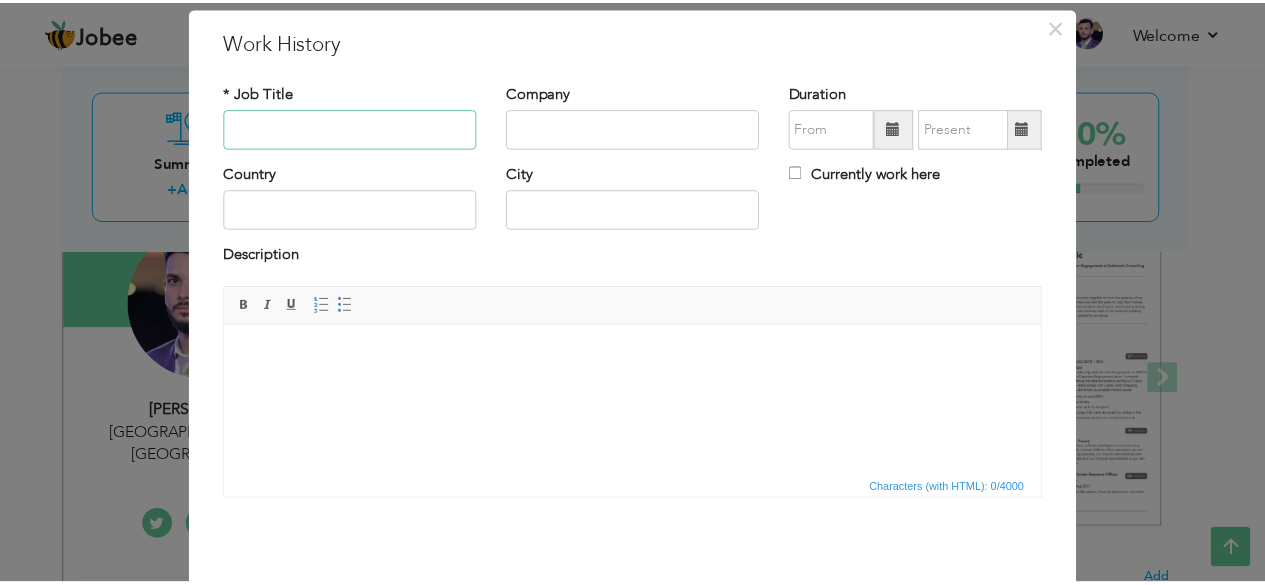 scroll, scrollTop: 0, scrollLeft: 0, axis: both 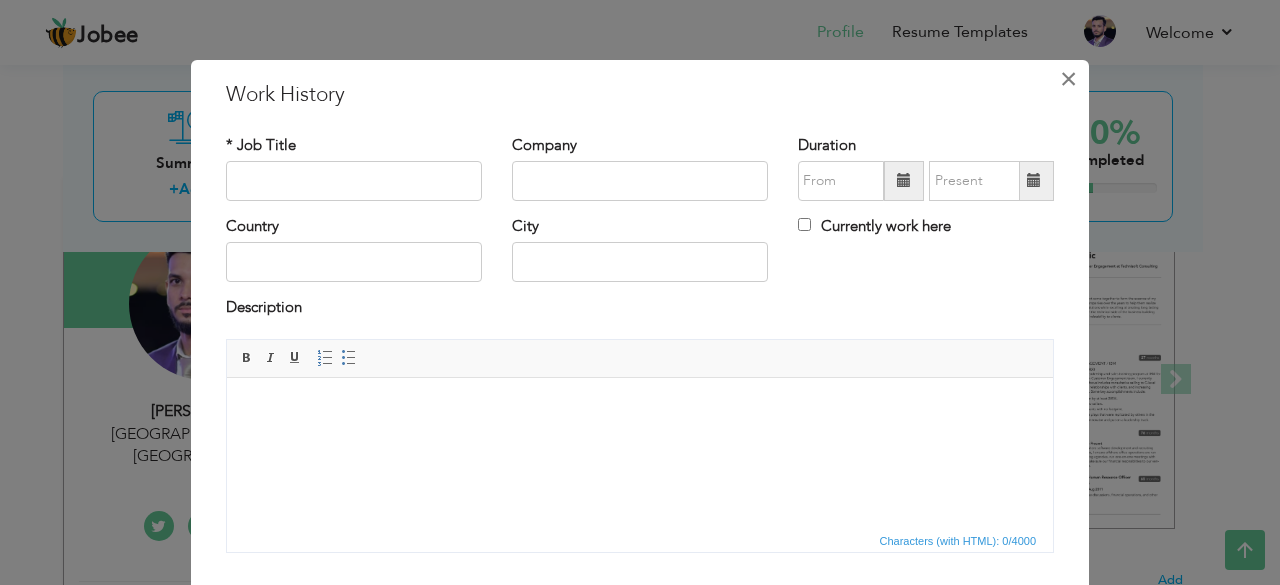 click on "×" at bounding box center (1068, 79) 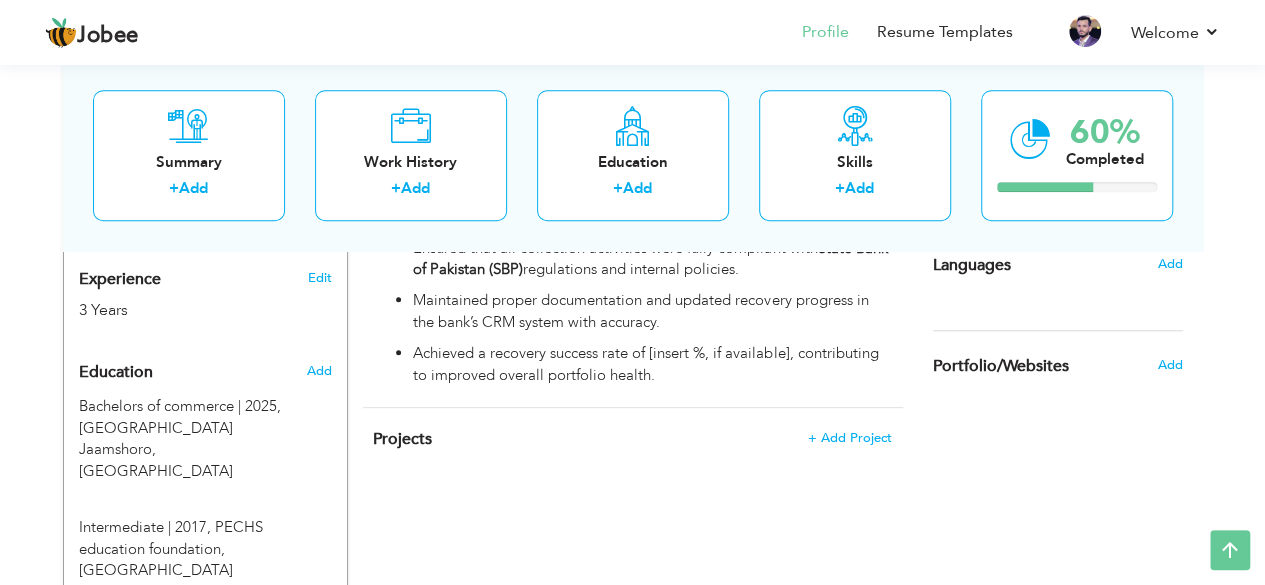 scroll, scrollTop: 658, scrollLeft: 0, axis: vertical 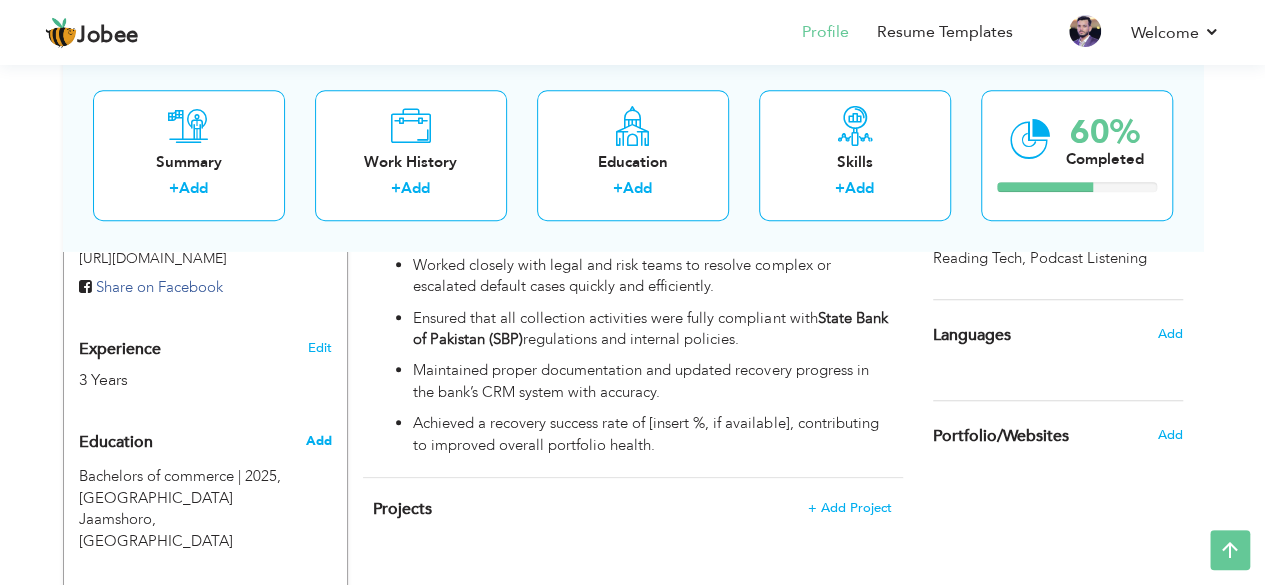click on "Add" at bounding box center [318, 441] 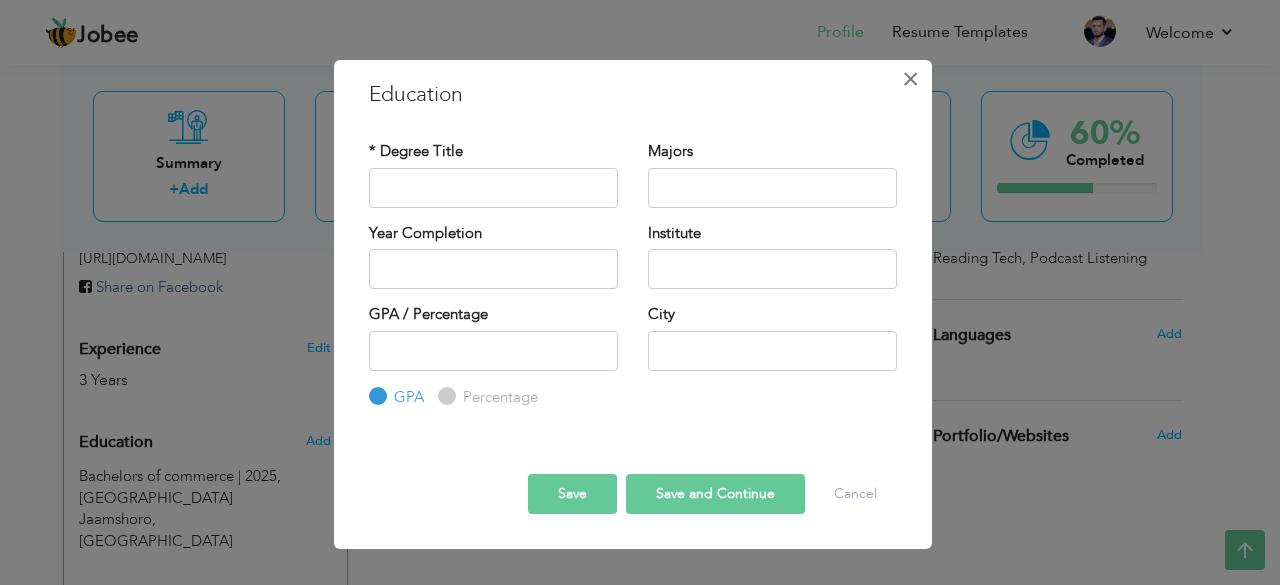 click on "×" at bounding box center (910, 79) 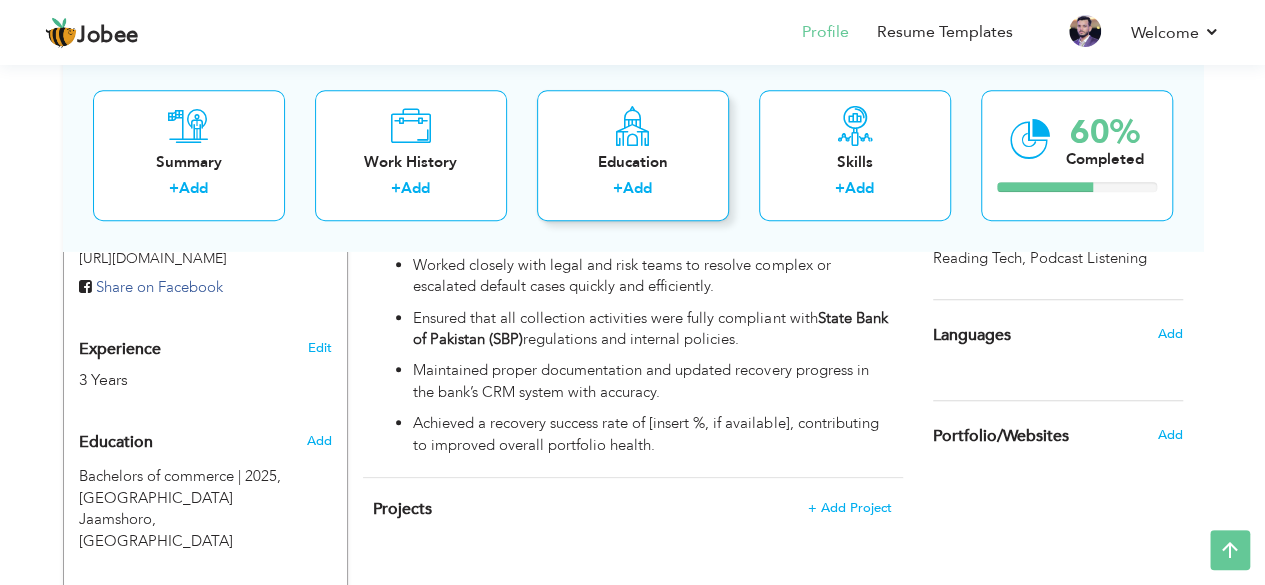 click at bounding box center [632, 126] 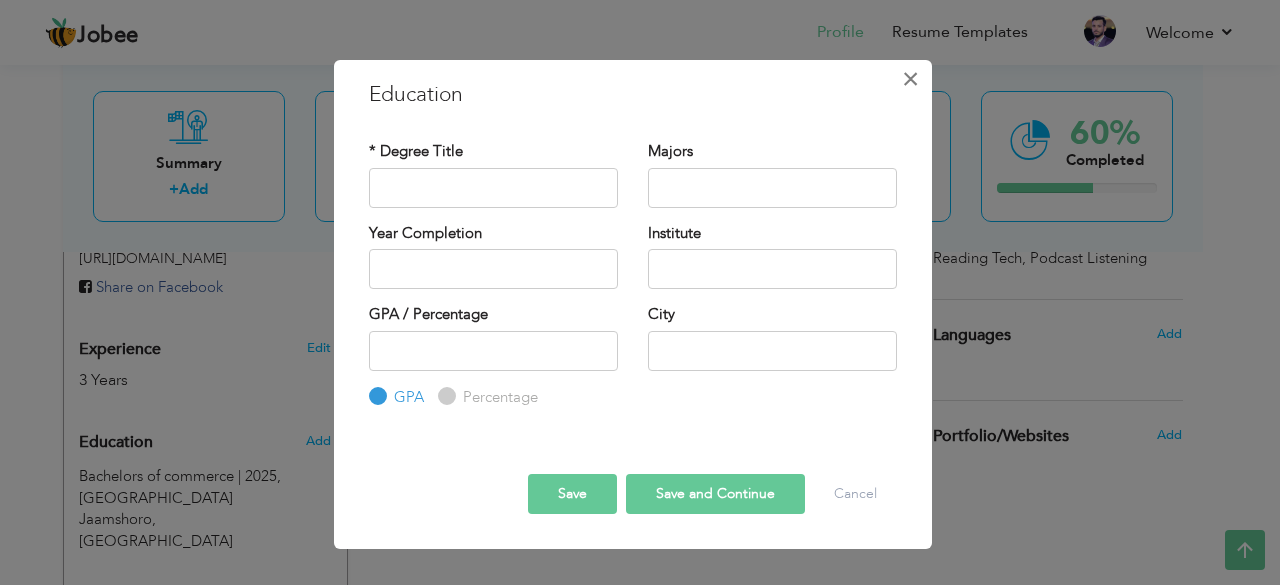 click on "×" at bounding box center (910, 79) 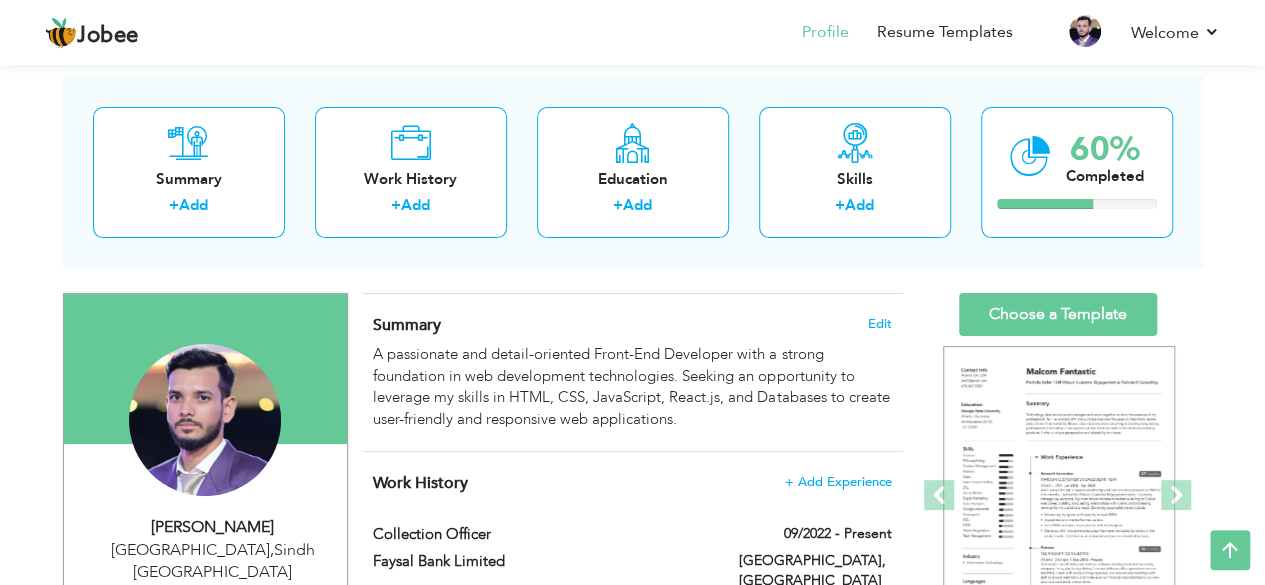 scroll, scrollTop: 0, scrollLeft: 0, axis: both 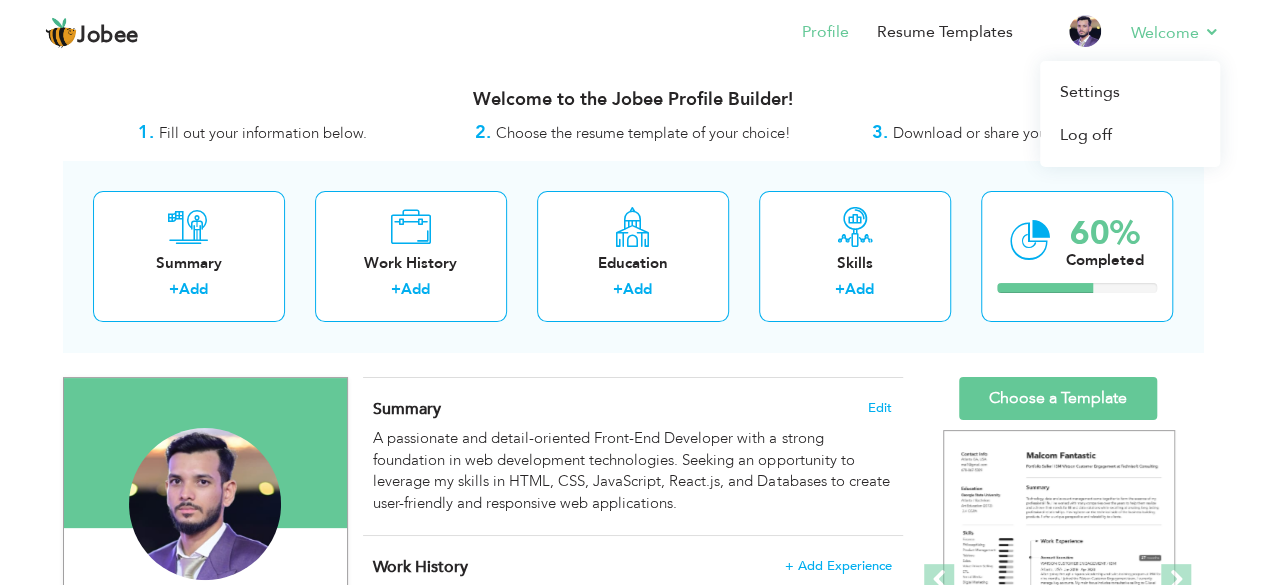 click on "Welcome
Settings
Log off" at bounding box center [1161, 34] 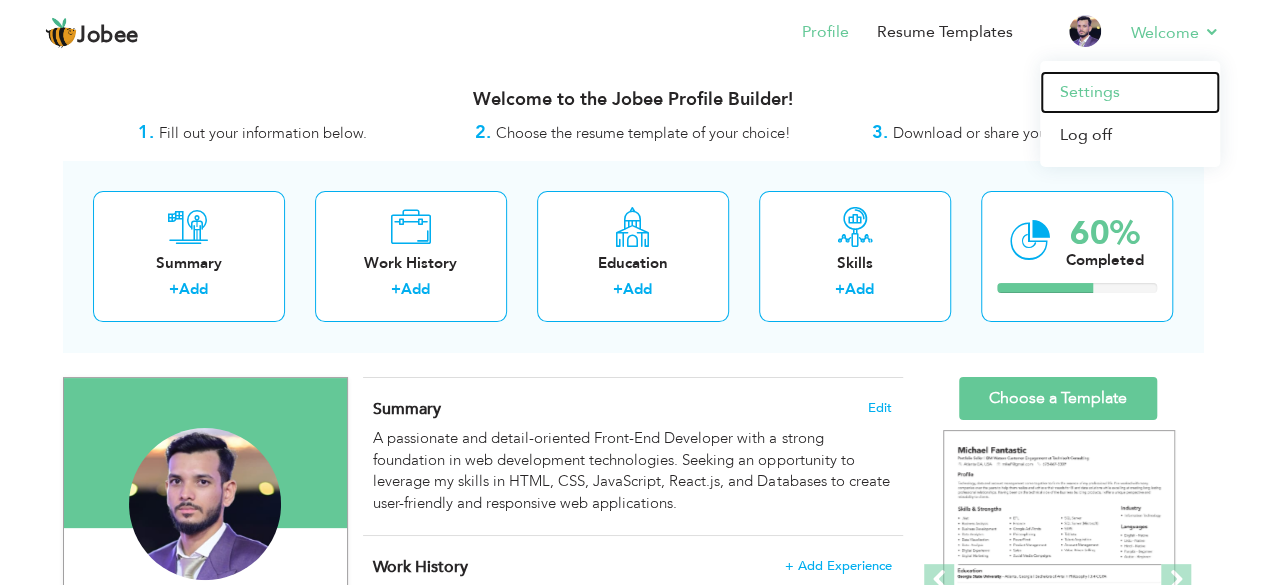 click on "Settings" at bounding box center [1130, 92] 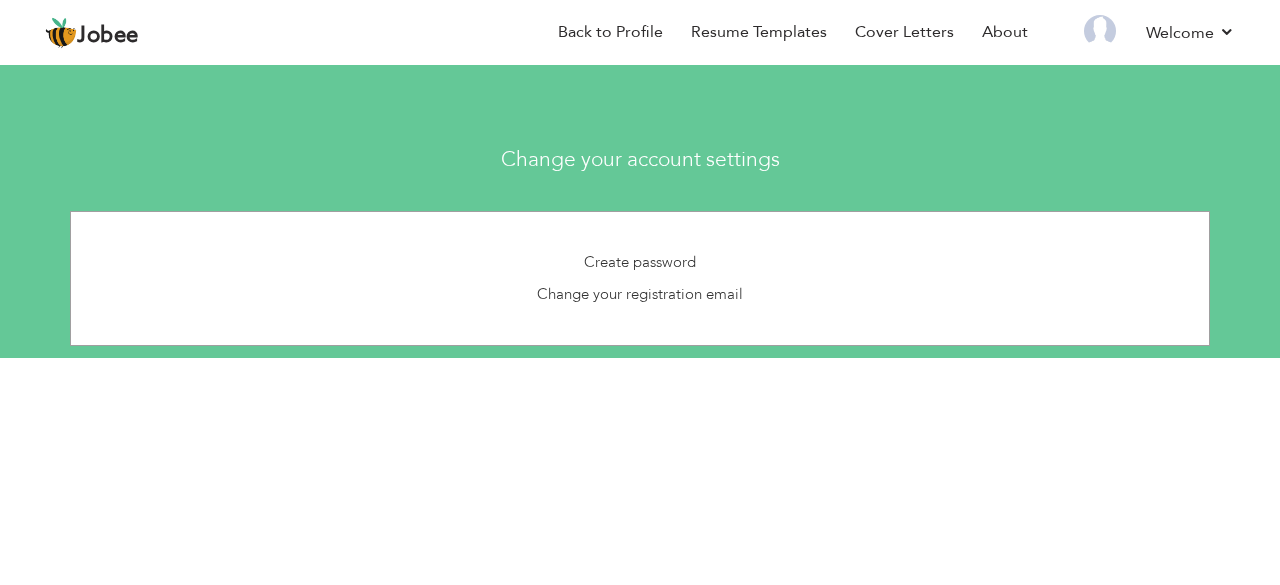 scroll, scrollTop: 0, scrollLeft: 0, axis: both 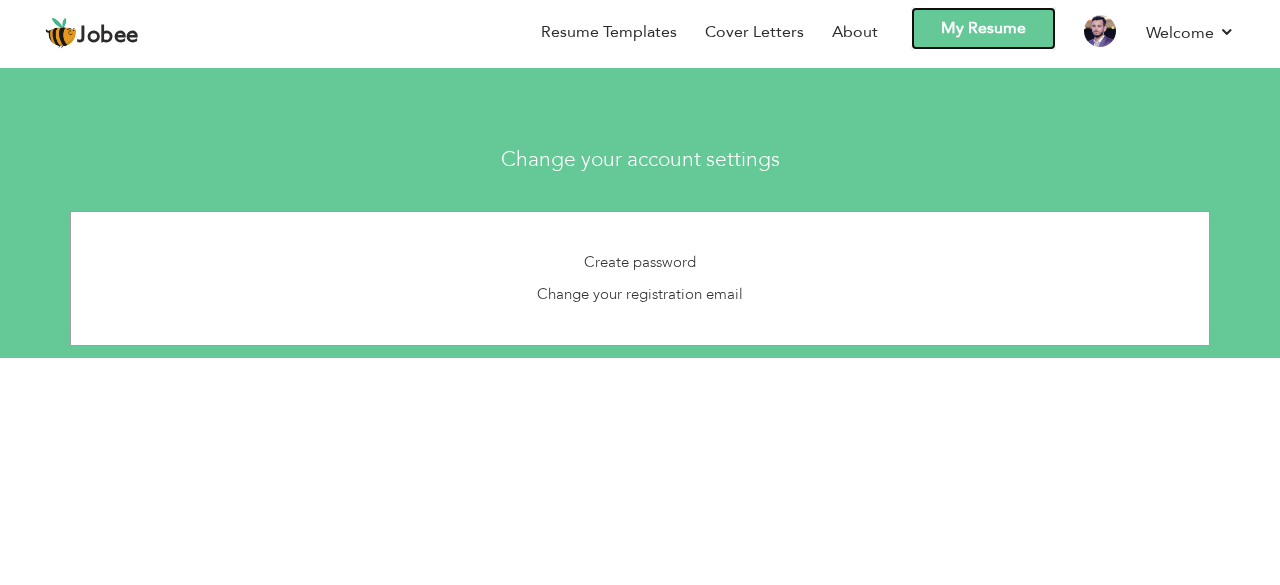 click on "My Resume" at bounding box center (983, 28) 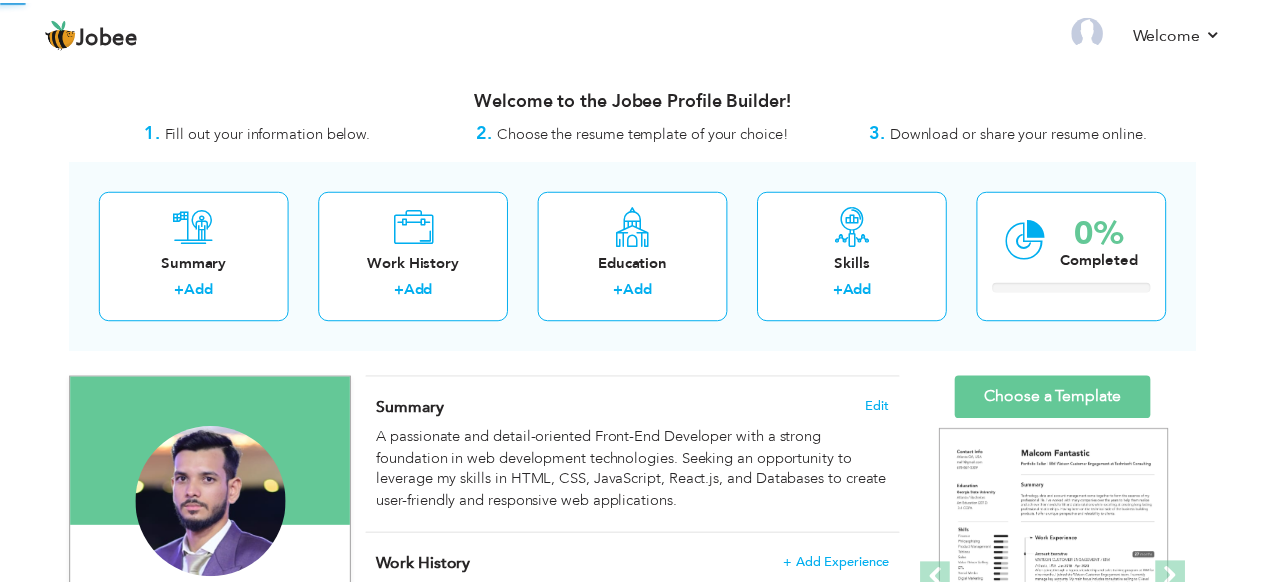 scroll, scrollTop: 0, scrollLeft: 0, axis: both 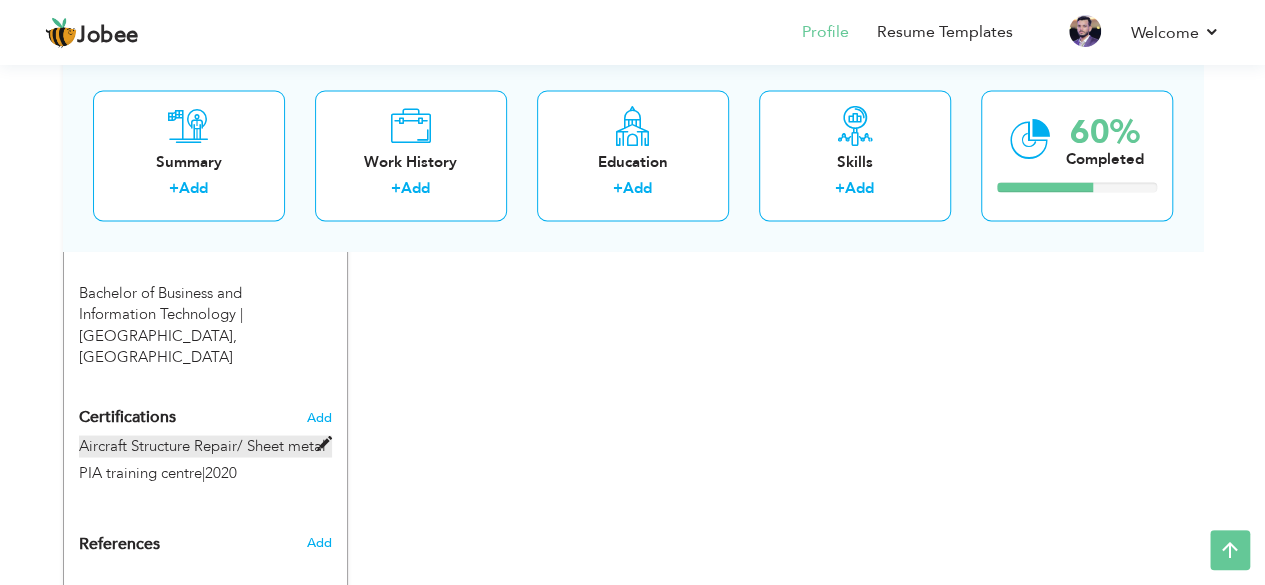 click at bounding box center (324, 443) 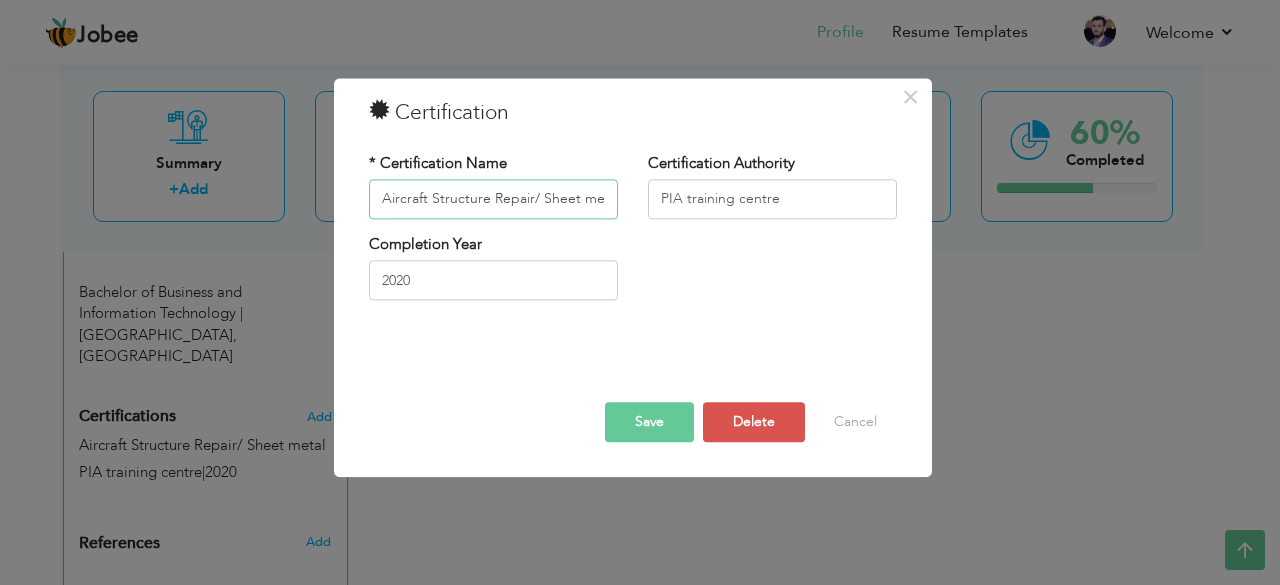 scroll, scrollTop: 0, scrollLeft: 7, axis: horizontal 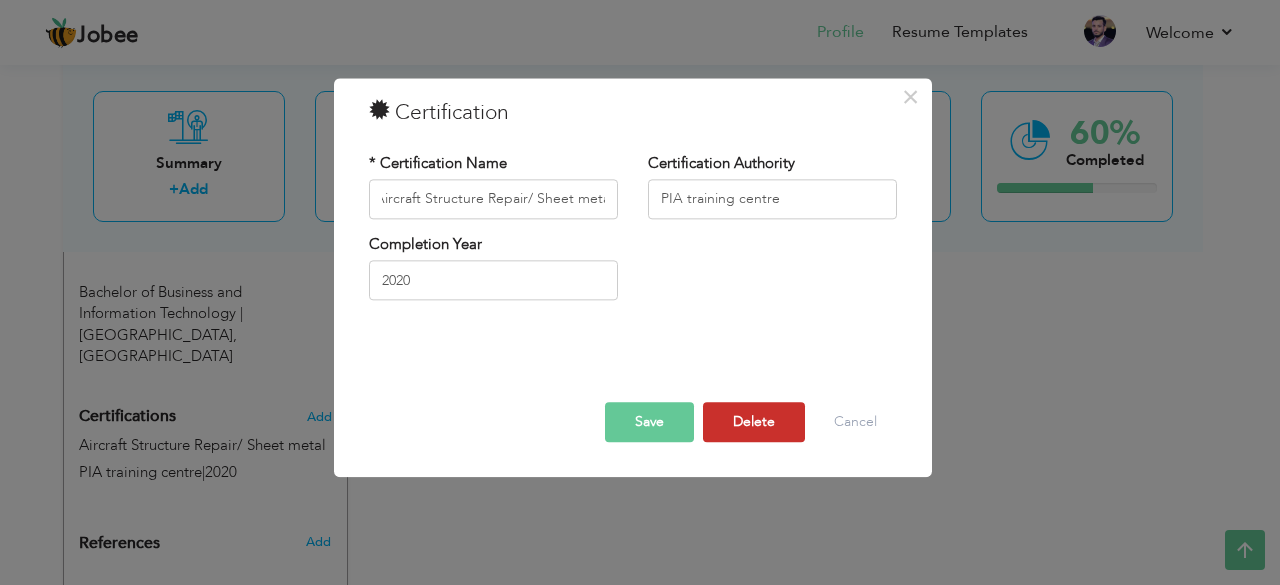 click on "Delete" at bounding box center [754, 422] 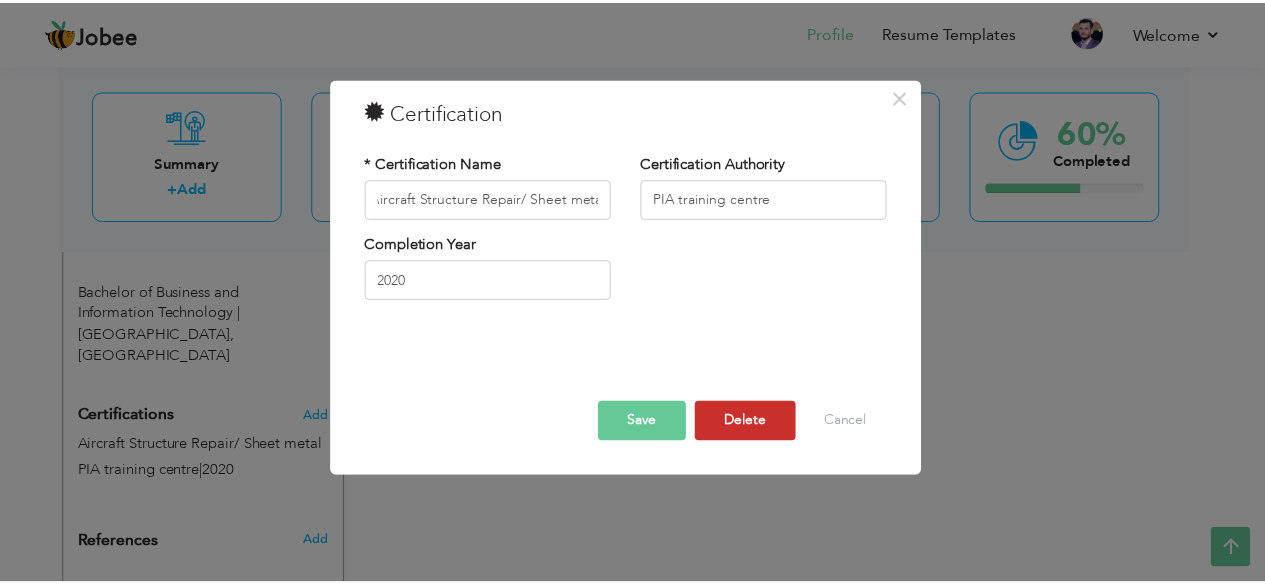 scroll, scrollTop: 0, scrollLeft: 0, axis: both 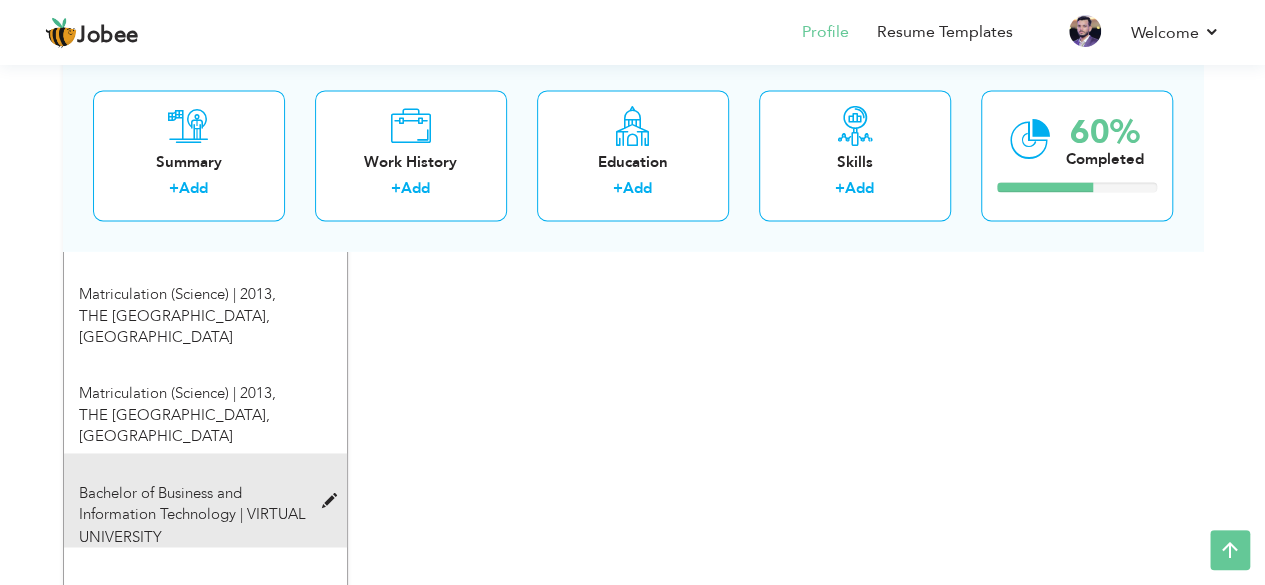 click at bounding box center [333, 501] 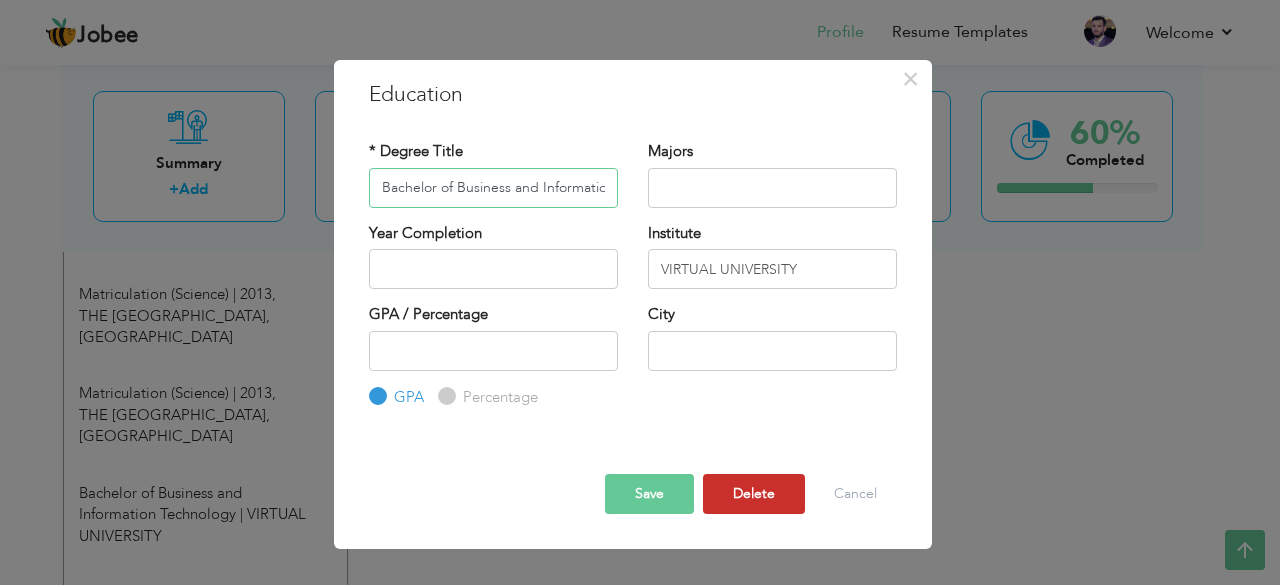 scroll, scrollTop: 0, scrollLeft: 82, axis: horizontal 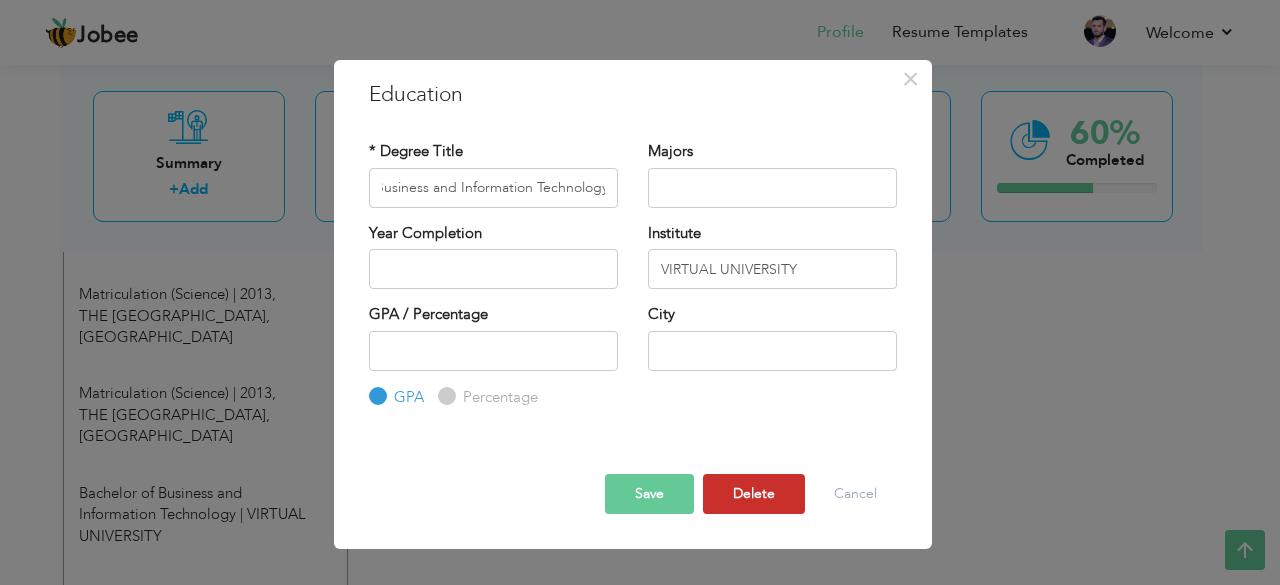click on "Delete" at bounding box center [754, 494] 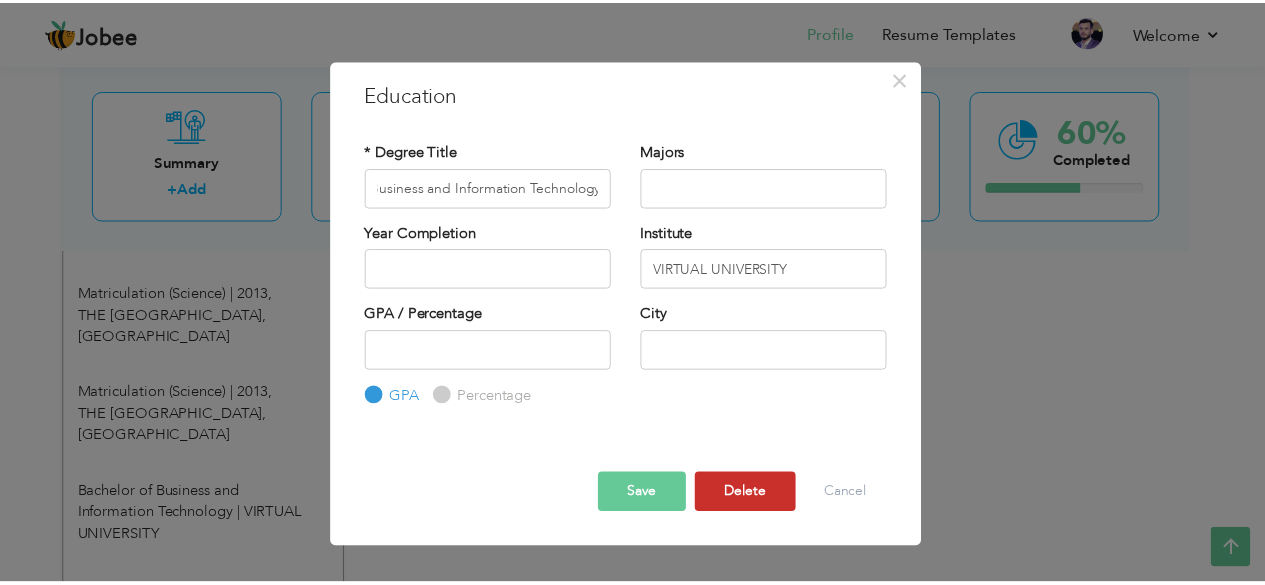 scroll, scrollTop: 0, scrollLeft: 0, axis: both 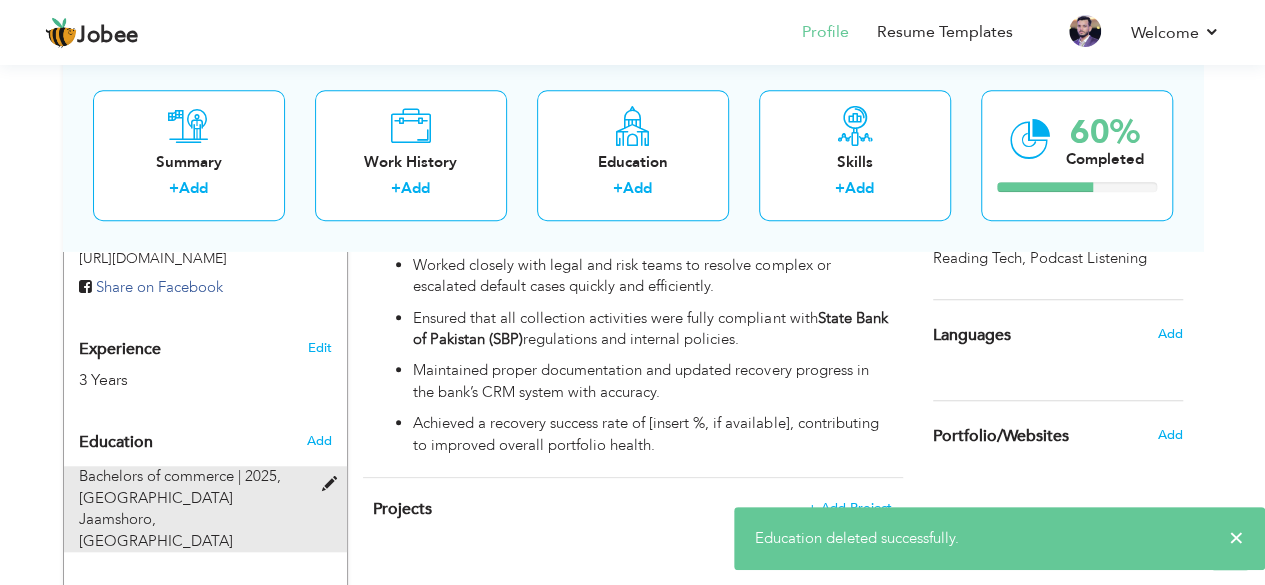 click at bounding box center [333, 484] 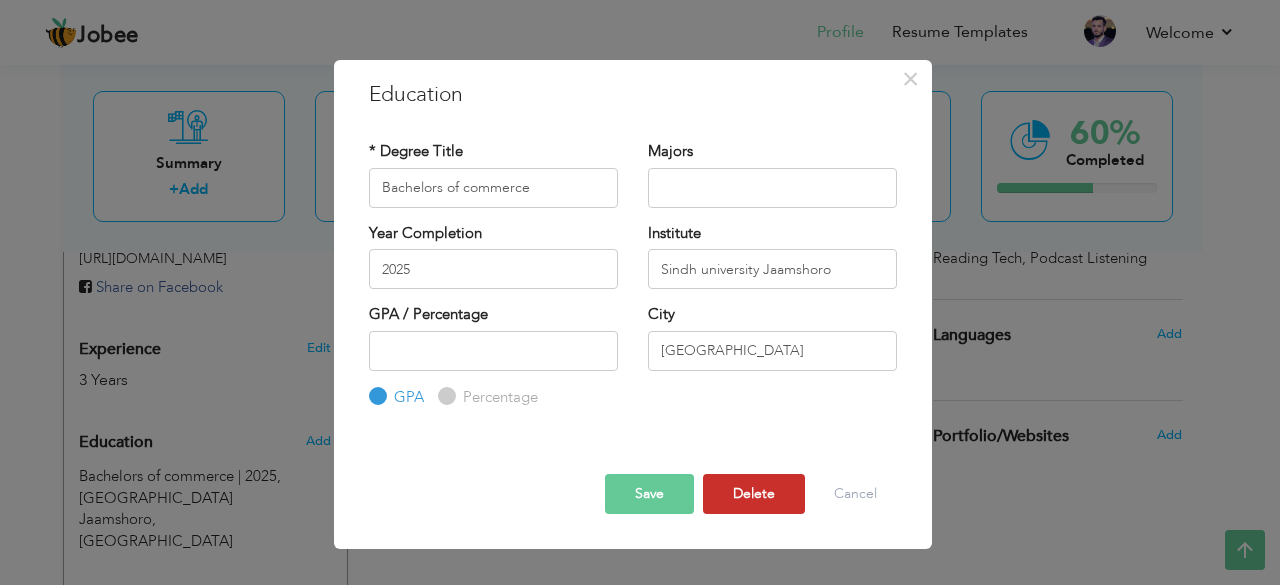 click on "Delete" at bounding box center [754, 494] 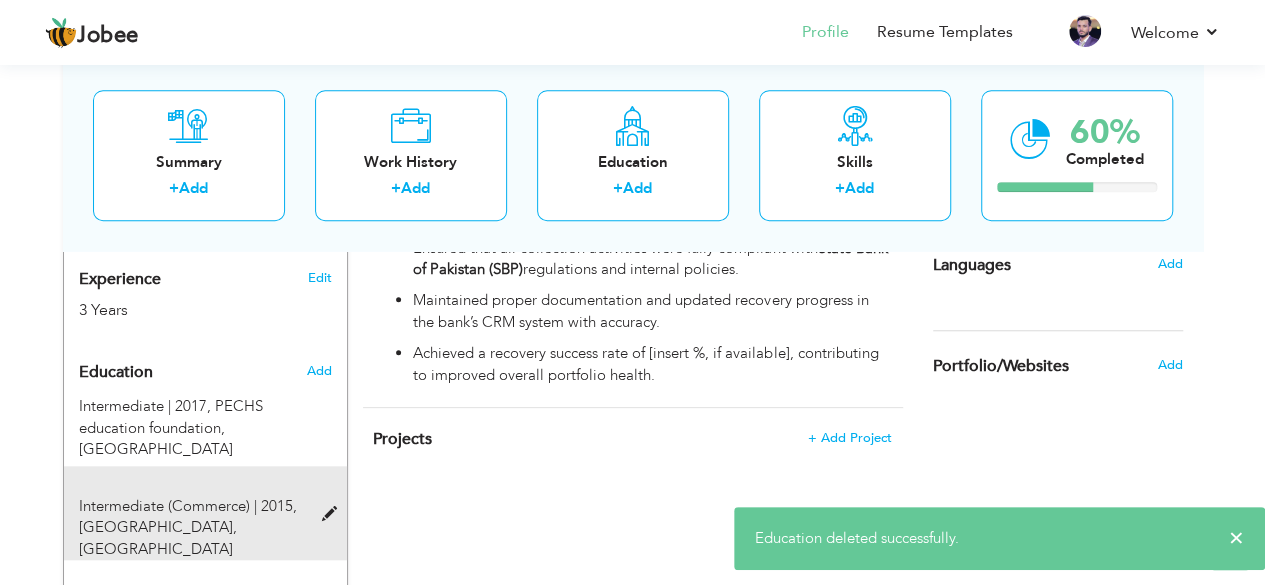 scroll, scrollTop: 758, scrollLeft: 0, axis: vertical 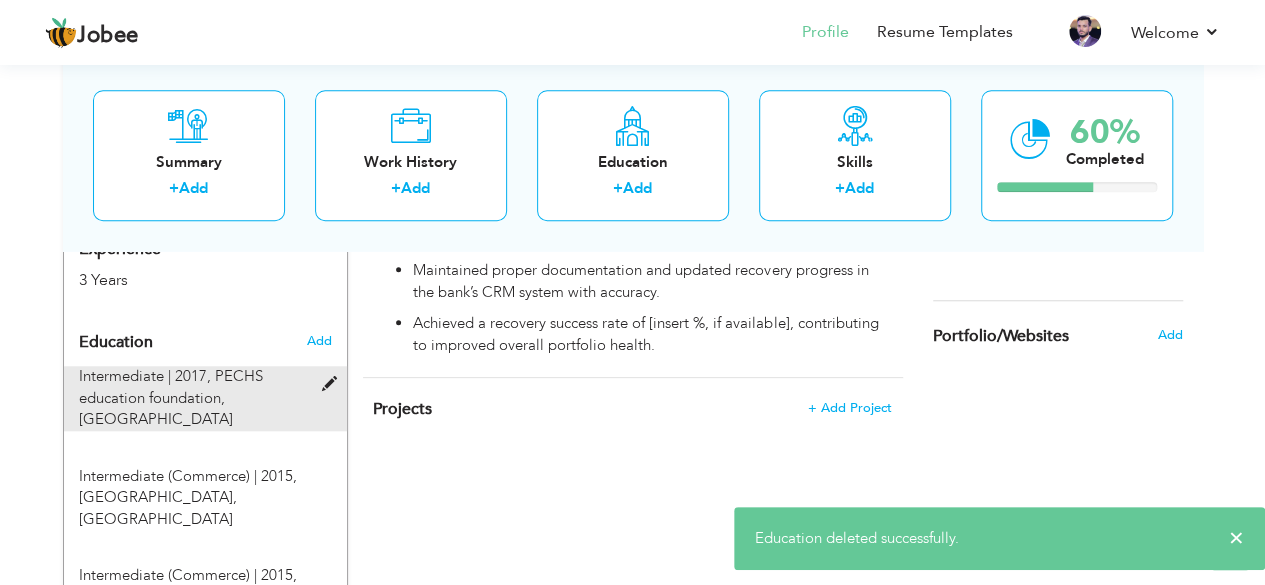 click at bounding box center [333, 384] 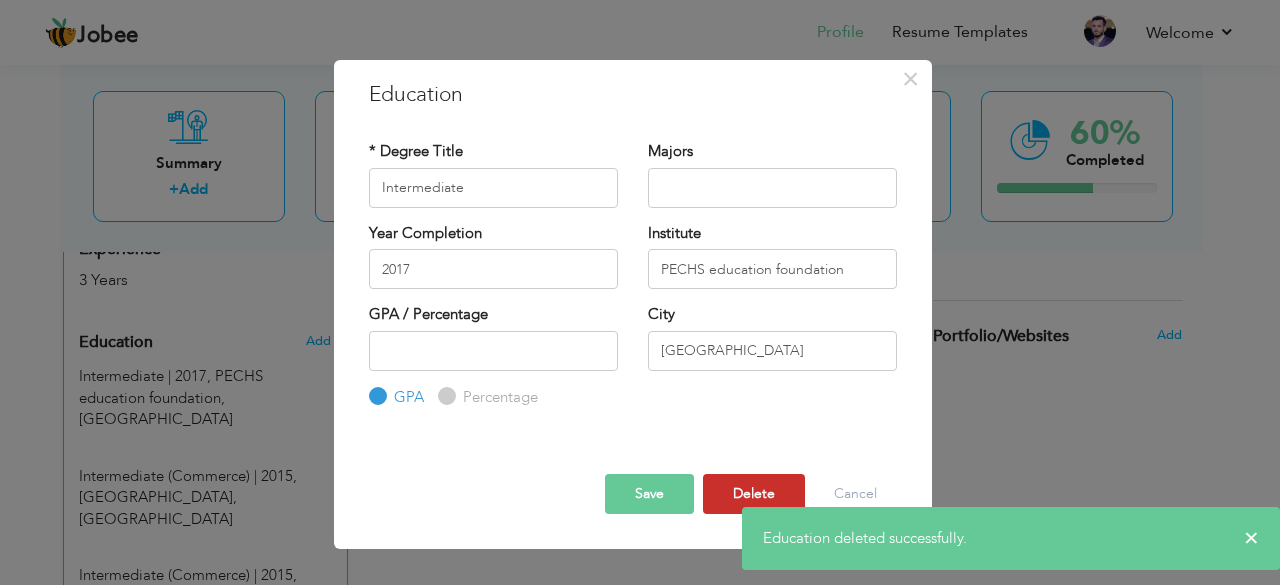 click on "Delete" at bounding box center (754, 494) 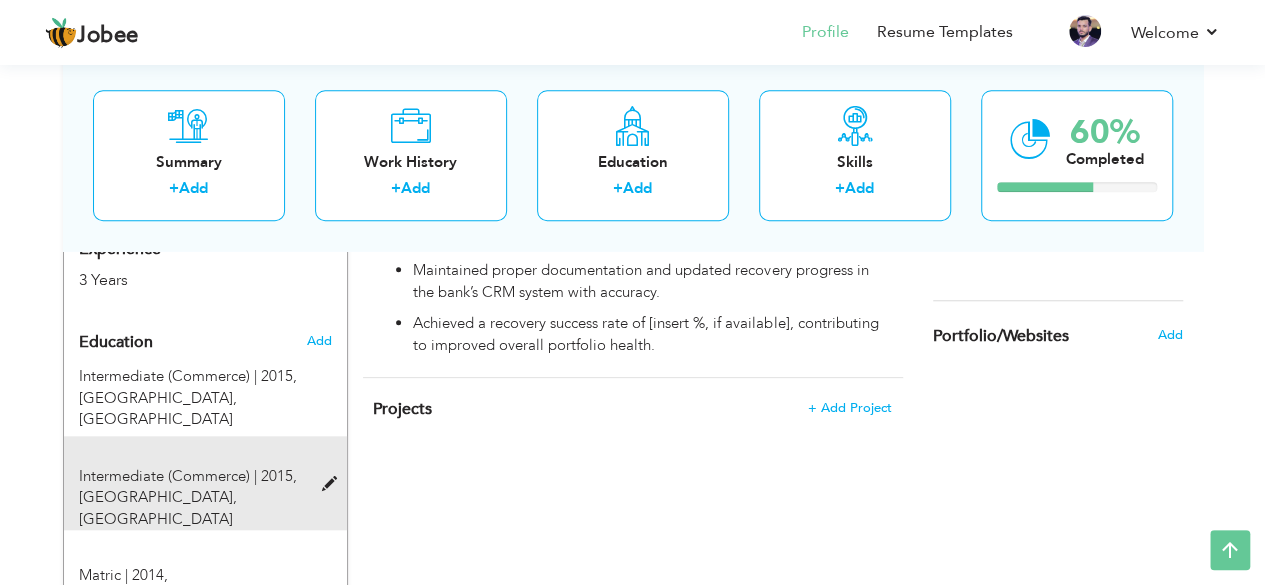 click at bounding box center [333, 484] 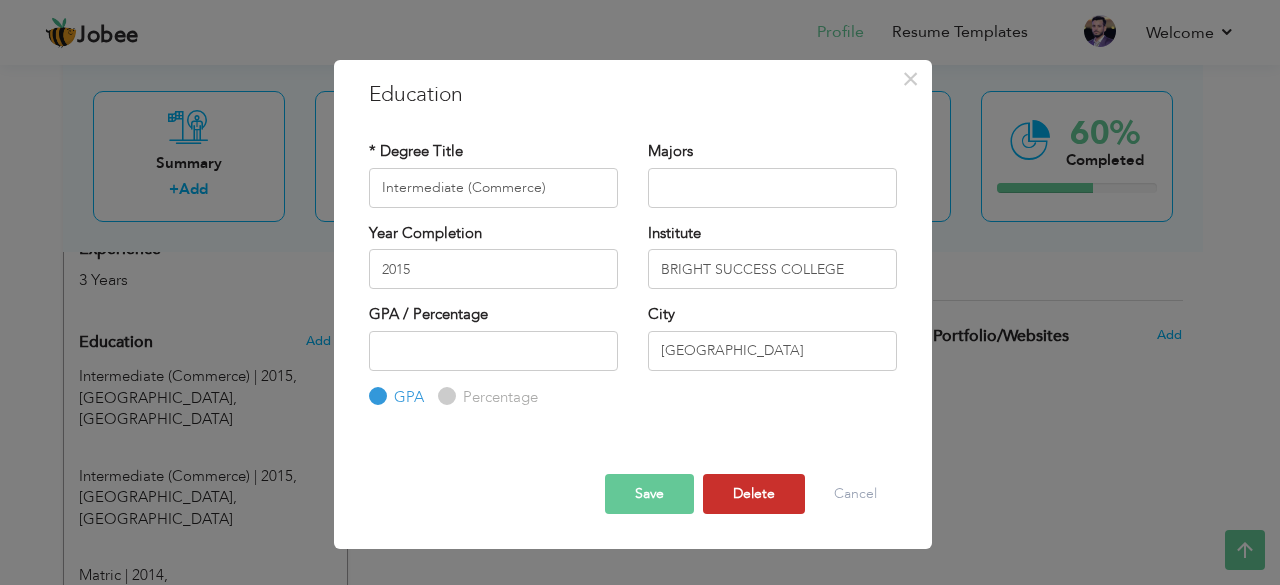click on "Delete" at bounding box center [754, 494] 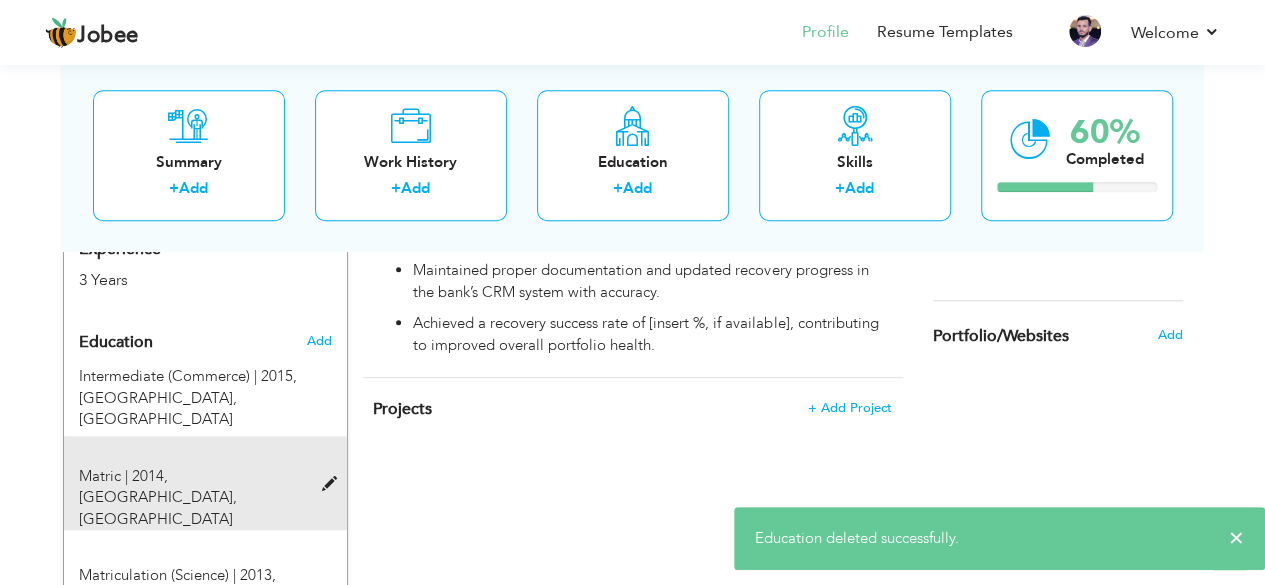 click at bounding box center (333, 484) 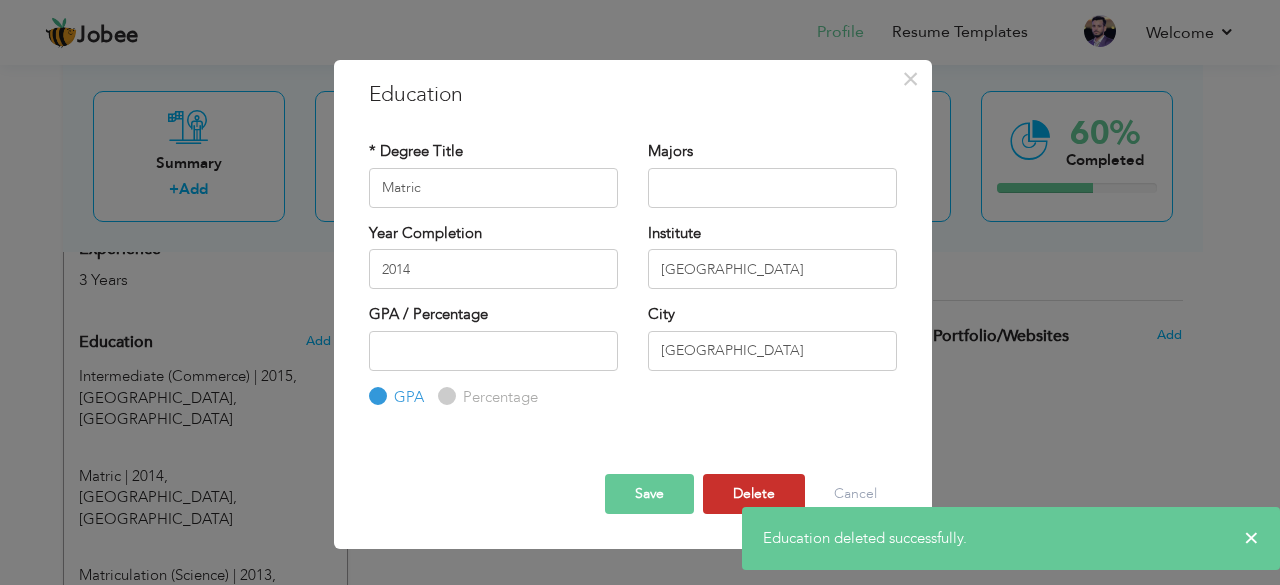 click on "Delete" at bounding box center (754, 494) 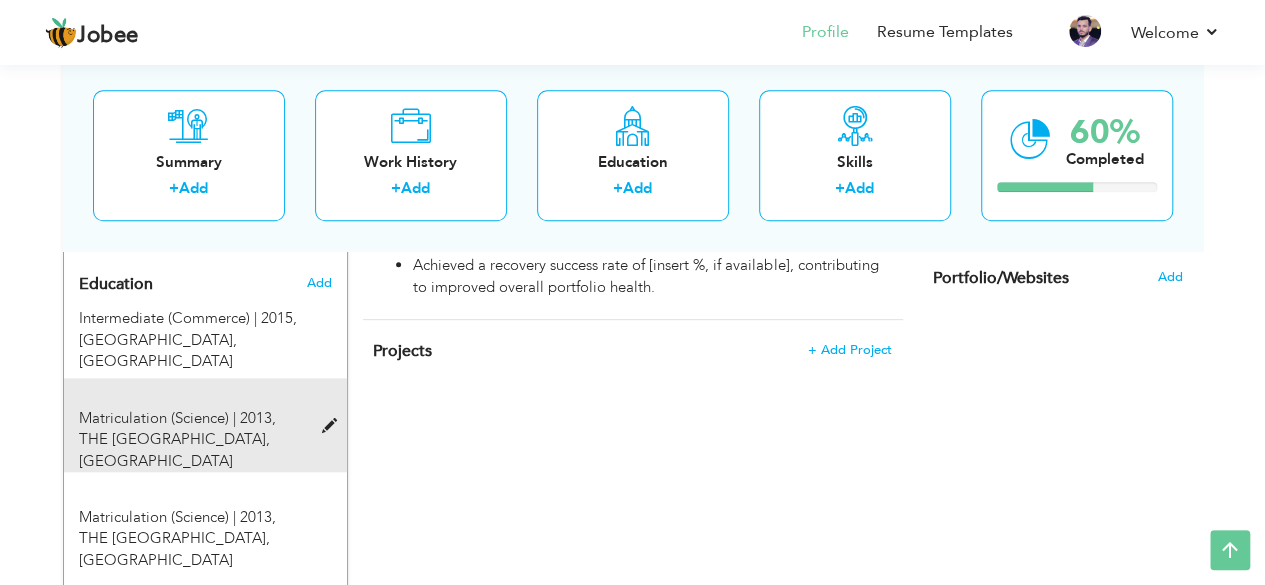 scroll, scrollTop: 858, scrollLeft: 0, axis: vertical 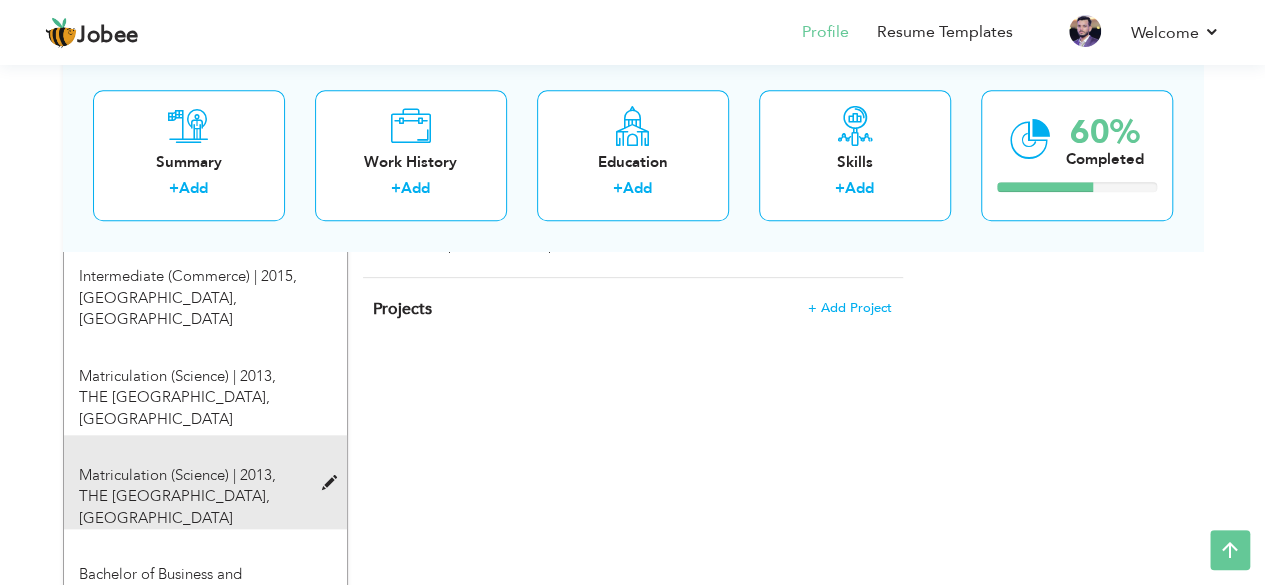 click at bounding box center [333, 483] 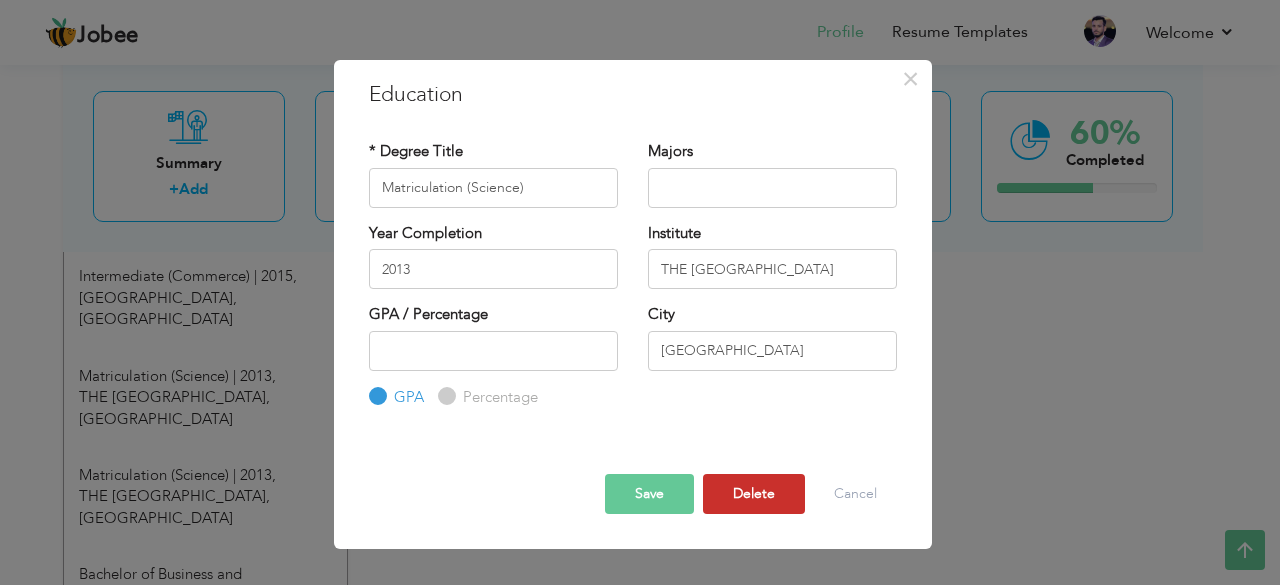 click on "Delete" at bounding box center (754, 494) 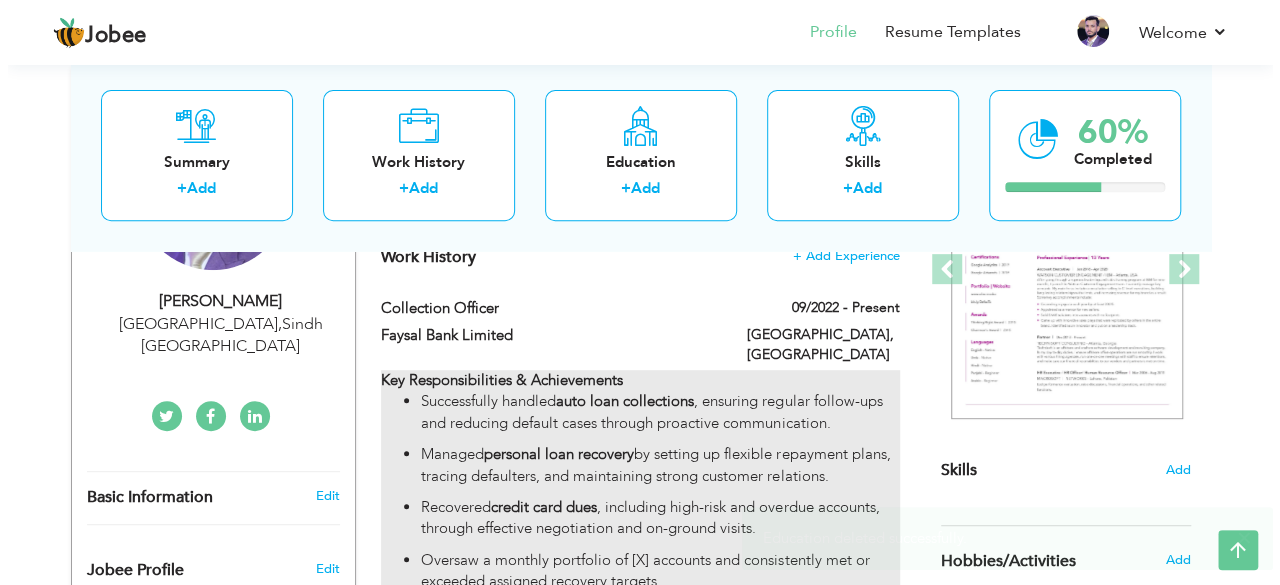 scroll, scrollTop: 258, scrollLeft: 0, axis: vertical 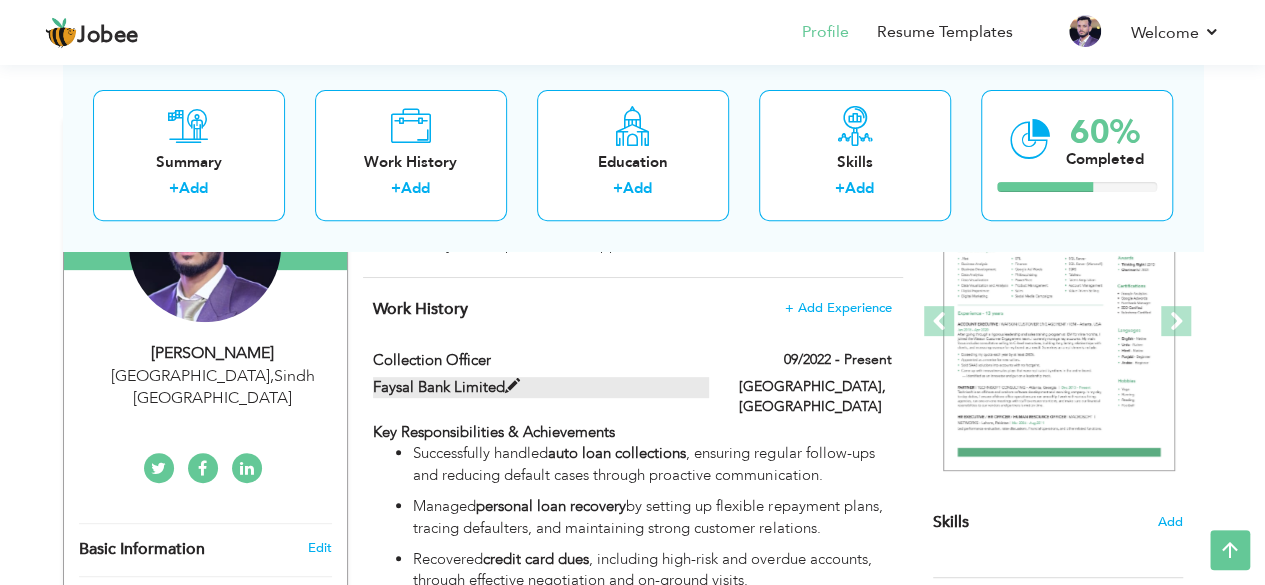 click at bounding box center [512, 386] 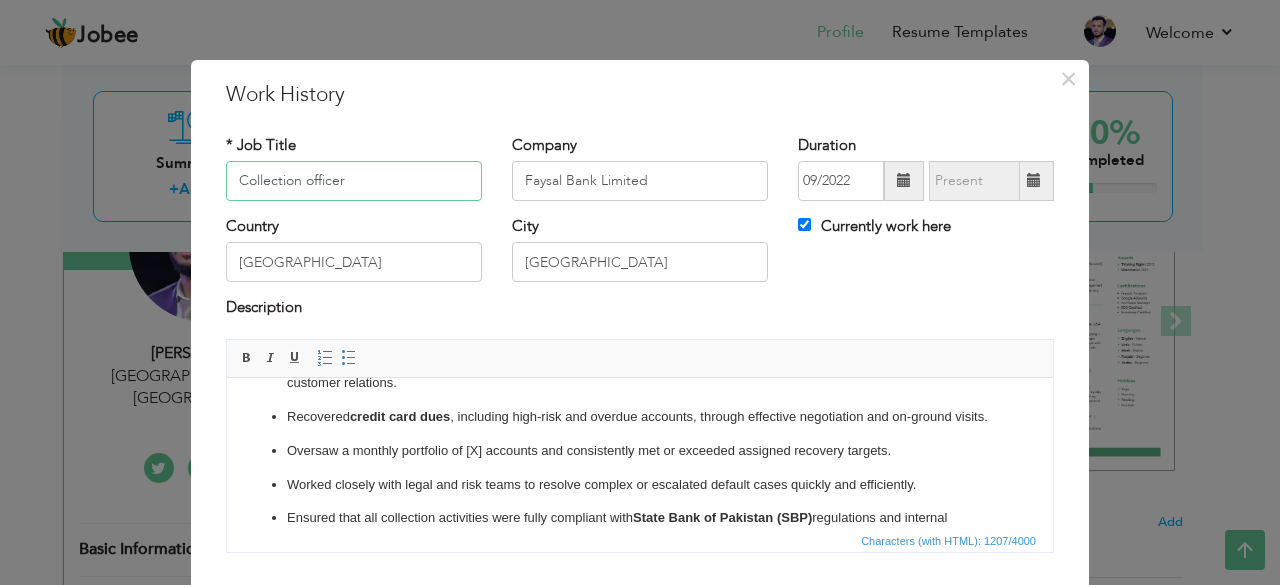 scroll, scrollTop: 264, scrollLeft: 0, axis: vertical 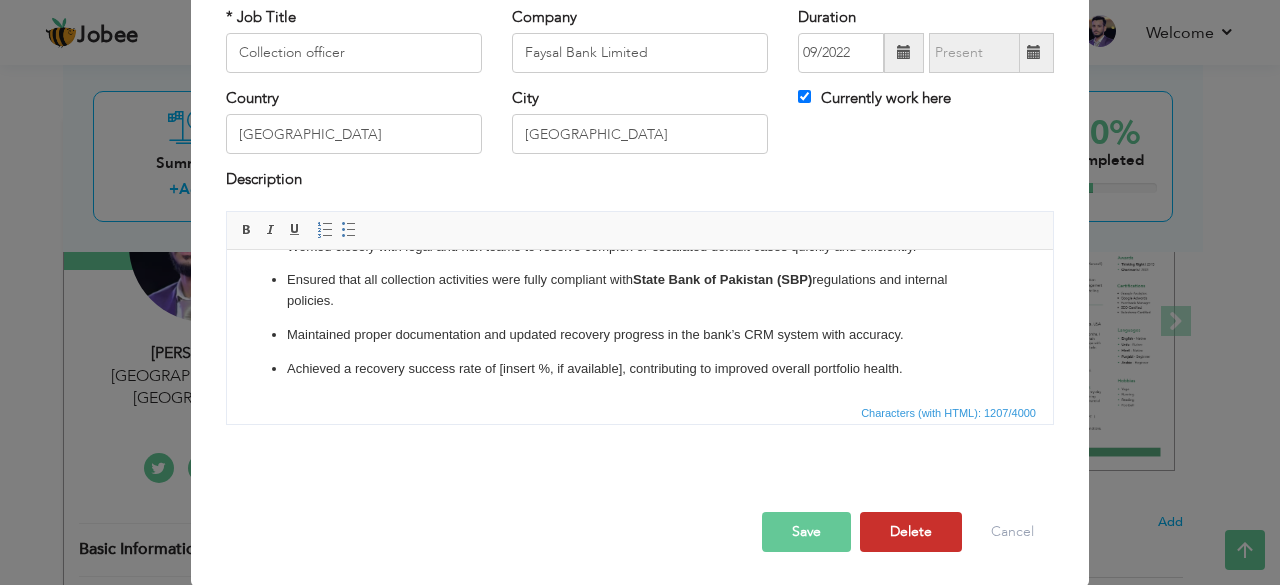 click on "Delete" at bounding box center [911, 532] 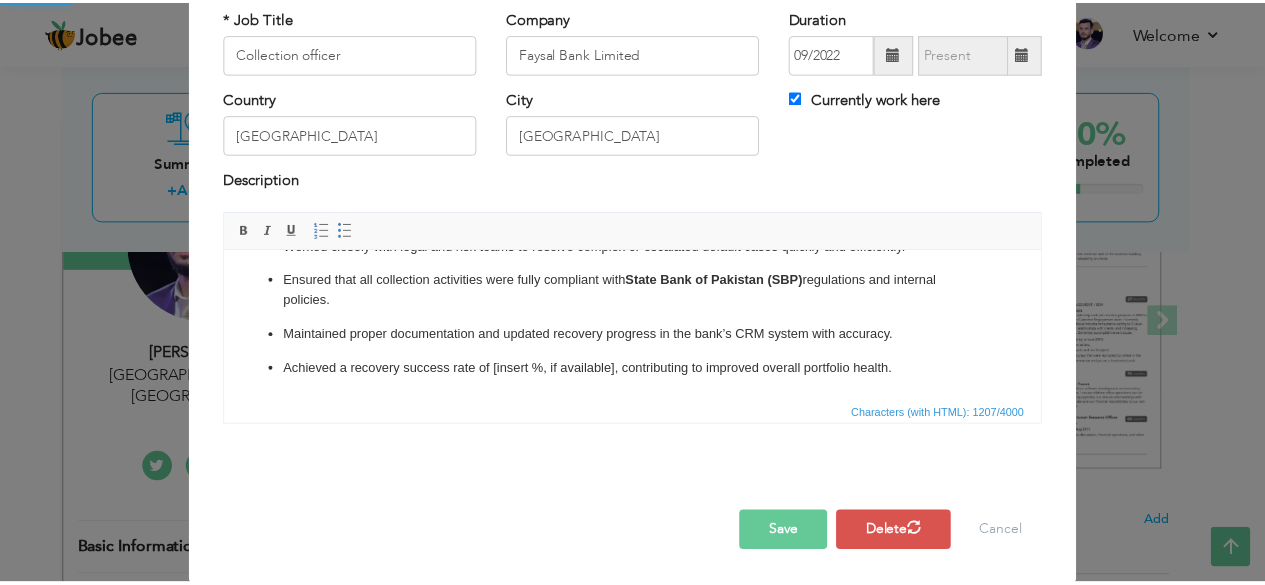 scroll, scrollTop: 0, scrollLeft: 0, axis: both 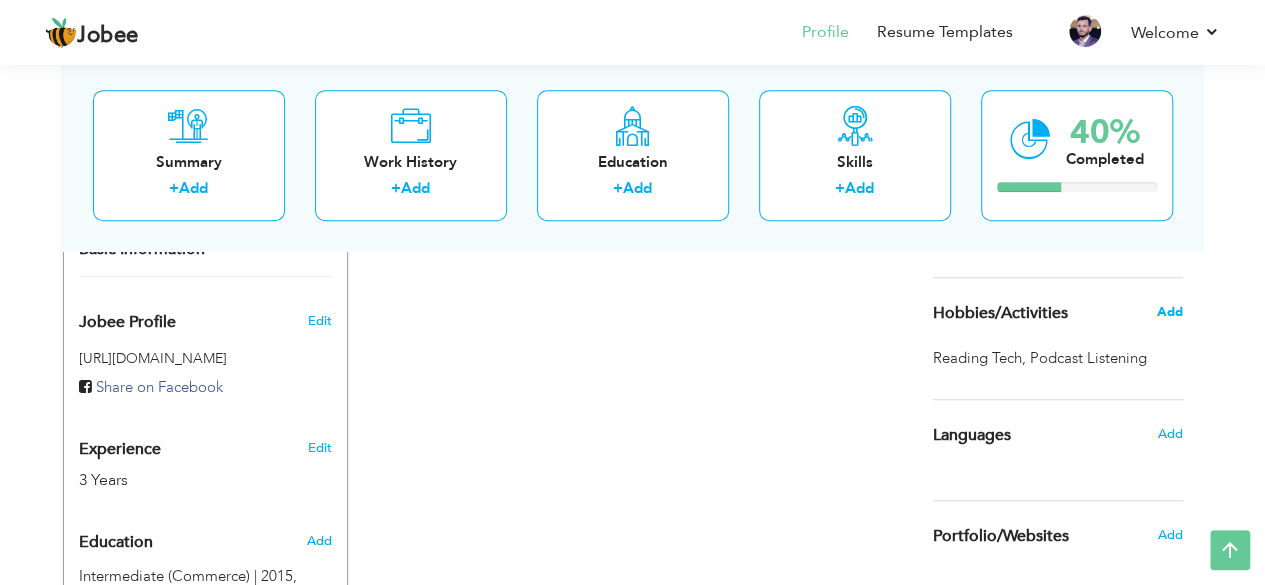 click on "Add" at bounding box center (1169, 312) 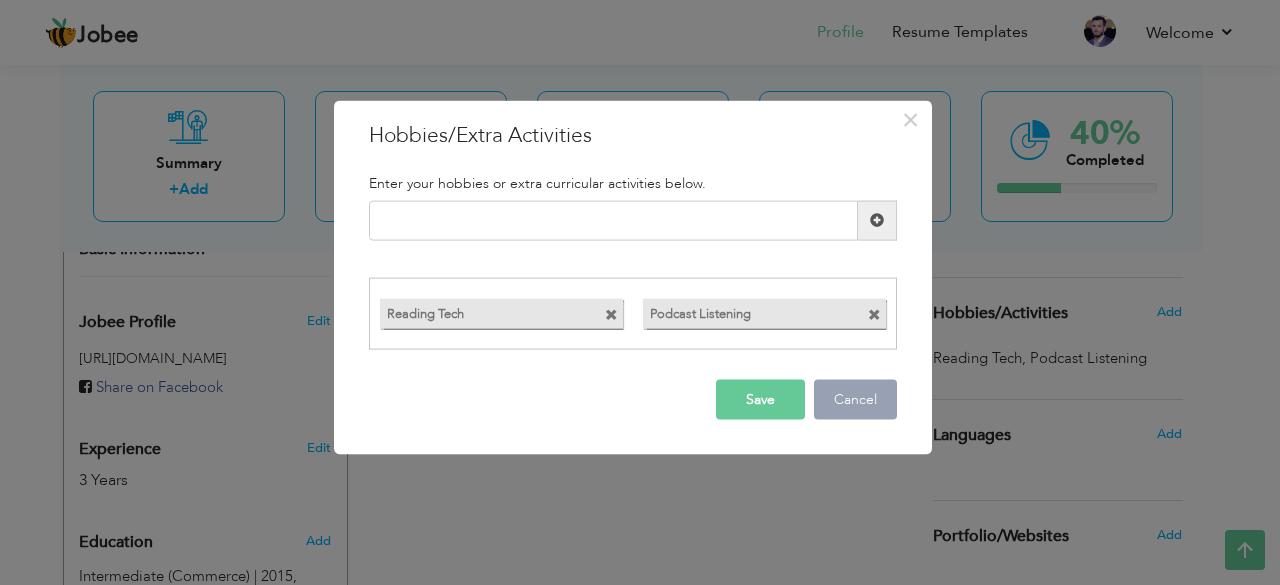 click on "Cancel" at bounding box center [855, 400] 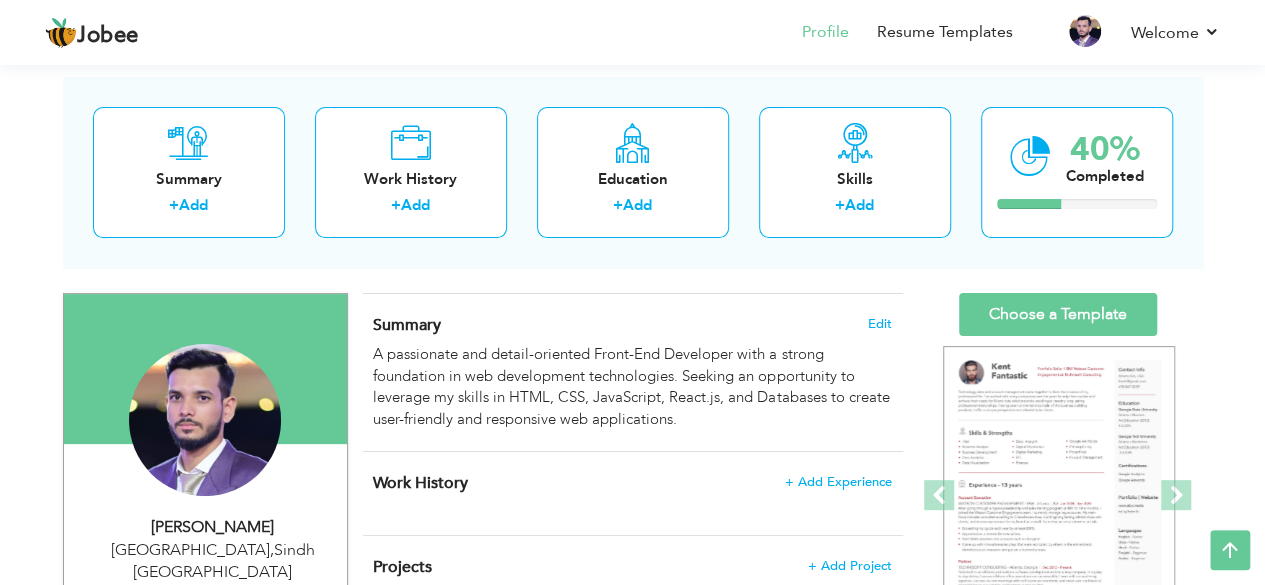 scroll, scrollTop: 0, scrollLeft: 0, axis: both 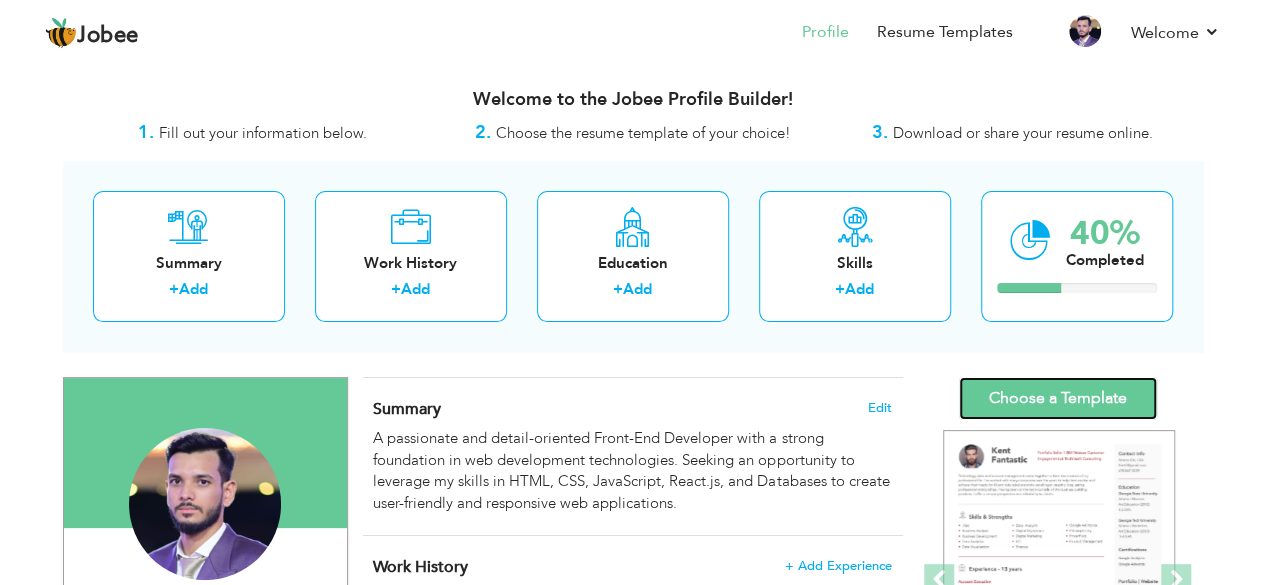 click on "Choose a Template" at bounding box center [1058, 398] 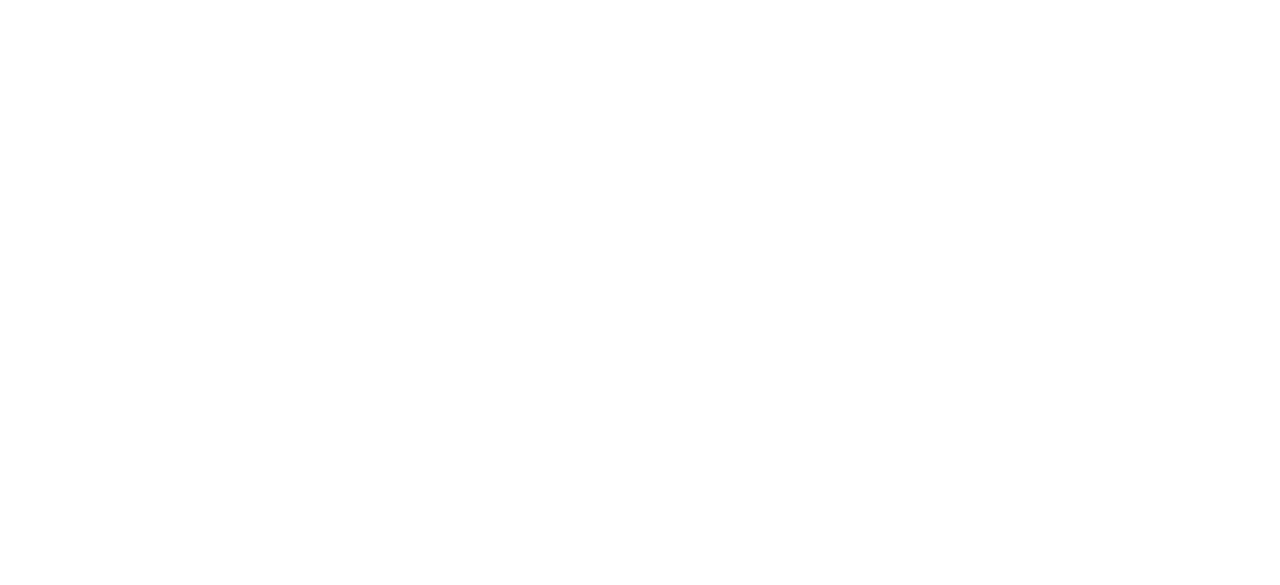 scroll, scrollTop: 0, scrollLeft: 0, axis: both 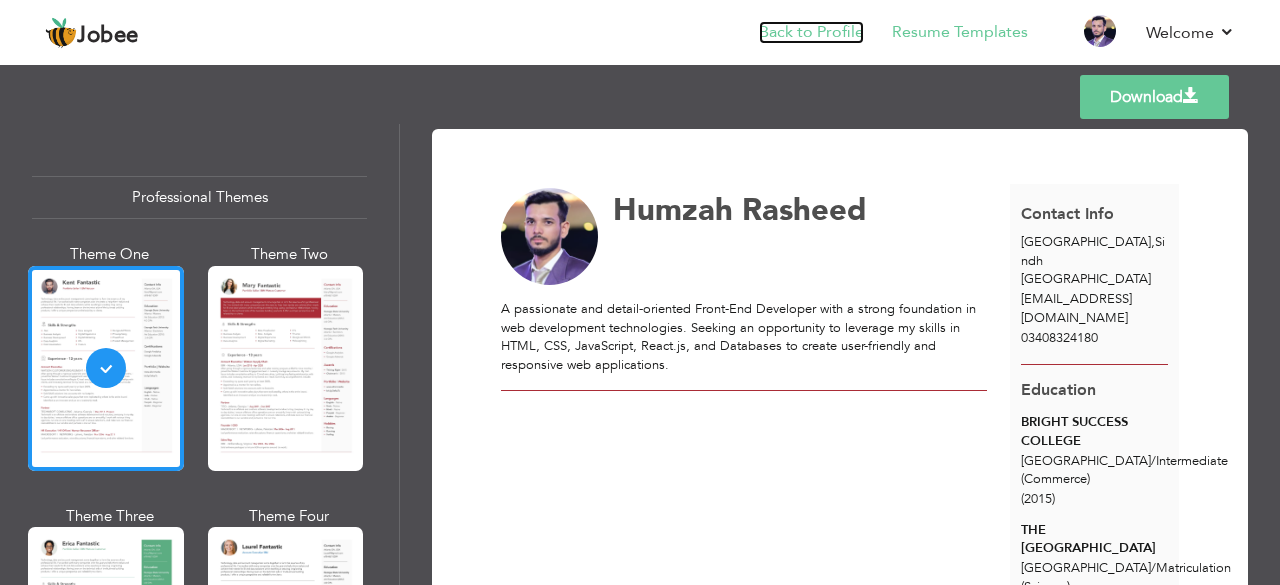 click on "Back to Profile" at bounding box center [811, 32] 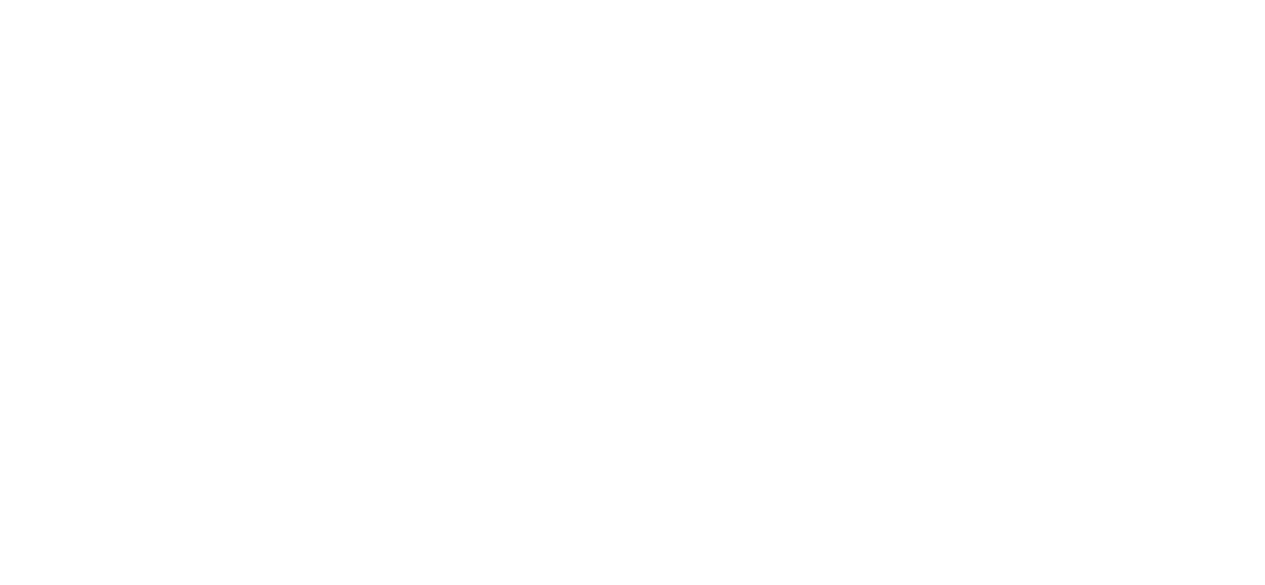 scroll, scrollTop: 0, scrollLeft: 0, axis: both 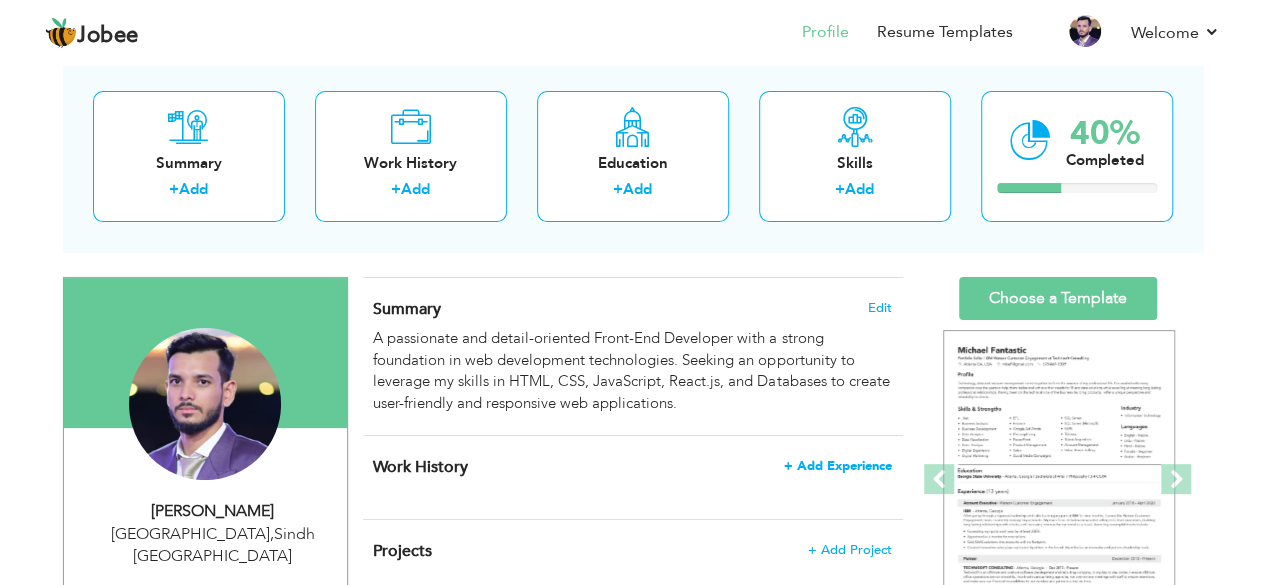 click on "+ Add Experience" at bounding box center [838, 466] 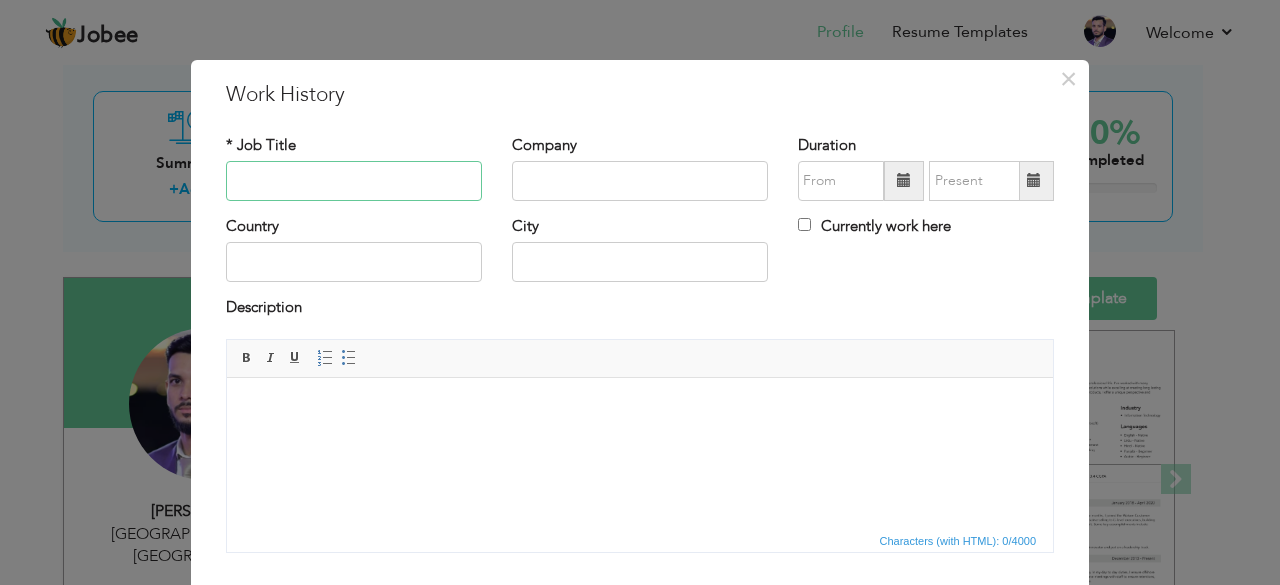 click at bounding box center (354, 181) 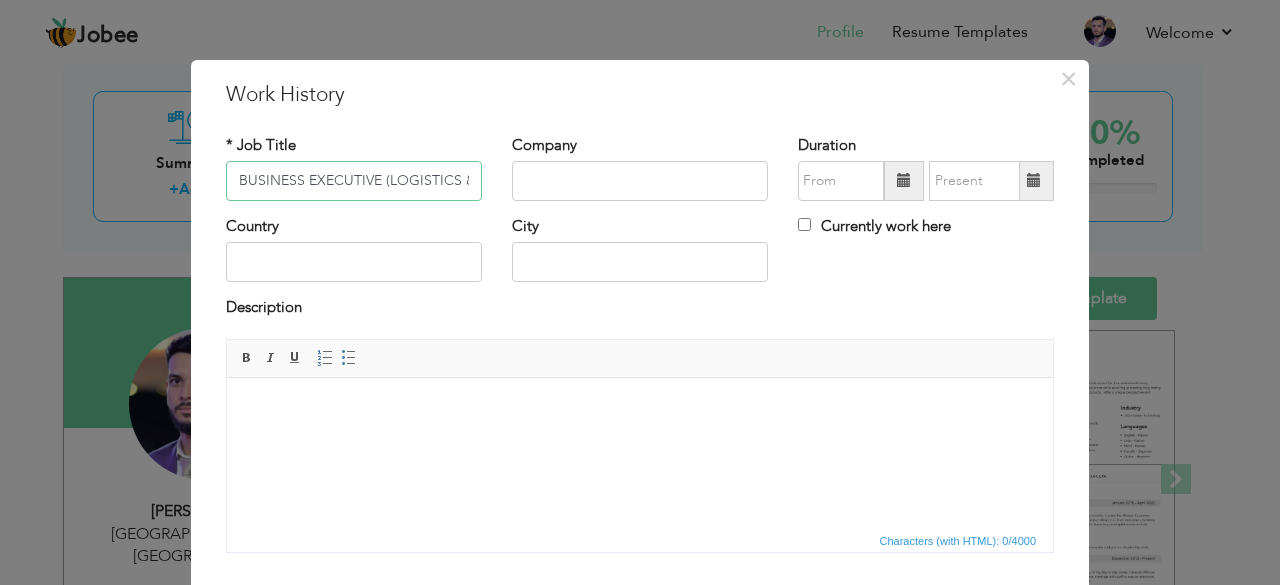scroll, scrollTop: 0, scrollLeft: 36, axis: horizontal 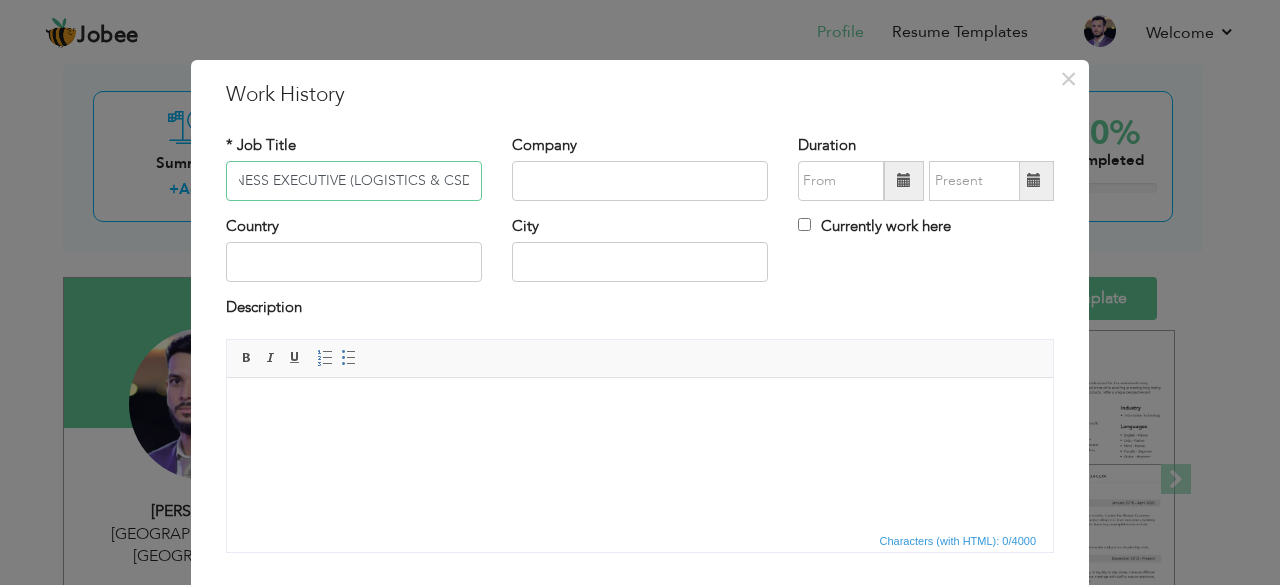 type on "BUSINESS EXECUTIVE (LOGISTICS & CSD)" 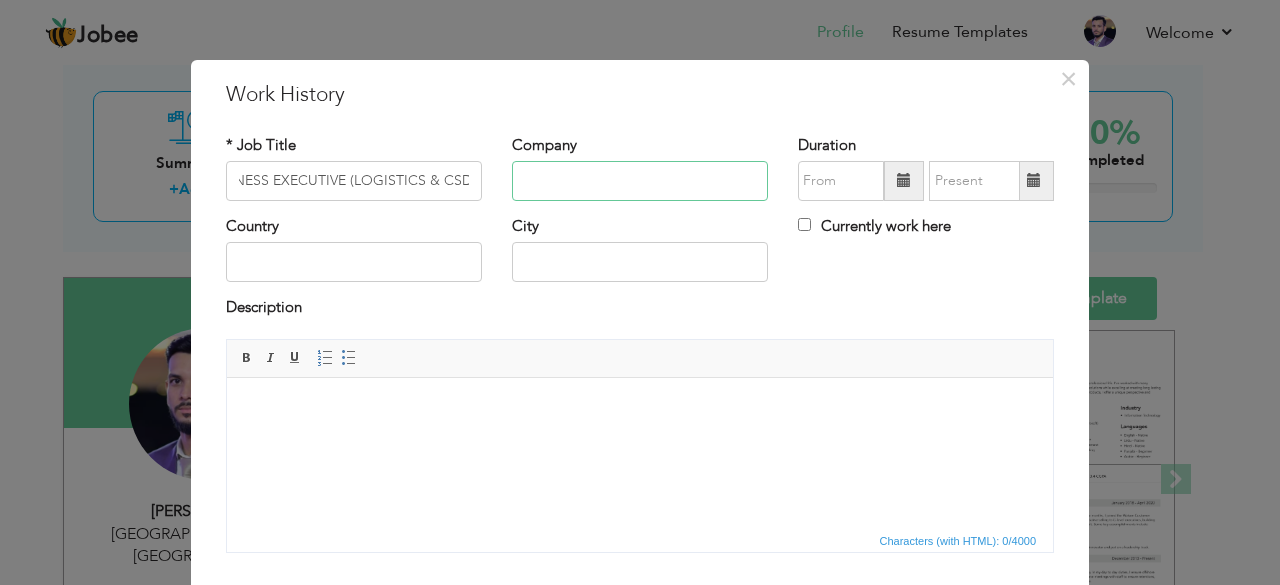 click at bounding box center [640, 181] 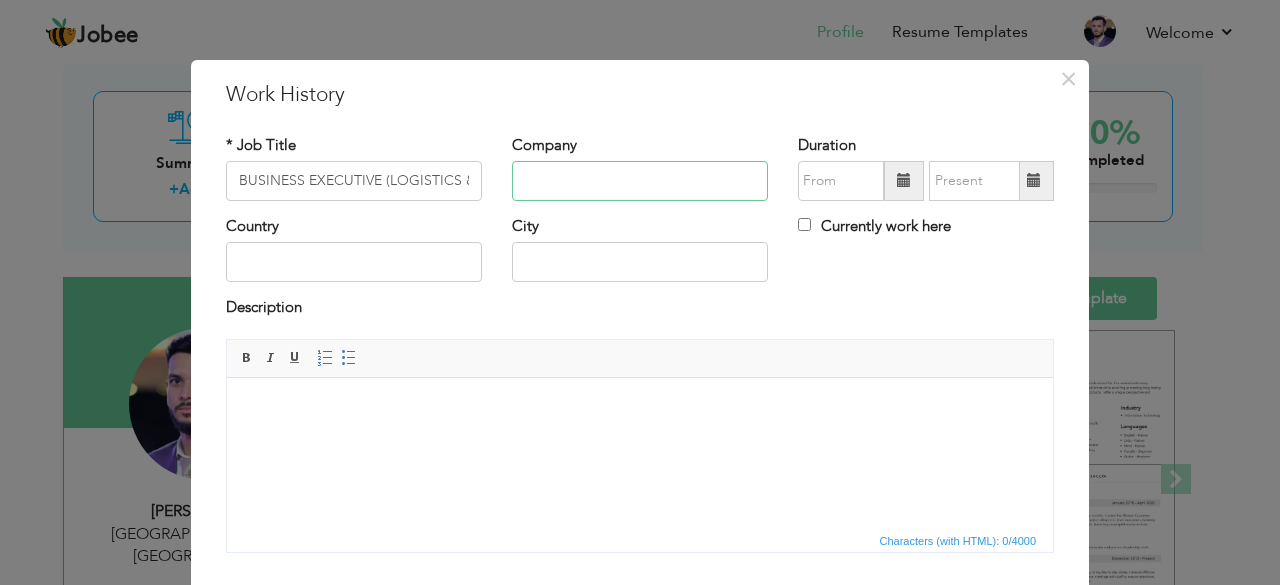 click at bounding box center [640, 181] 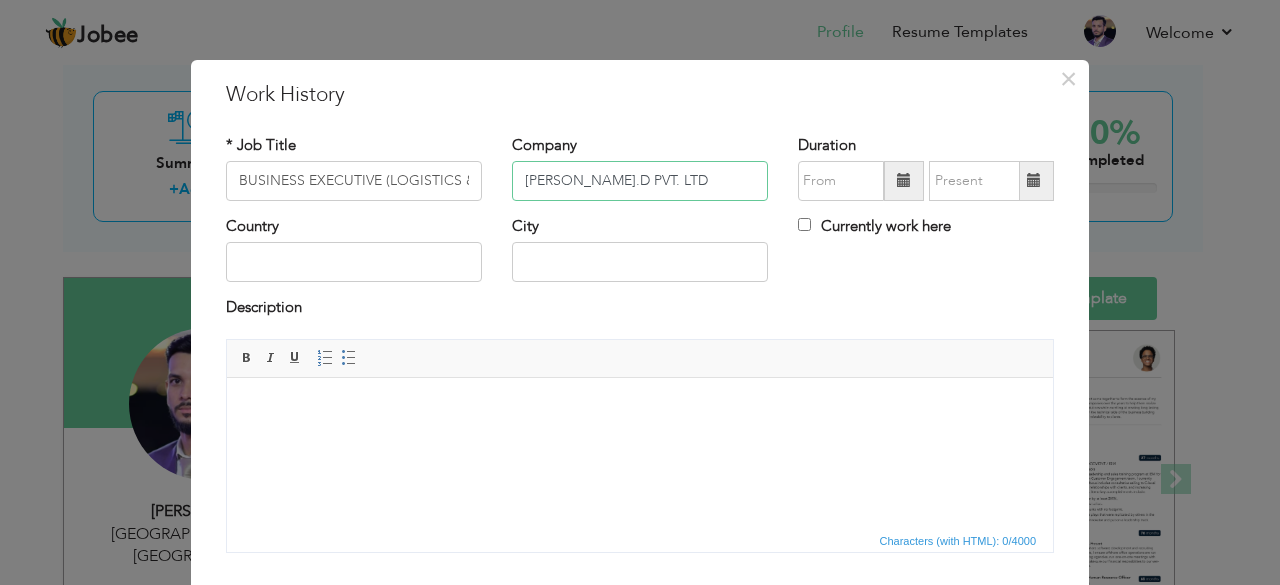 type on "[PERSON_NAME].D PVT. LTD" 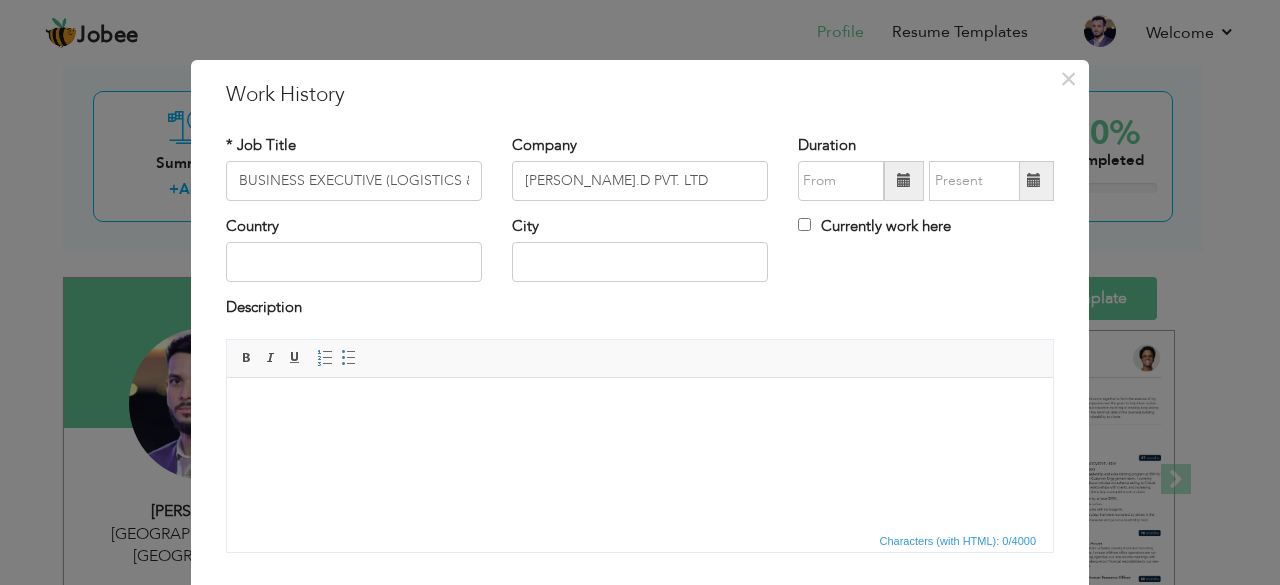 click at bounding box center [640, 407] 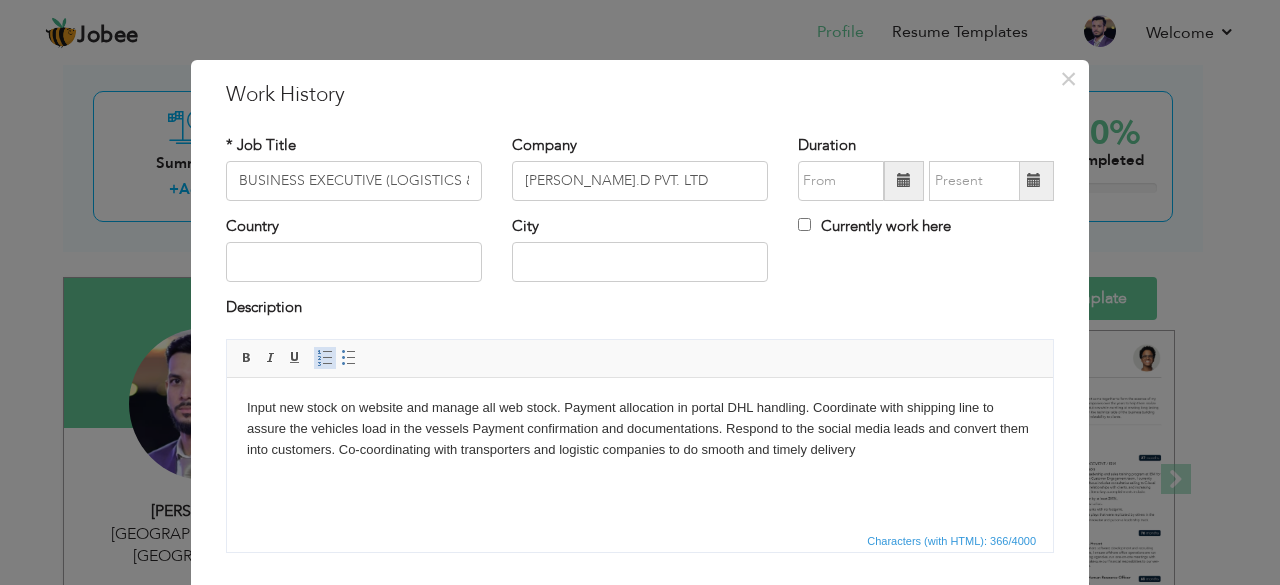 click at bounding box center [325, 358] 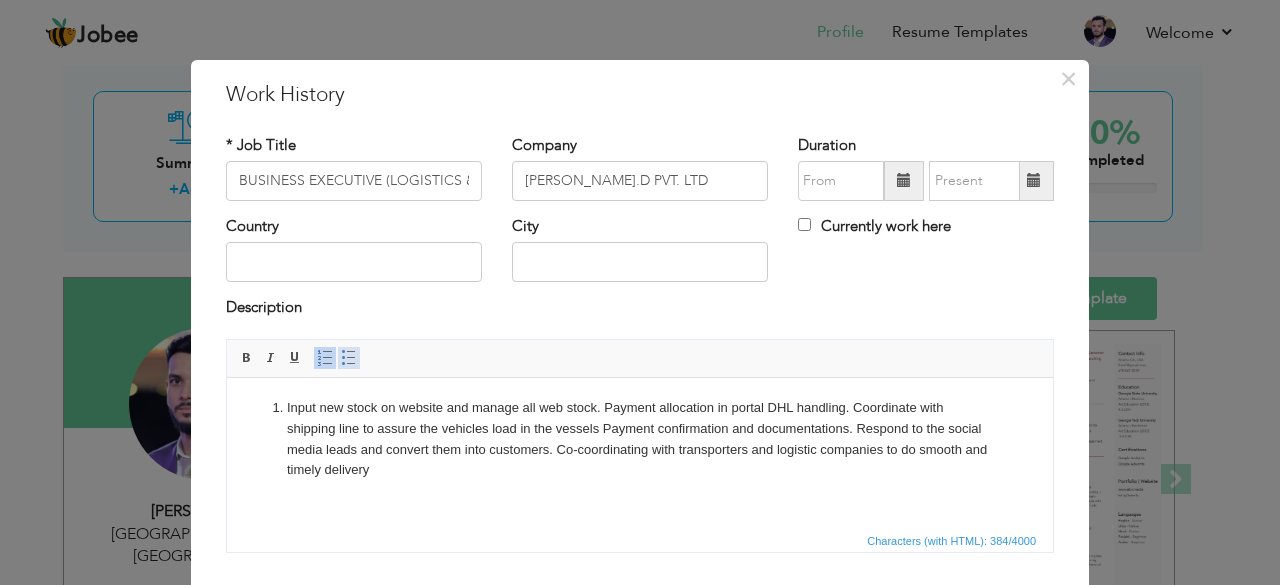 click at bounding box center [349, 358] 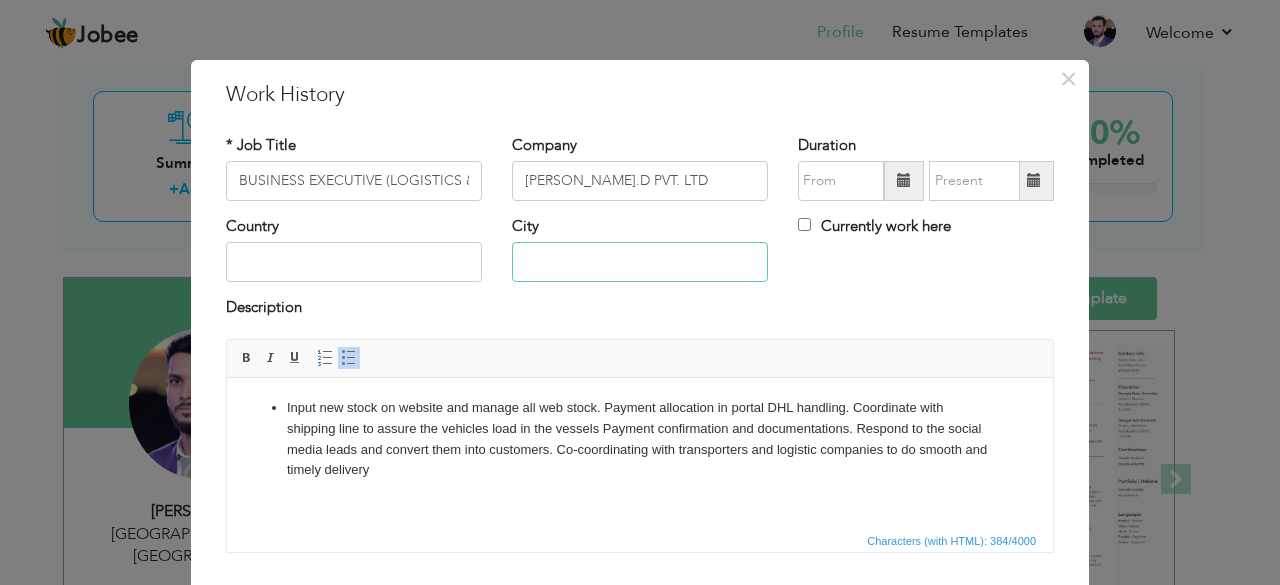drag, startPoint x: 532, startPoint y: 262, endPoint x: 533, endPoint y: 281, distance: 19.026299 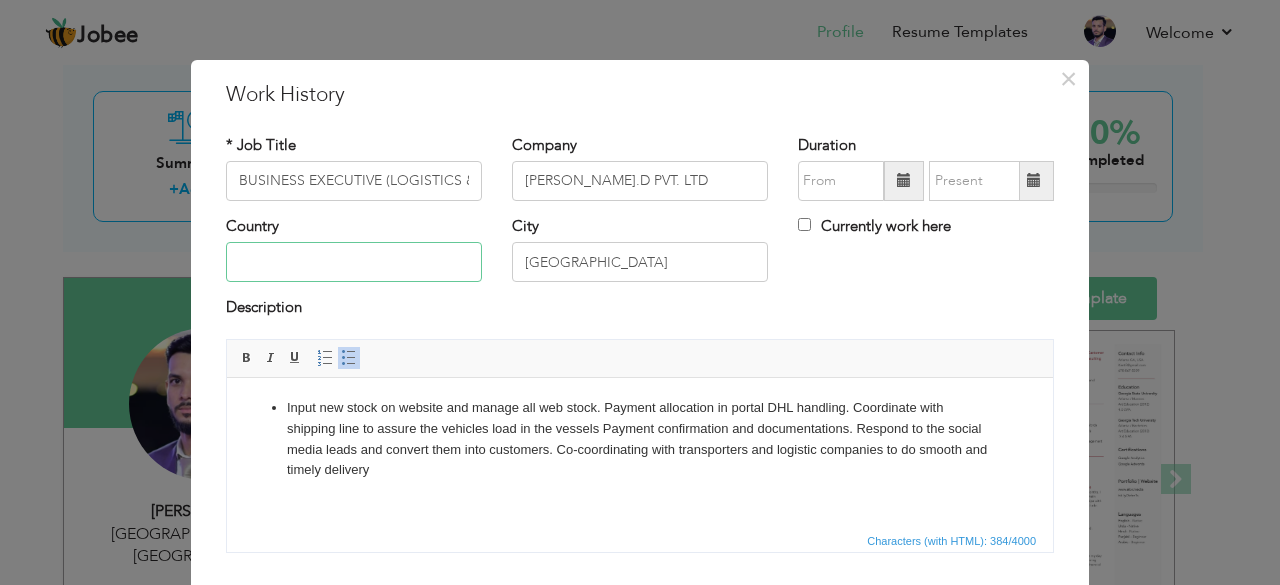 type on "[GEOGRAPHIC_DATA]" 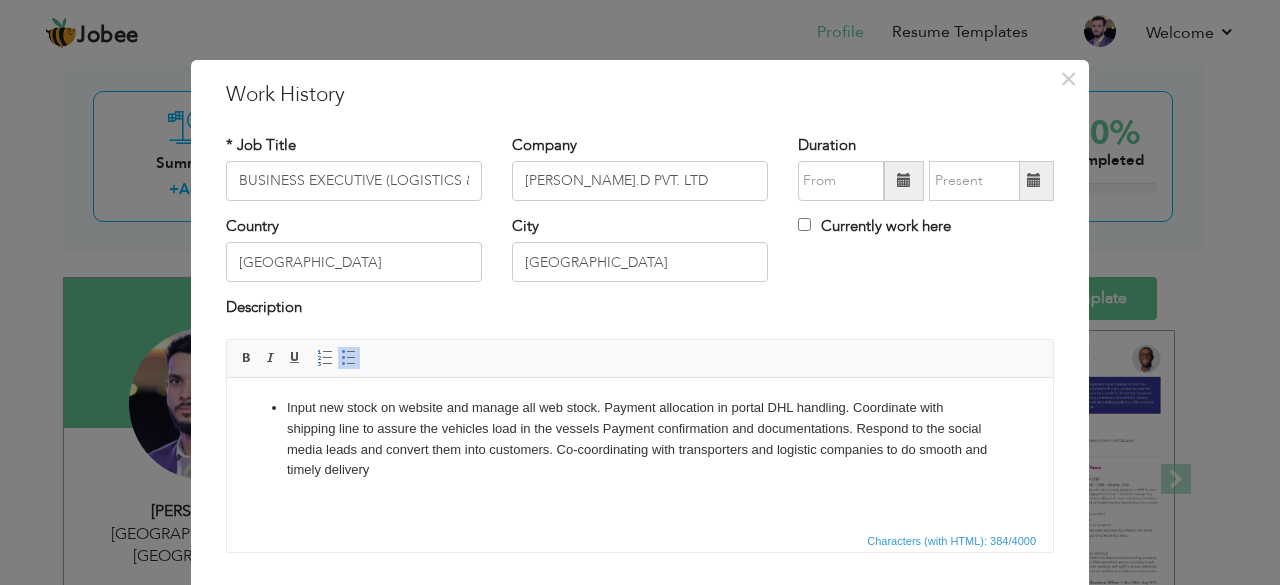 click on "Input new stock on website and manage all web stock. Payment allocation in portal DHL handling. Coordinate with shipping line to assure the vehicles load in the vessels Payment confirmation and documentations. Respond to the social media leads and convert them into customers. Co-coordinating with transporters and logistic companies to do smooth and timely delivery" at bounding box center (640, 438) 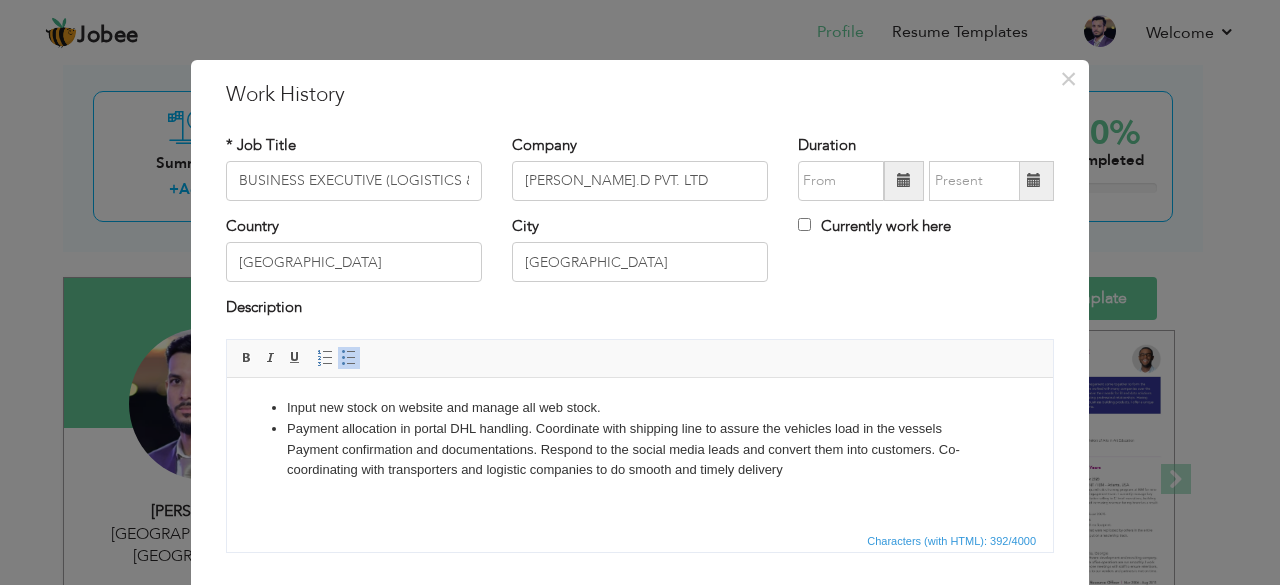 click on "Payment allocation in portal DHL handling. Coordinate with shipping line to assure the vehicles load in the vessels Payment confirmation and documentations. Respond to the social media leads and convert them into customers. Co-coordinating with transporters and logistic companies to do smooth and timely delivery" at bounding box center (640, 449) 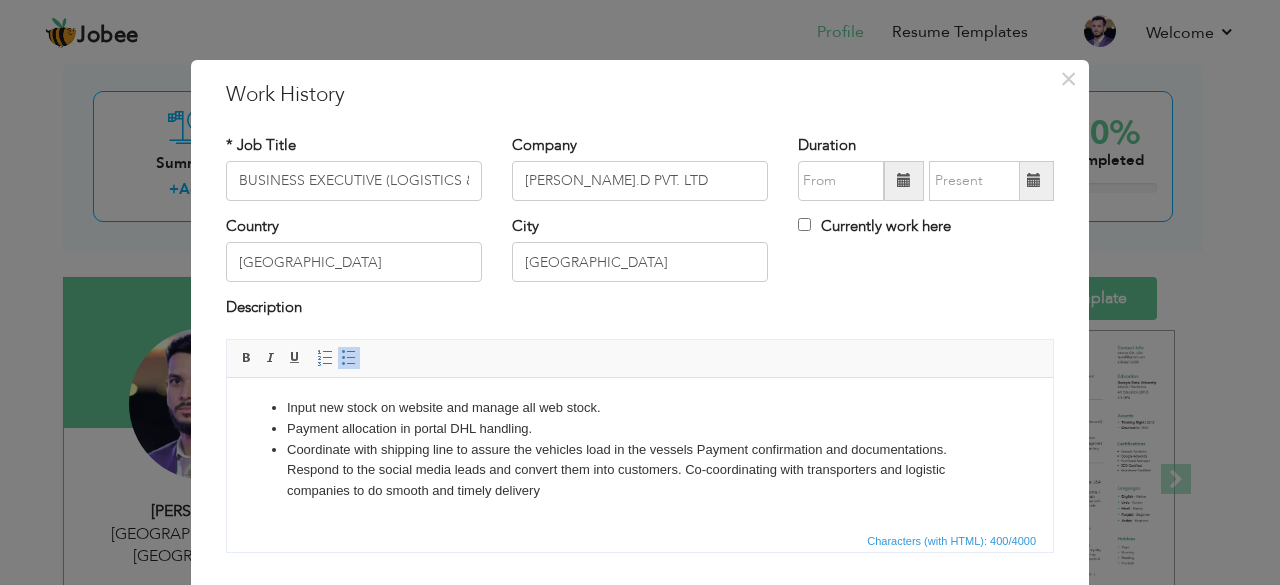 click on "Coordinate with shipping line to assure the vehicles load in the vessels Payment confirmation and documentations. Respond to the social media leads and convert them into customers. Co-coordinating with transporters and logistic companies to do smooth and timely delivery" at bounding box center [640, 470] 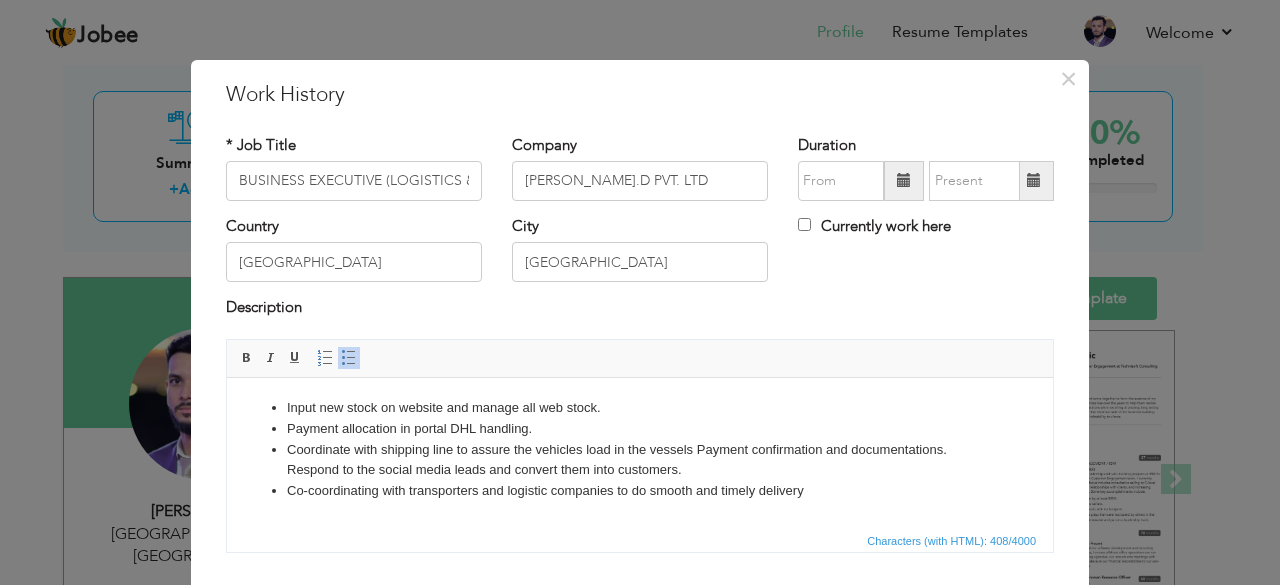 click on "Coordinate with shipping line to assure the vehicles load in the vessels Payment confirmation and documentations. Respond to the social media leads and convert them into customers." at bounding box center [640, 460] 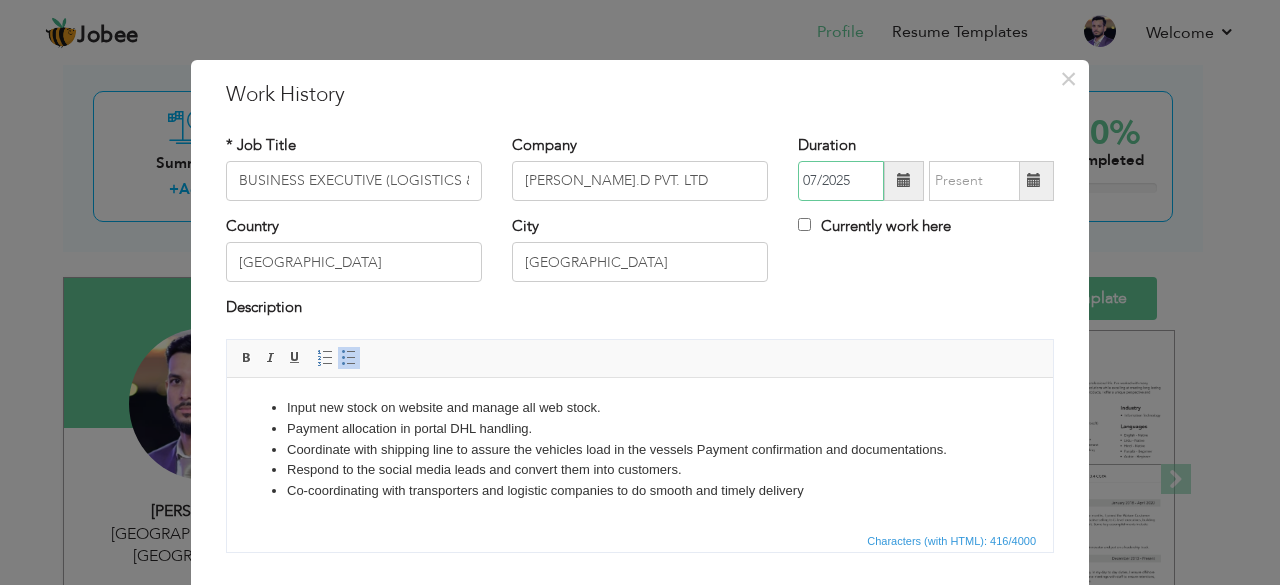 click on "07/2025" at bounding box center [841, 181] 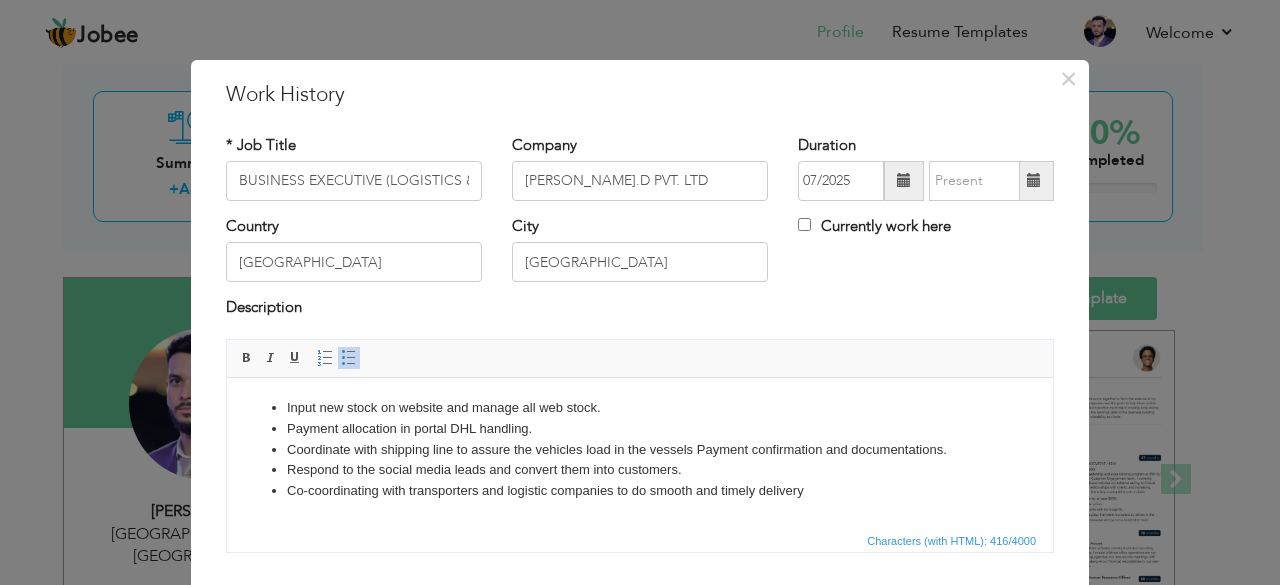 click at bounding box center (904, 180) 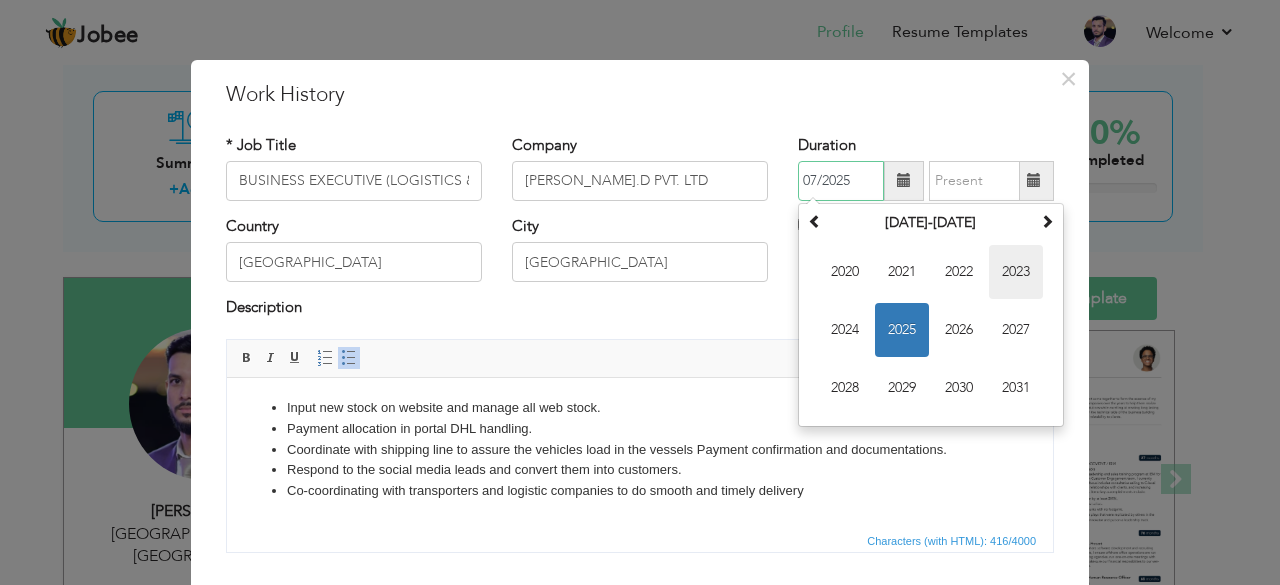 click on "2023" at bounding box center [1016, 272] 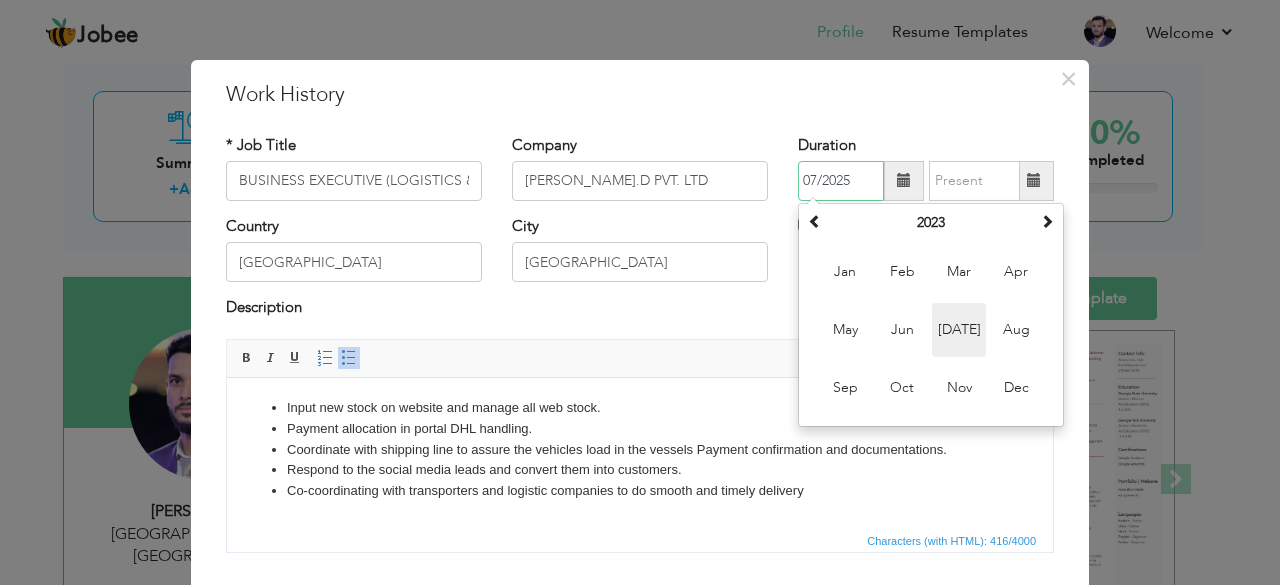click on "Jul" at bounding box center (959, 330) 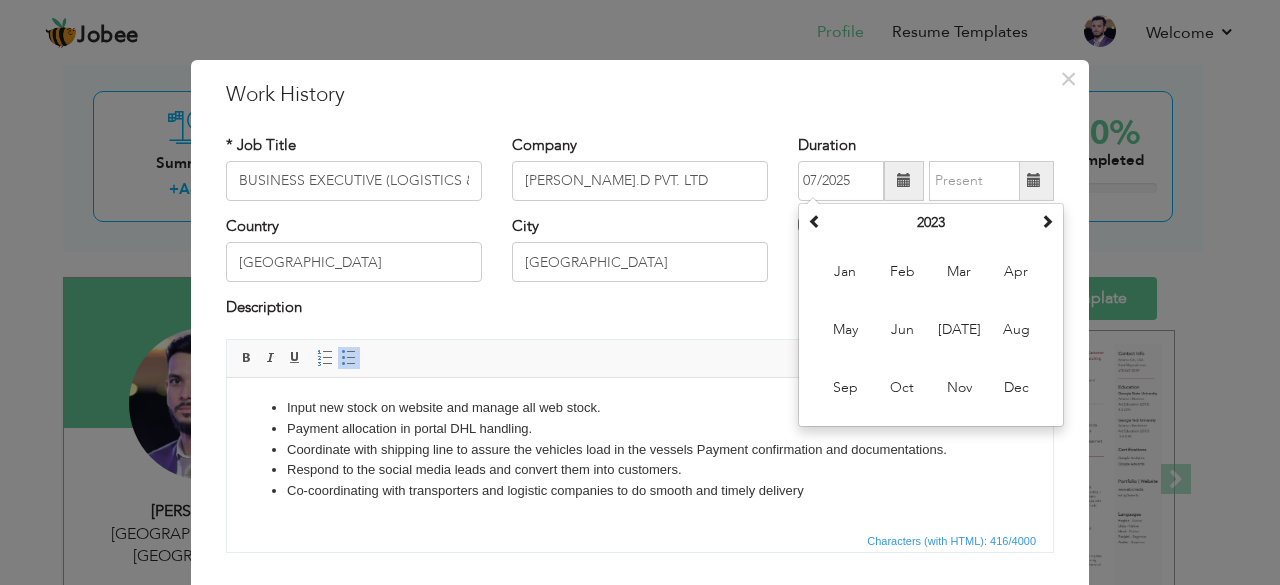type on "07/2023" 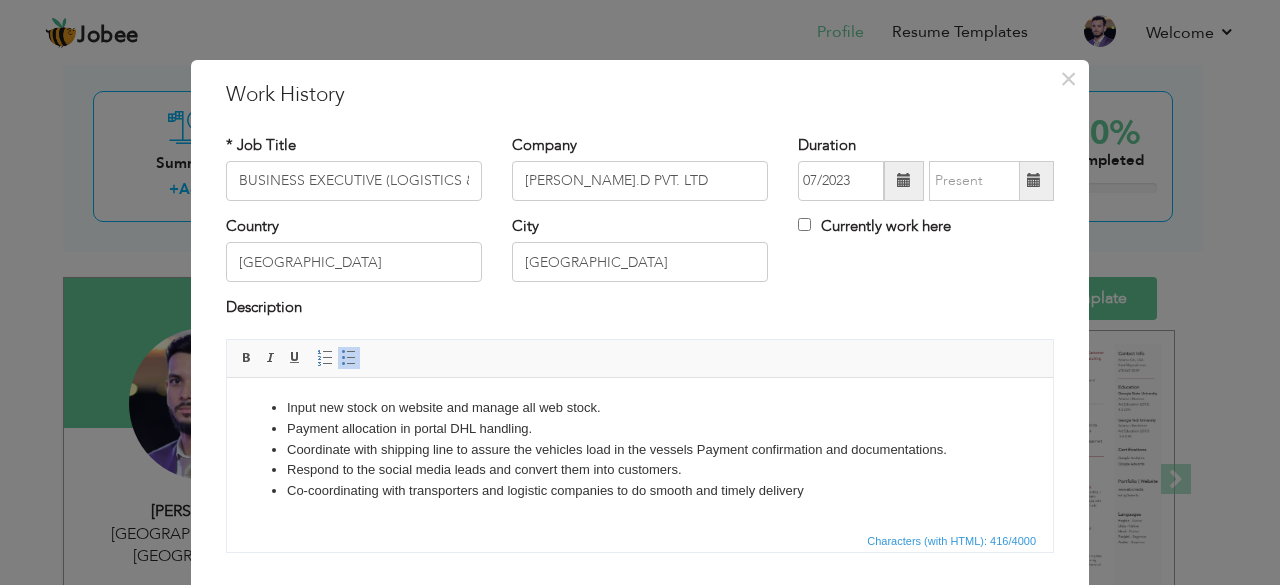 click at bounding box center [1034, 180] 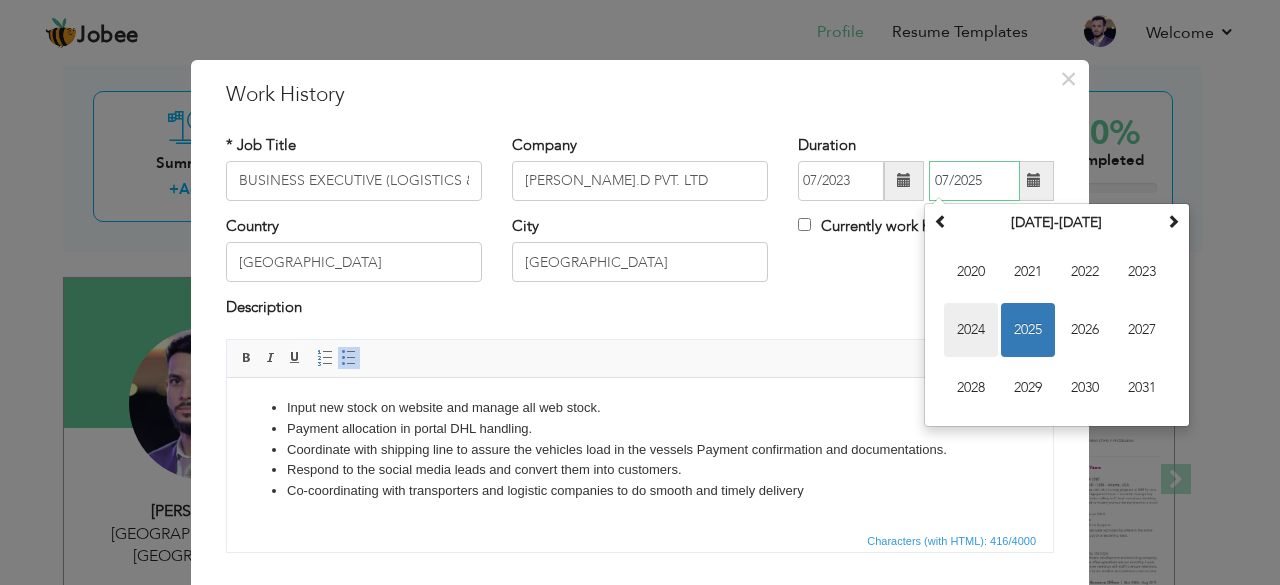 click on "2024" at bounding box center [971, 330] 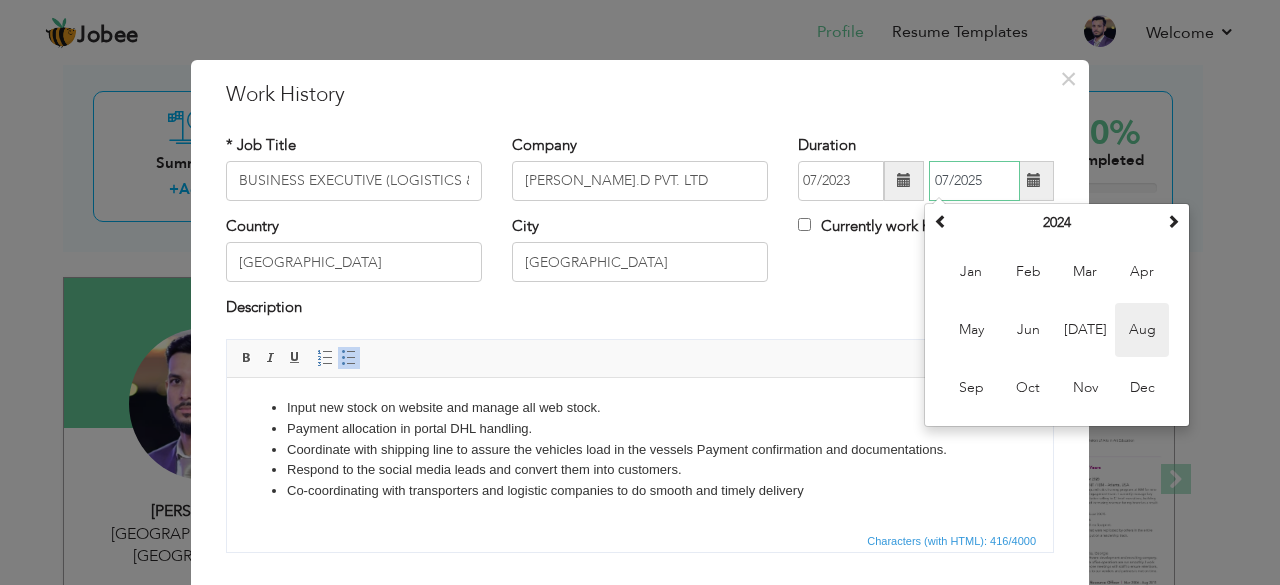 click on "Aug" at bounding box center [1142, 330] 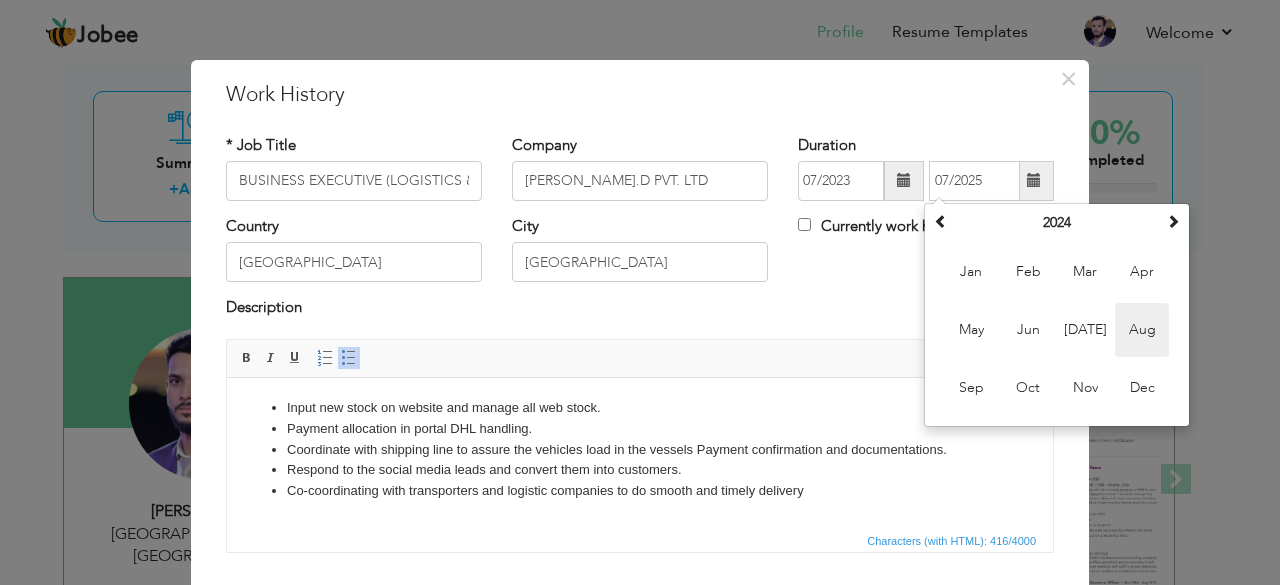 type on "08/2024" 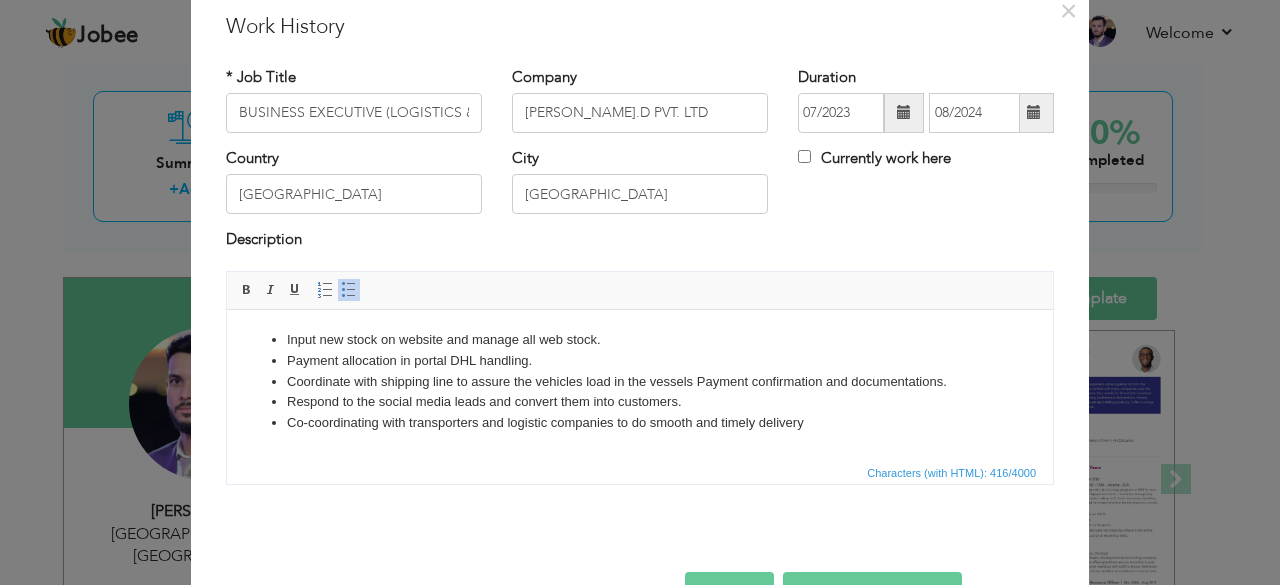 scroll, scrollTop: 128, scrollLeft: 0, axis: vertical 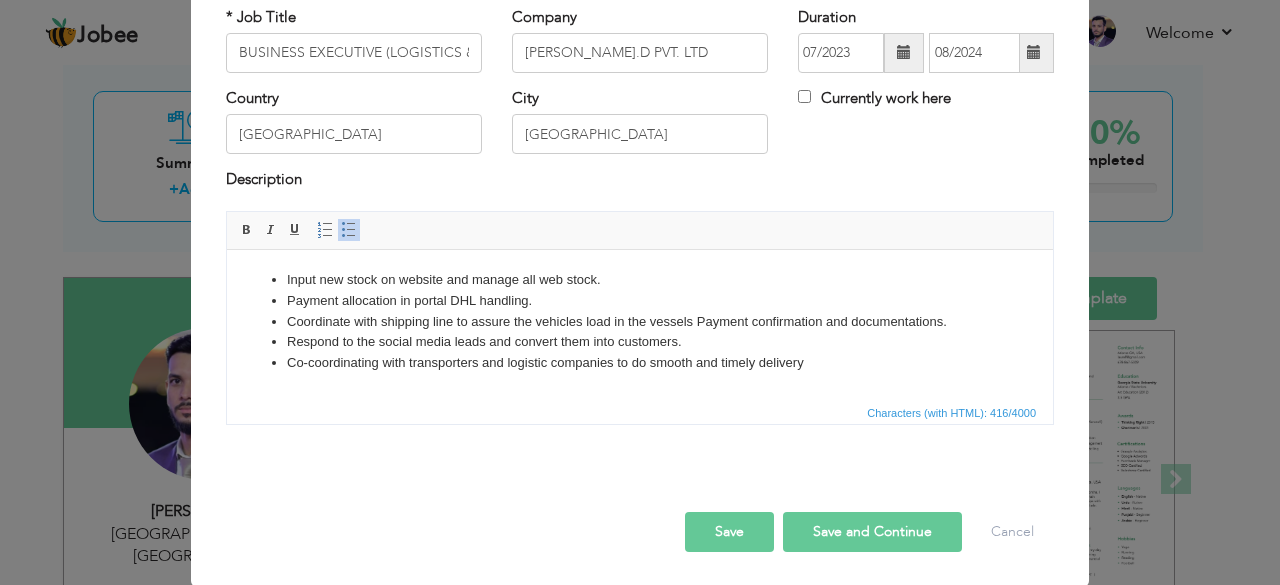 click on "Save and Continue" at bounding box center [872, 532] 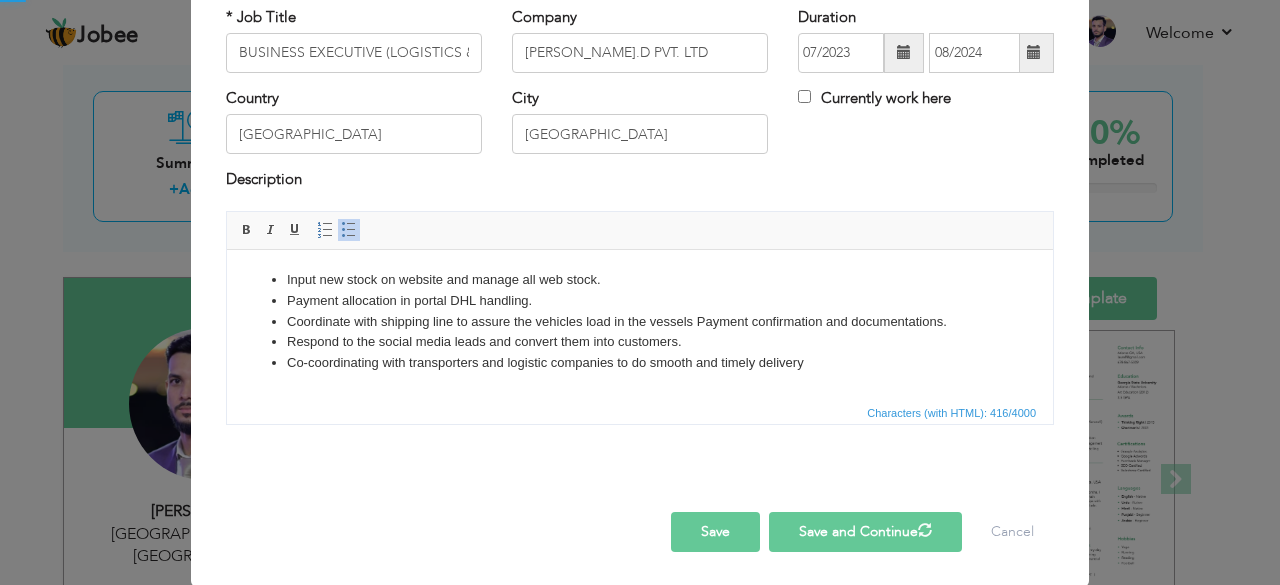 type 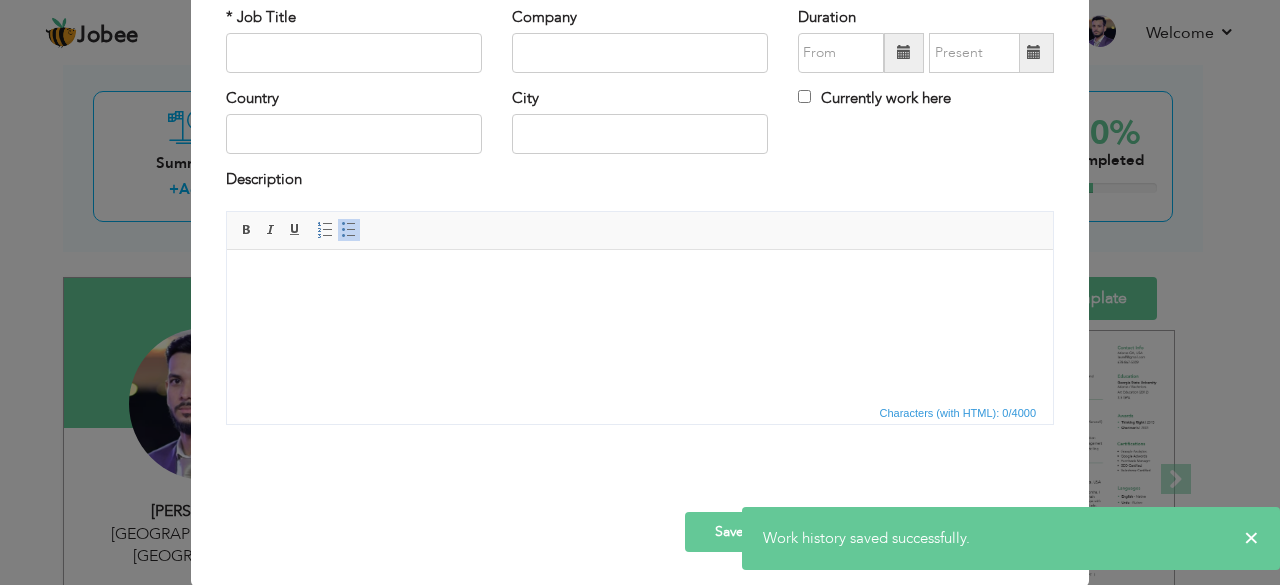 type 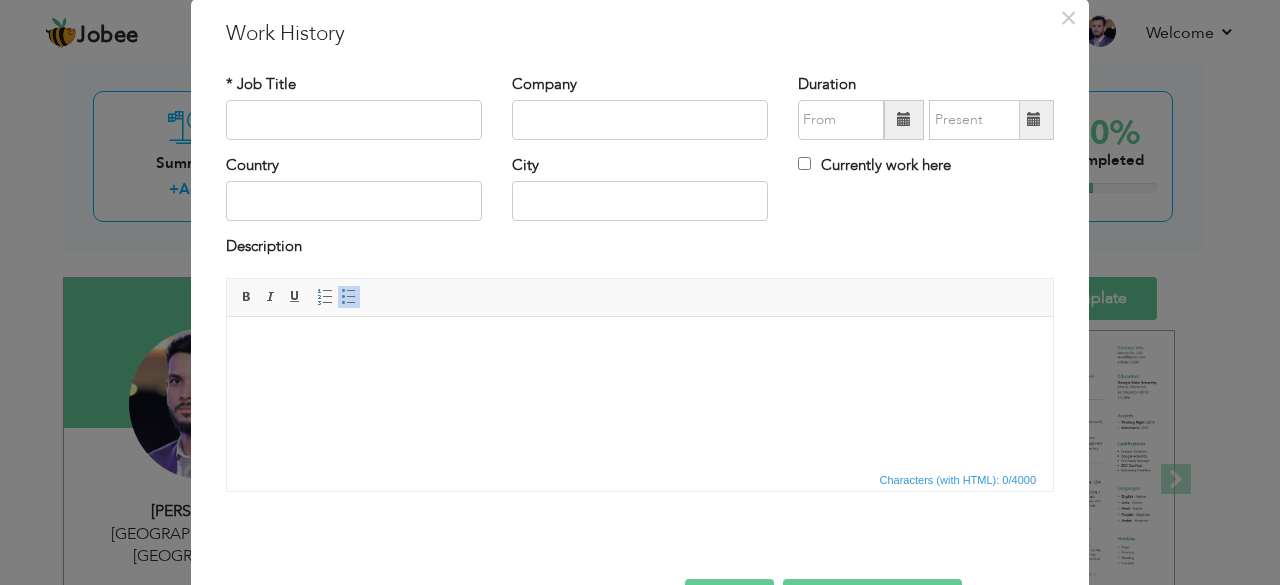 scroll, scrollTop: 0, scrollLeft: 0, axis: both 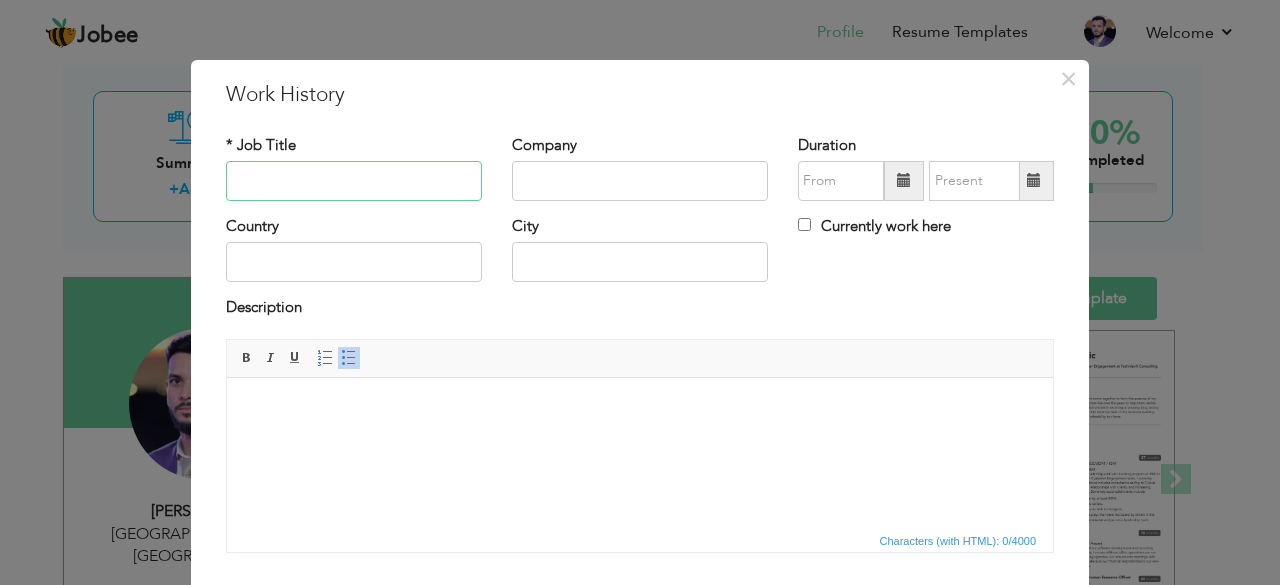 click at bounding box center [354, 181] 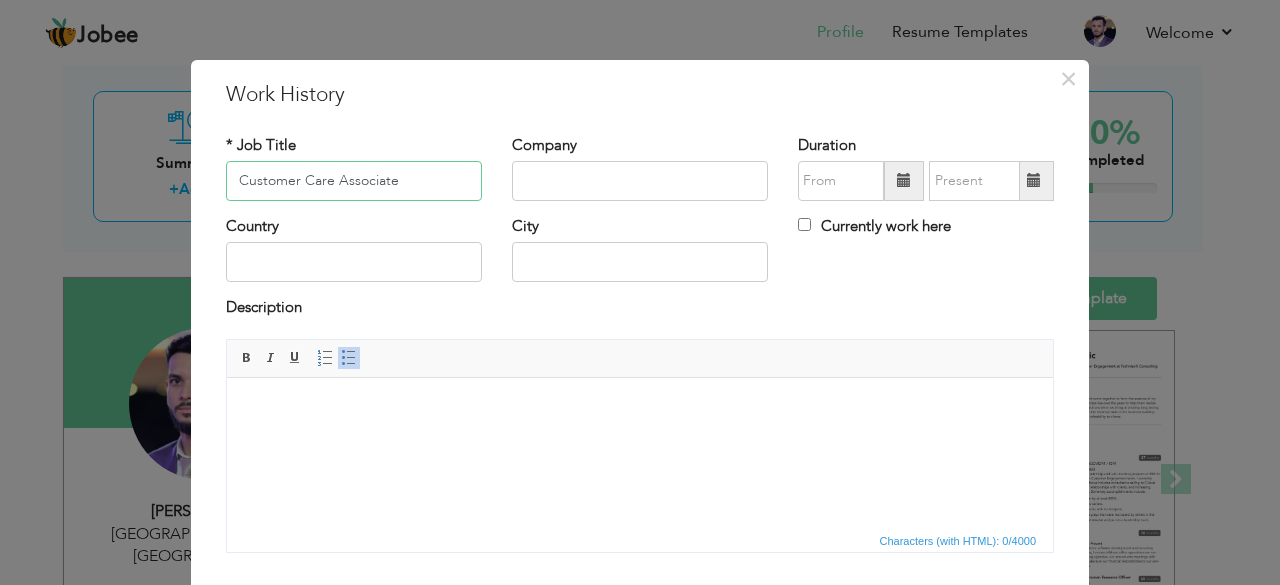 drag, startPoint x: 322, startPoint y: 183, endPoint x: 222, endPoint y: 186, distance: 100.04499 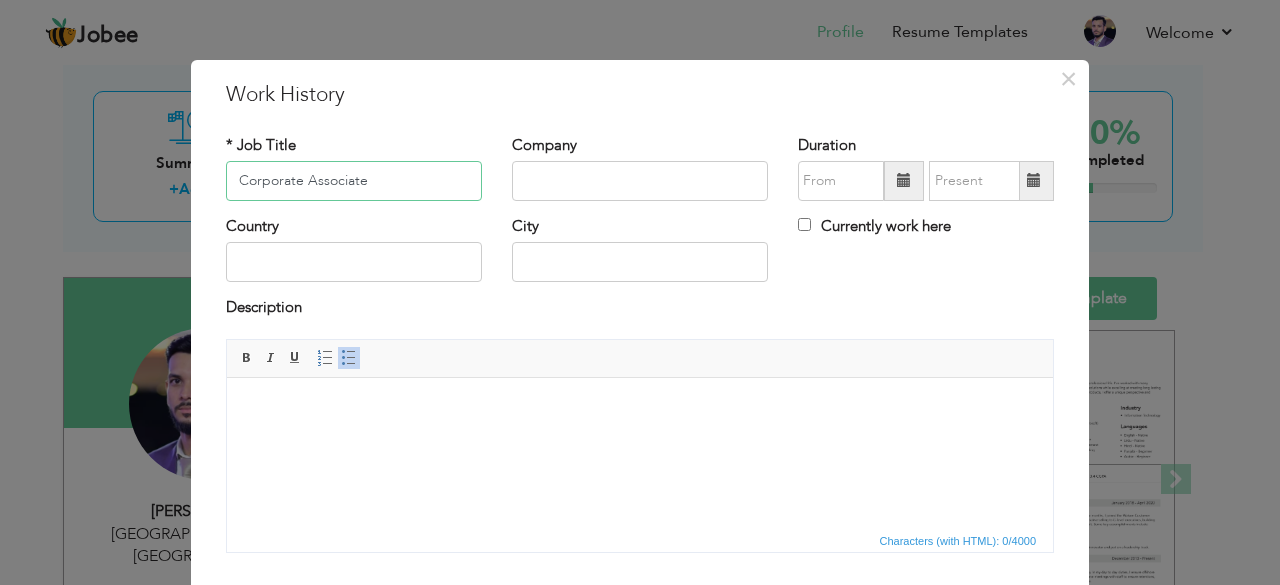 type on "Corporate Associate" 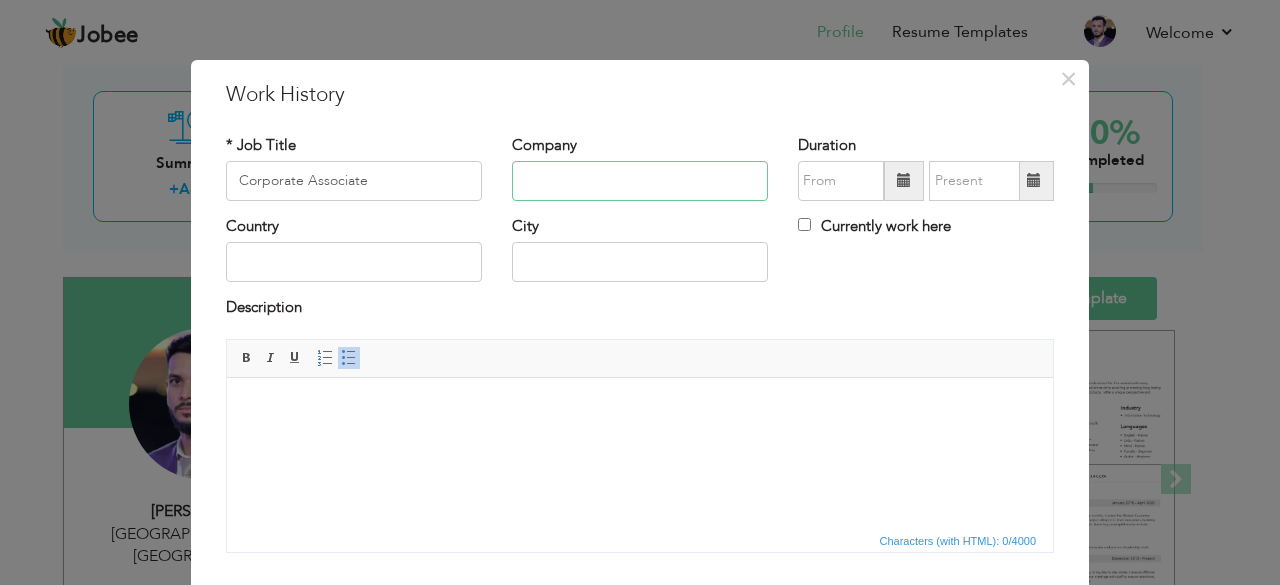 click at bounding box center (640, 181) 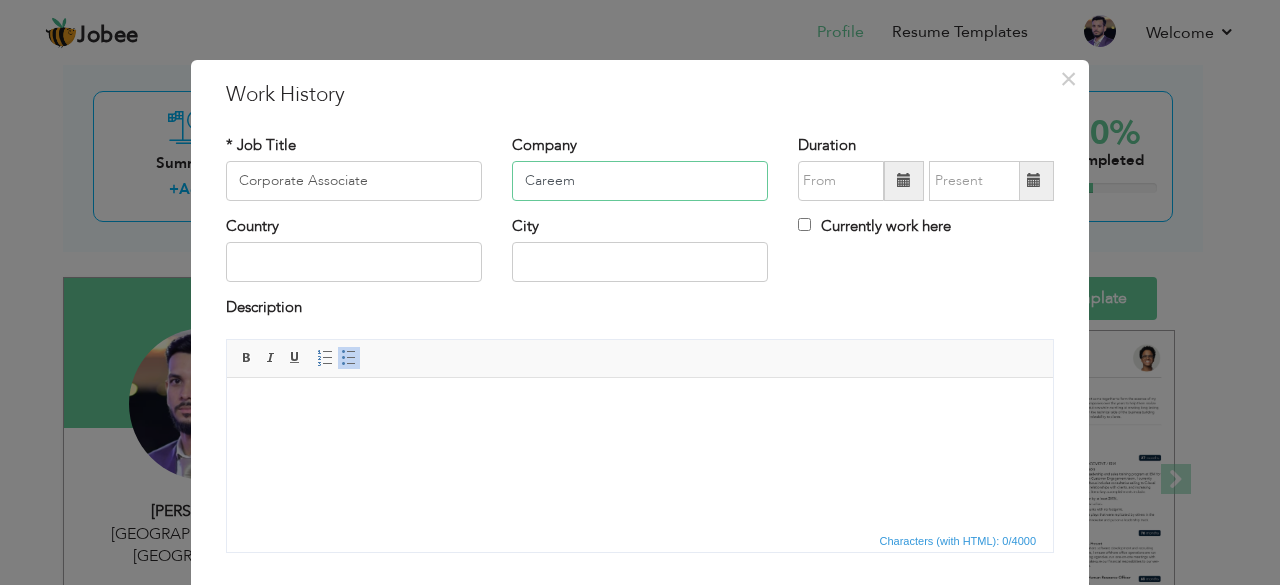 type on "Careem" 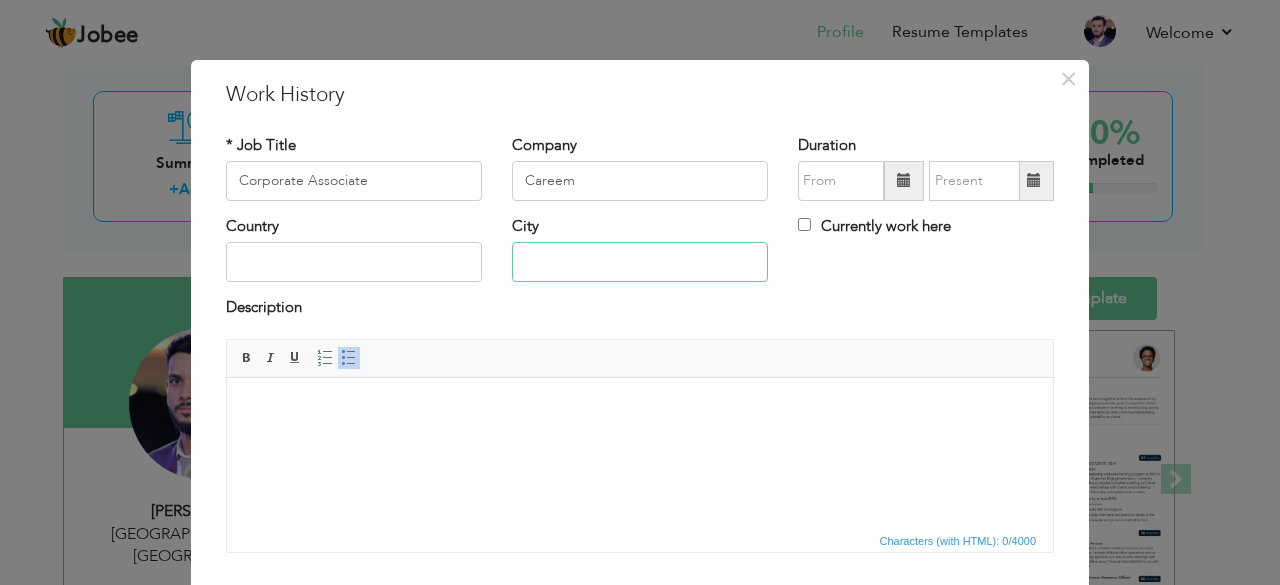 click at bounding box center [640, 262] 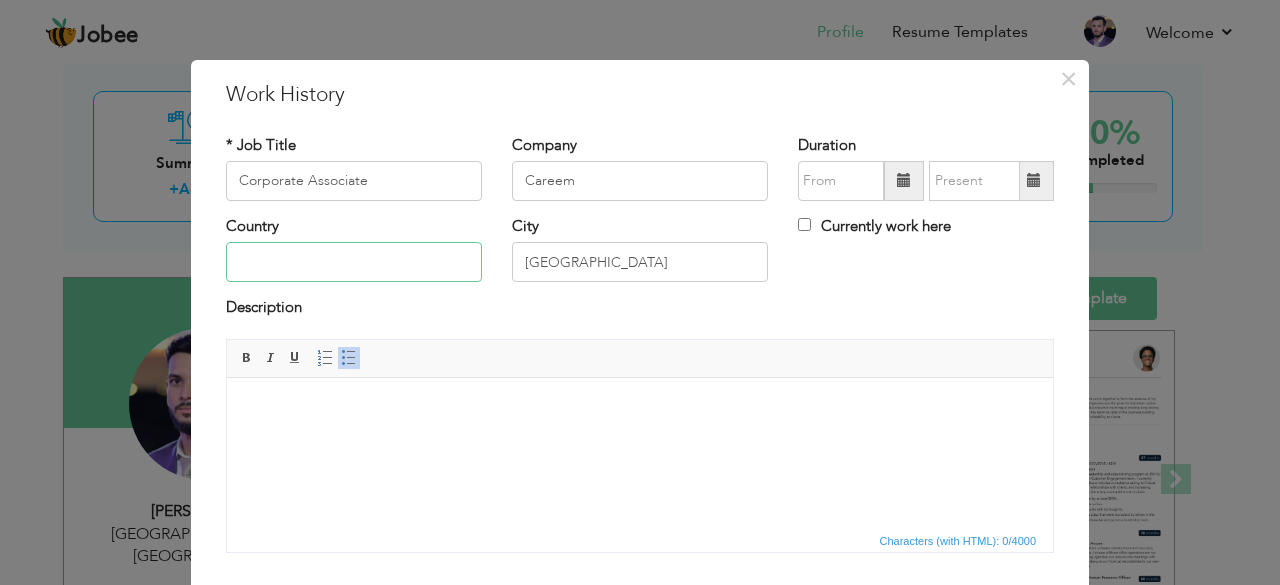 type on "[GEOGRAPHIC_DATA]" 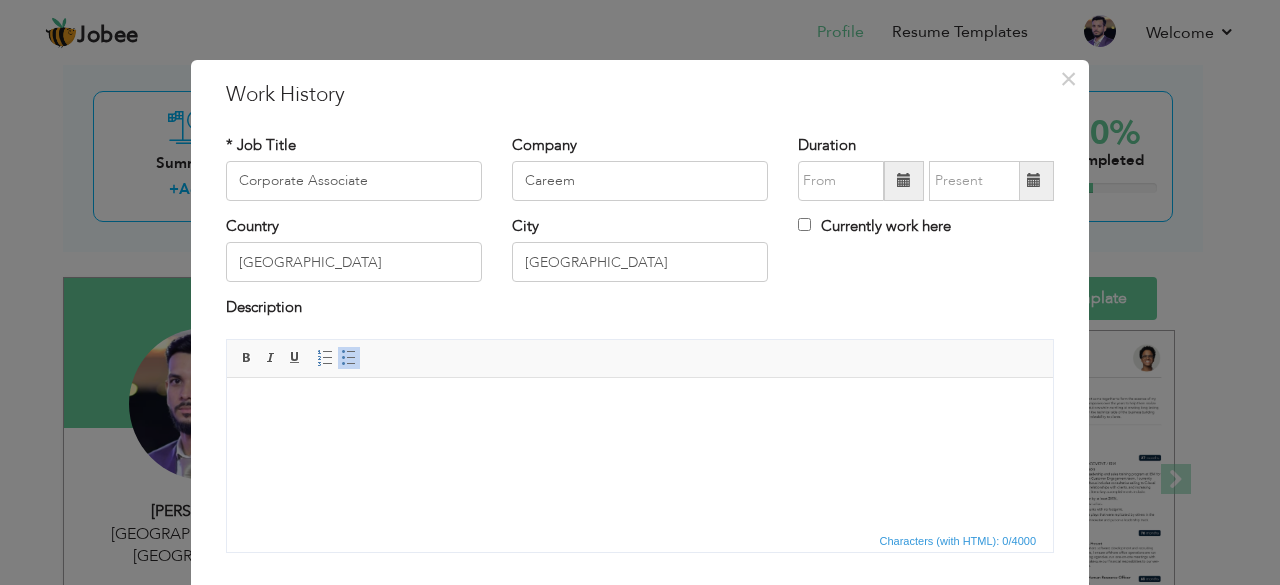 click at bounding box center [904, 181] 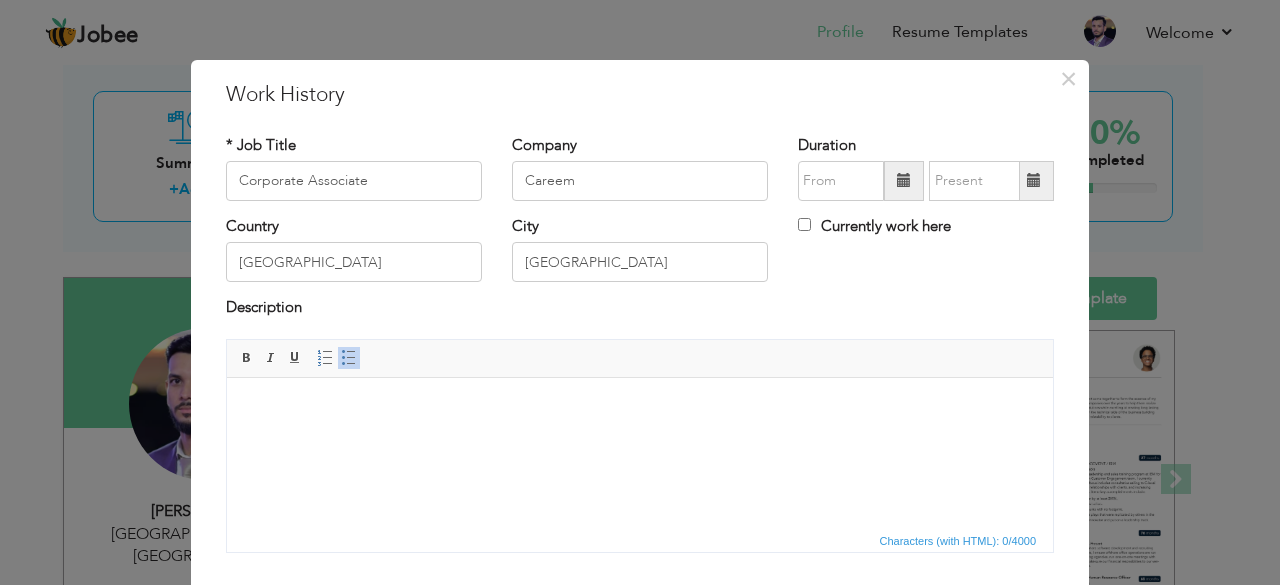 click at bounding box center [640, 407] 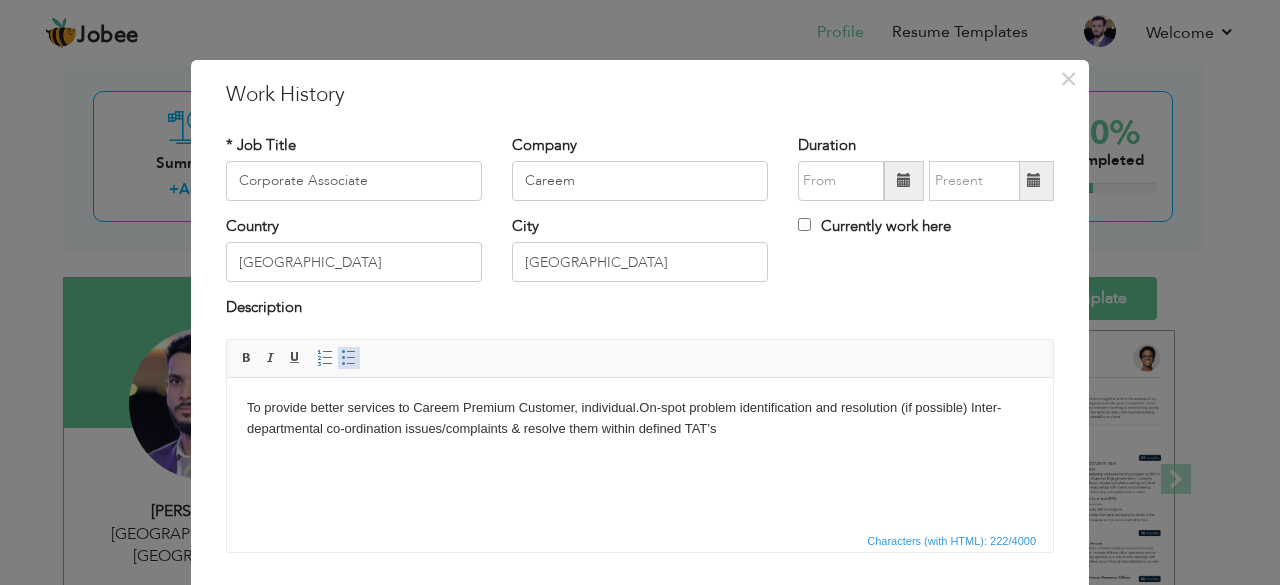 click on "Insert/Remove Bulleted List" at bounding box center (349, 358) 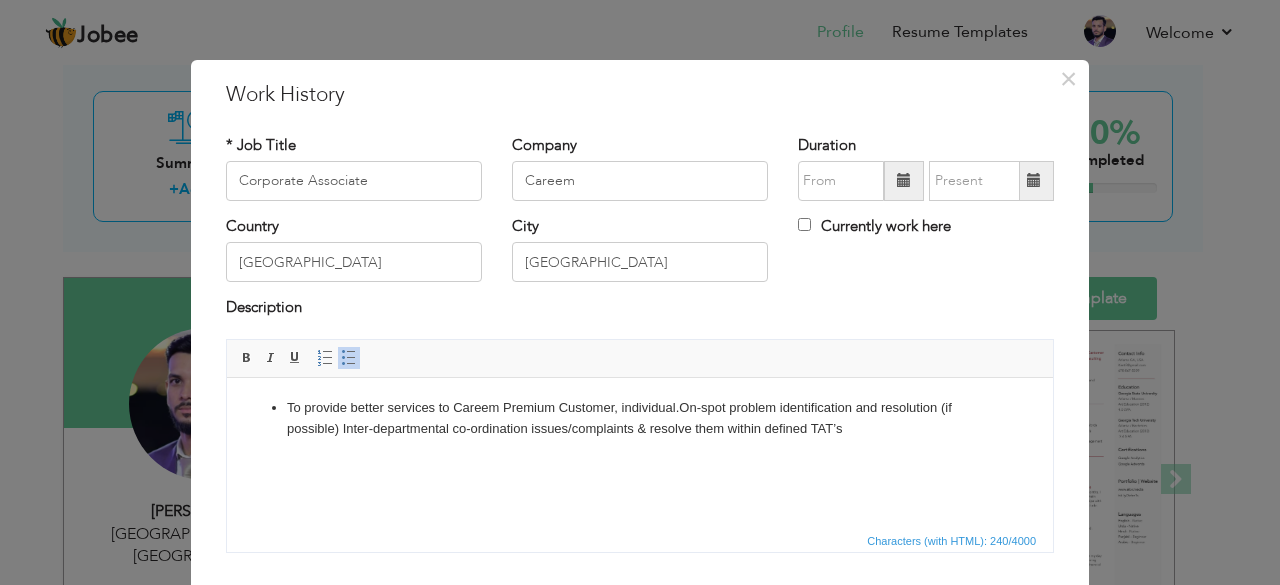 click on "To provide better services to Careem Premium Customer, individual.On-spot problem identification and resolution (if possible) Inter-departmental co-ordination issues/complaints & resolve them within defined TAT’s" at bounding box center (640, 418) 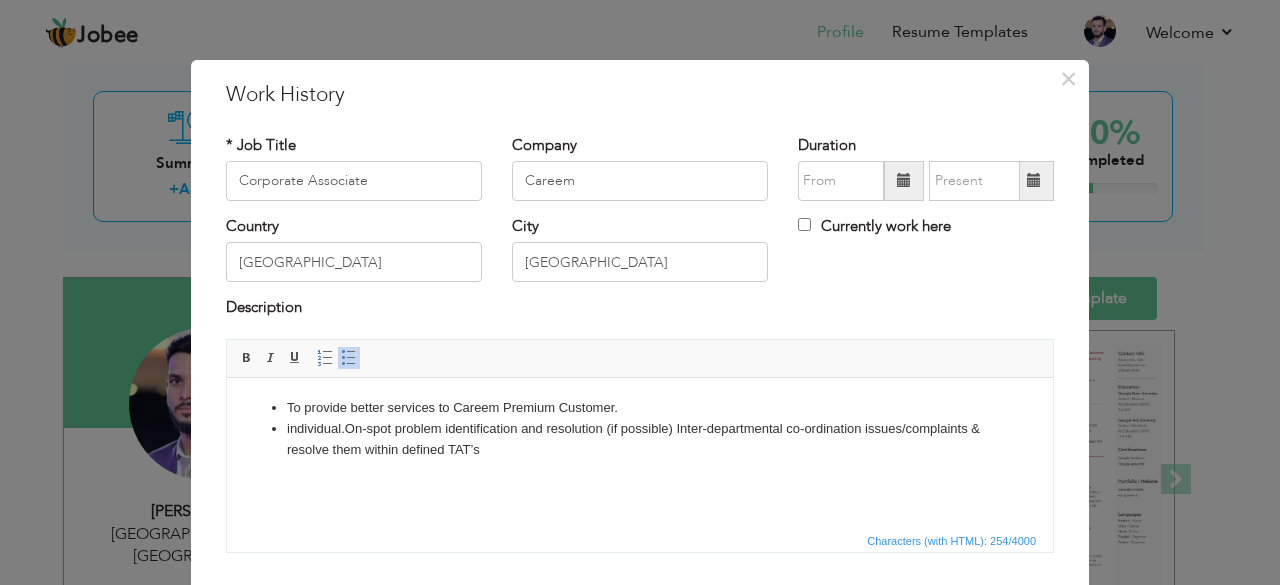 click on "individual.On-spot problem identification and resolution (if possible) Inter-departmental co-ordination issues/complaints & resolve them within defined TAT’s" at bounding box center (640, 439) 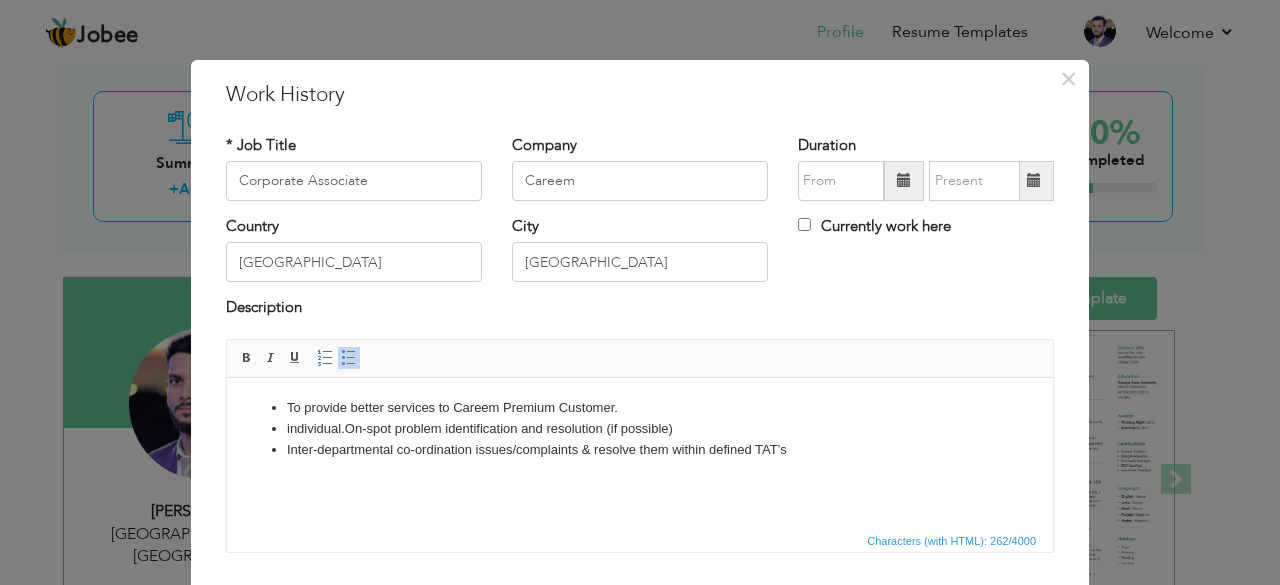 click on "Inter-departmental co-ordination issues/complaints & resolve them within defined TAT’s" at bounding box center (640, 449) 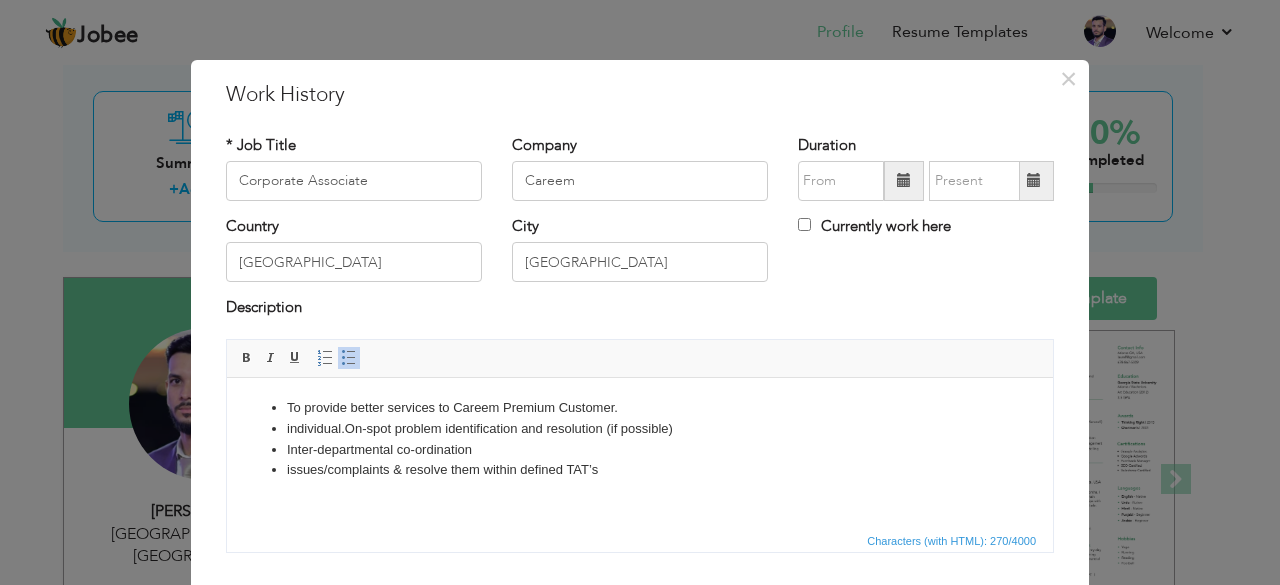 click at bounding box center [904, 181] 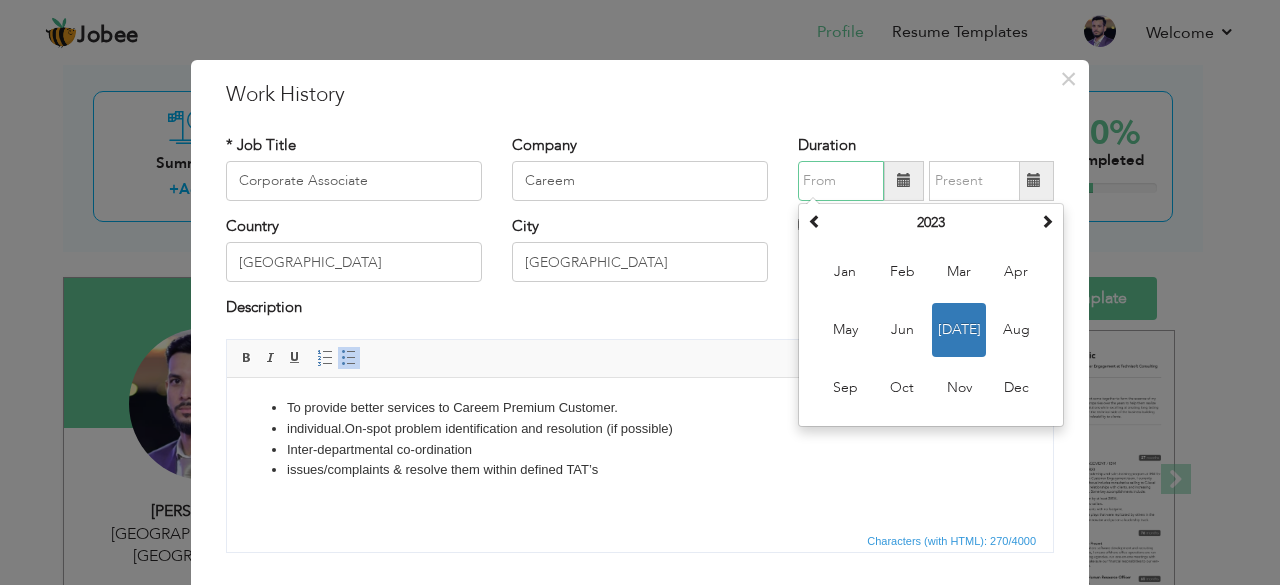 drag, startPoint x: 808, startPoint y: 217, endPoint x: 829, endPoint y: 237, distance: 29 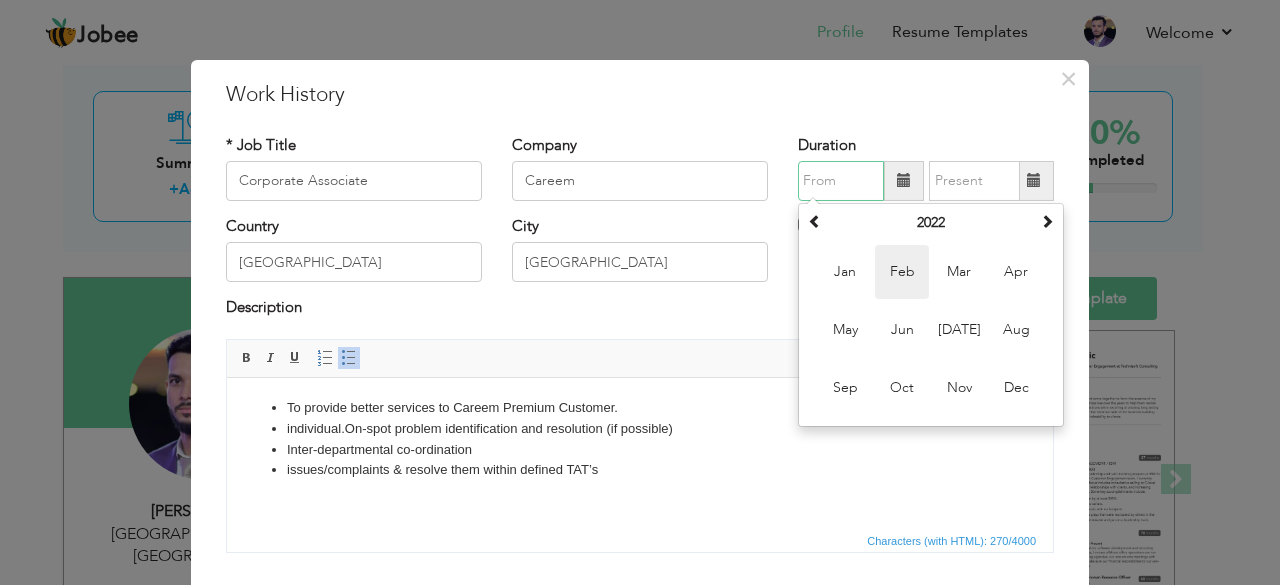 click on "Feb" at bounding box center [902, 272] 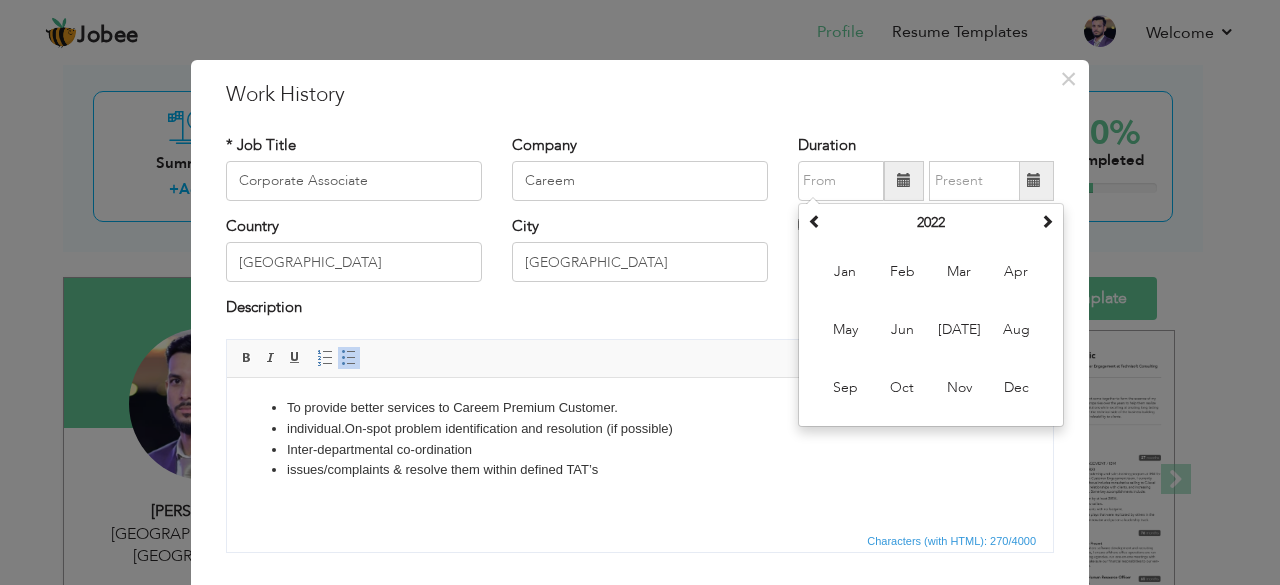 type on "02/2022" 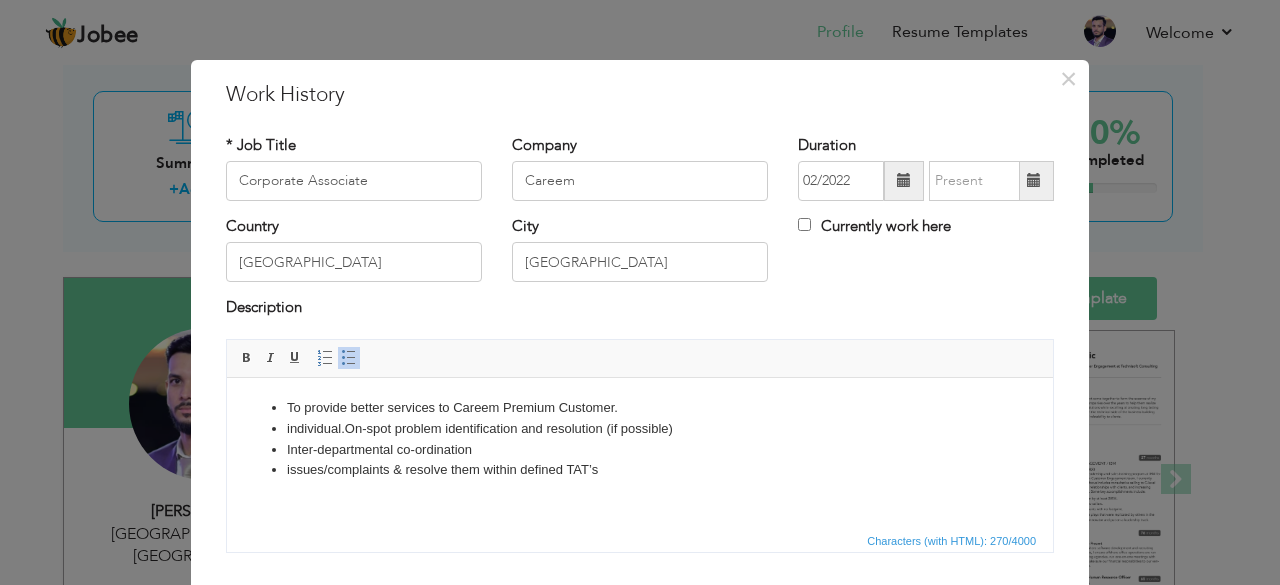 click at bounding box center (1034, 181) 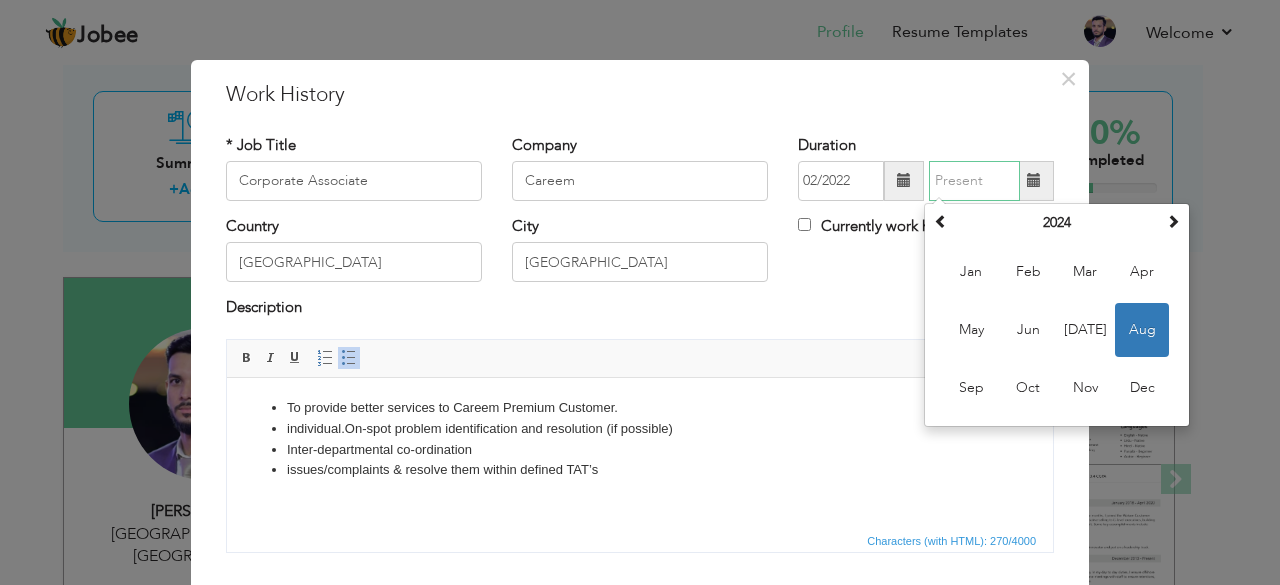 click at bounding box center (974, 181) 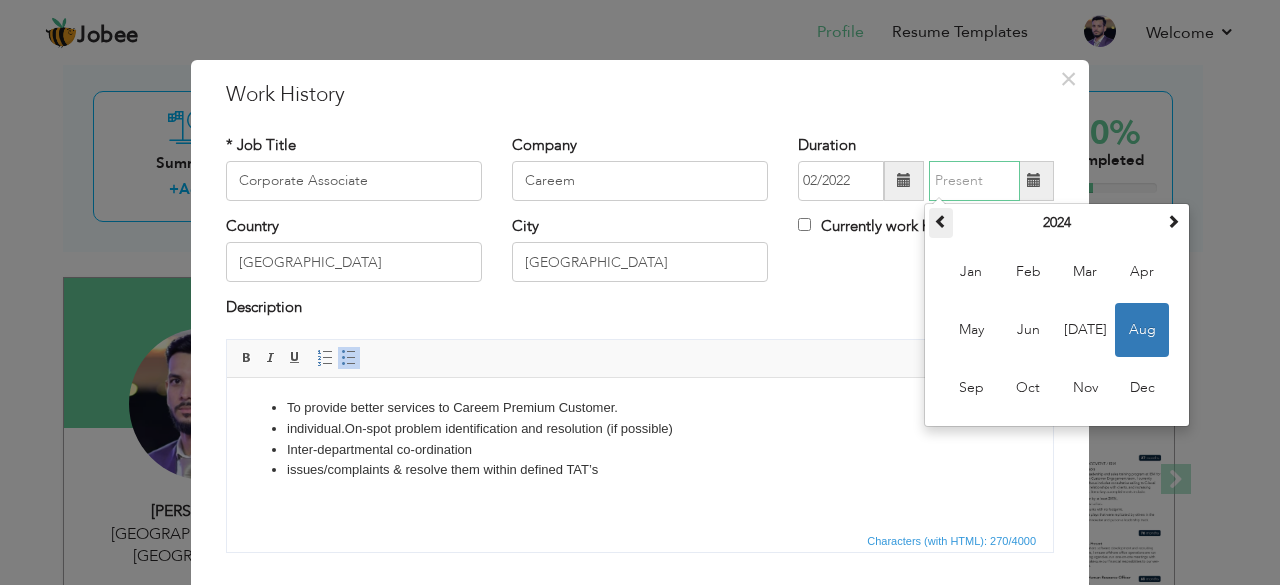 click at bounding box center (941, 221) 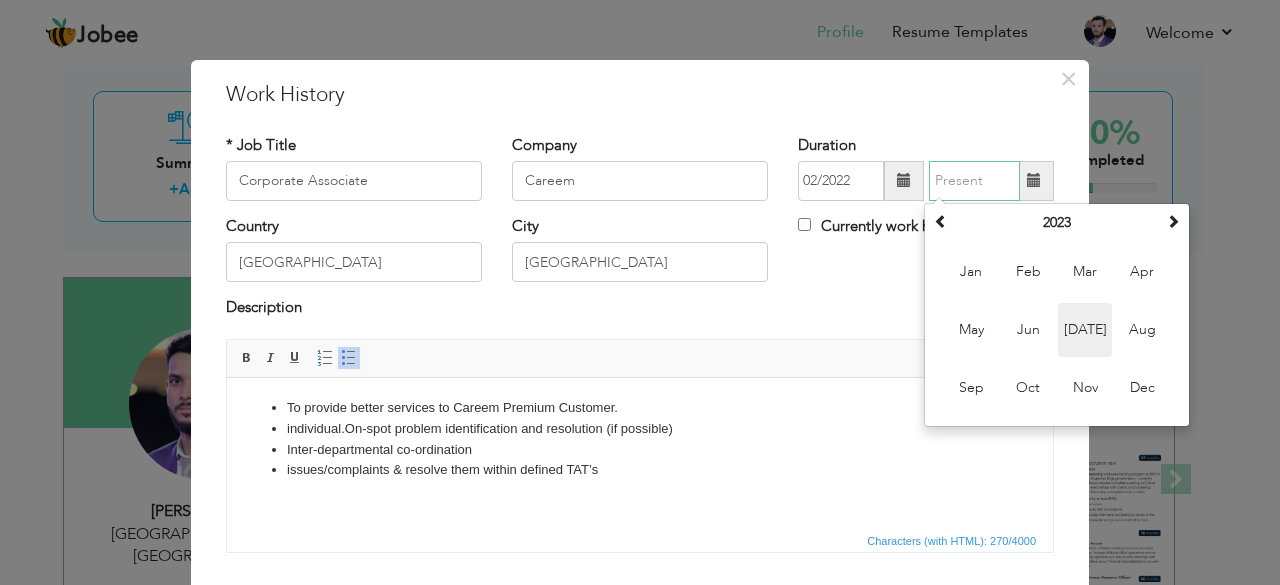 click on "Jul" at bounding box center [1085, 330] 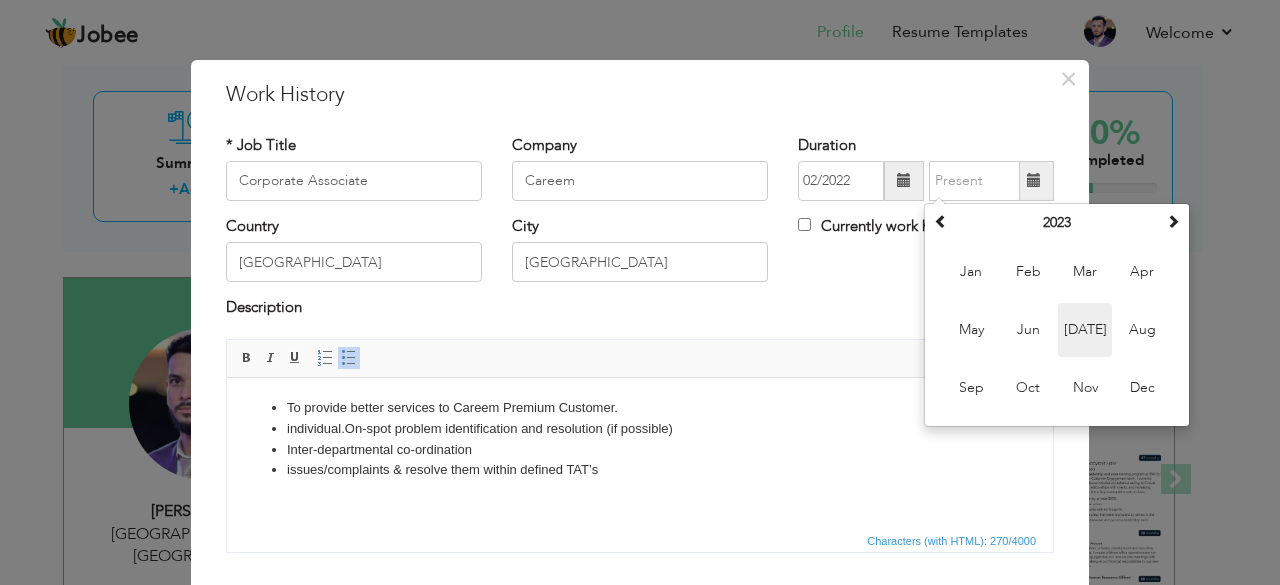 type on "07/2023" 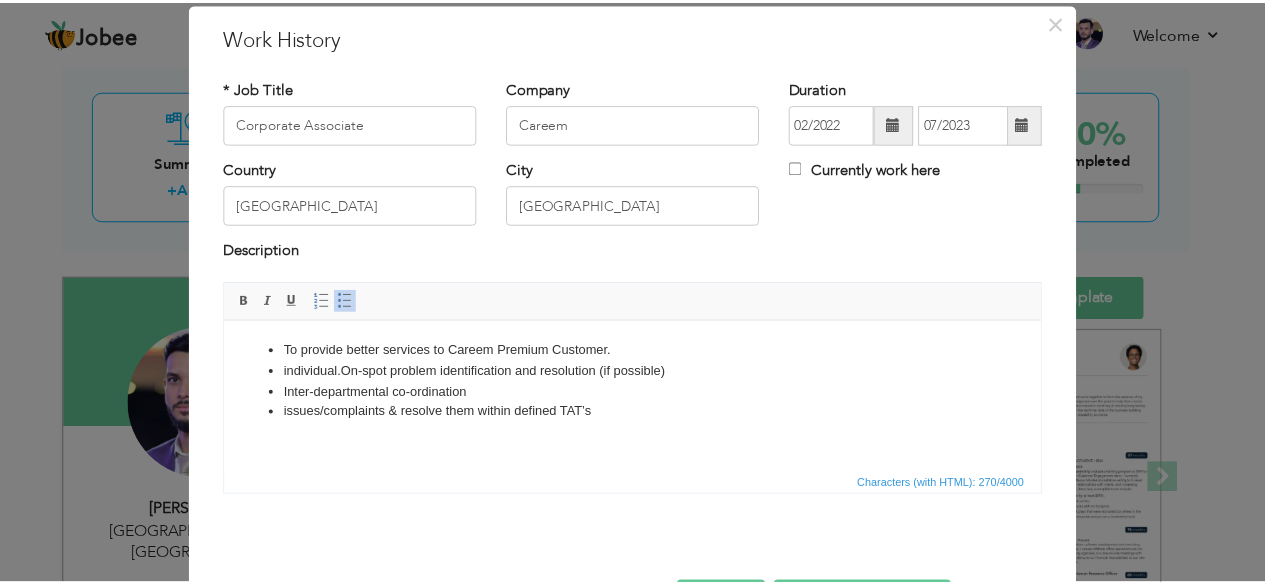 scroll, scrollTop: 128, scrollLeft: 0, axis: vertical 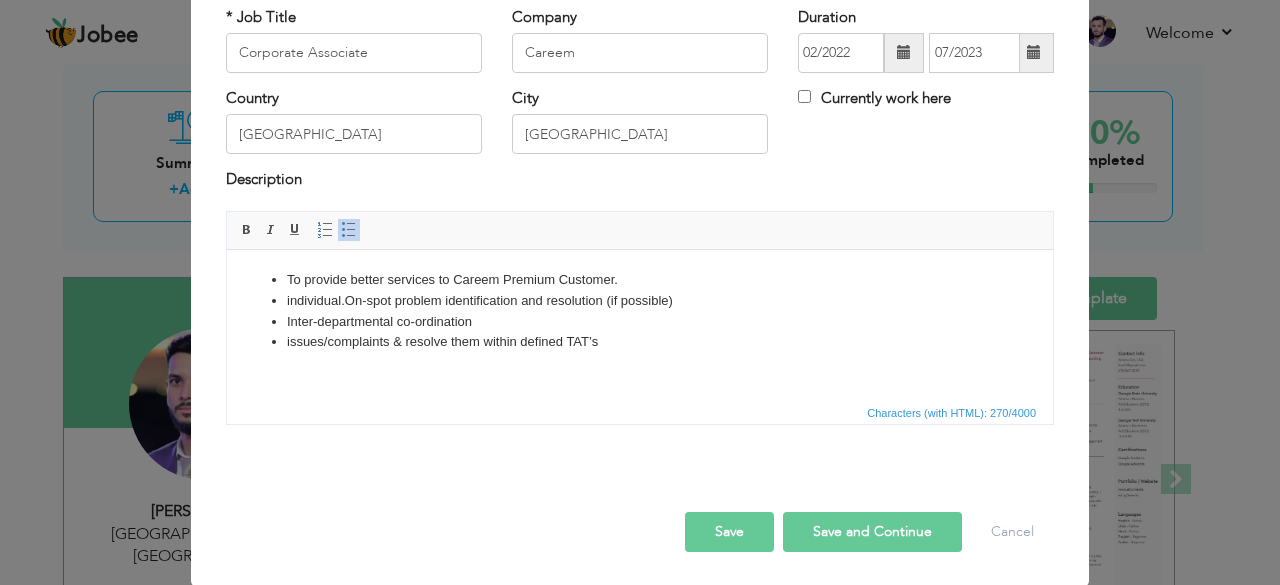 click on "Save" at bounding box center (729, 532) 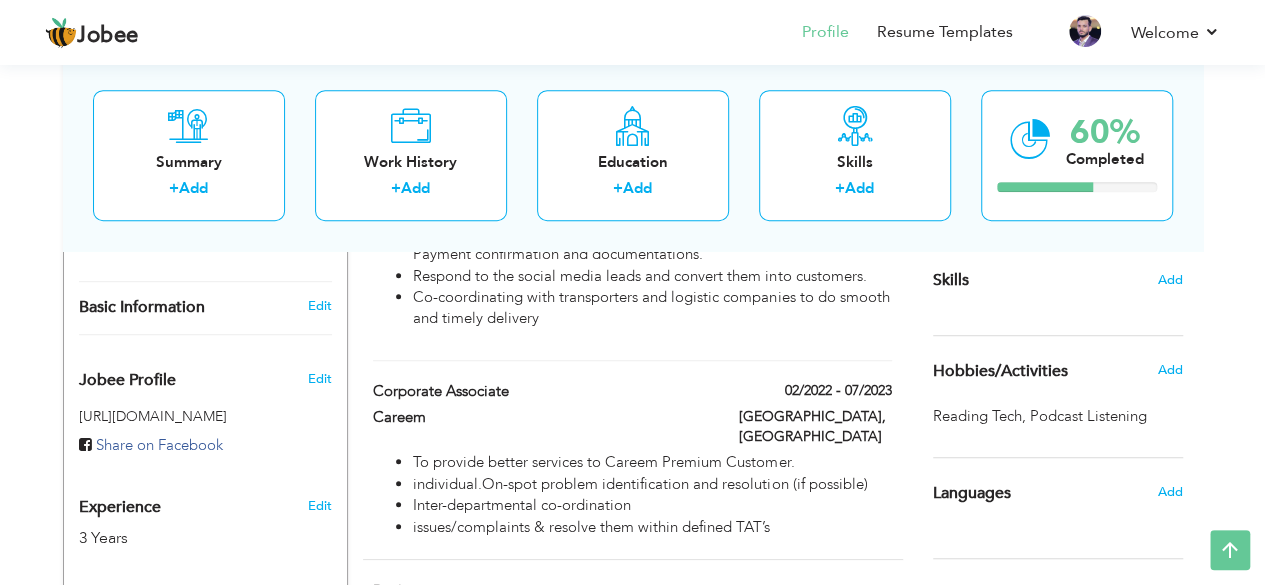 scroll, scrollTop: 400, scrollLeft: 0, axis: vertical 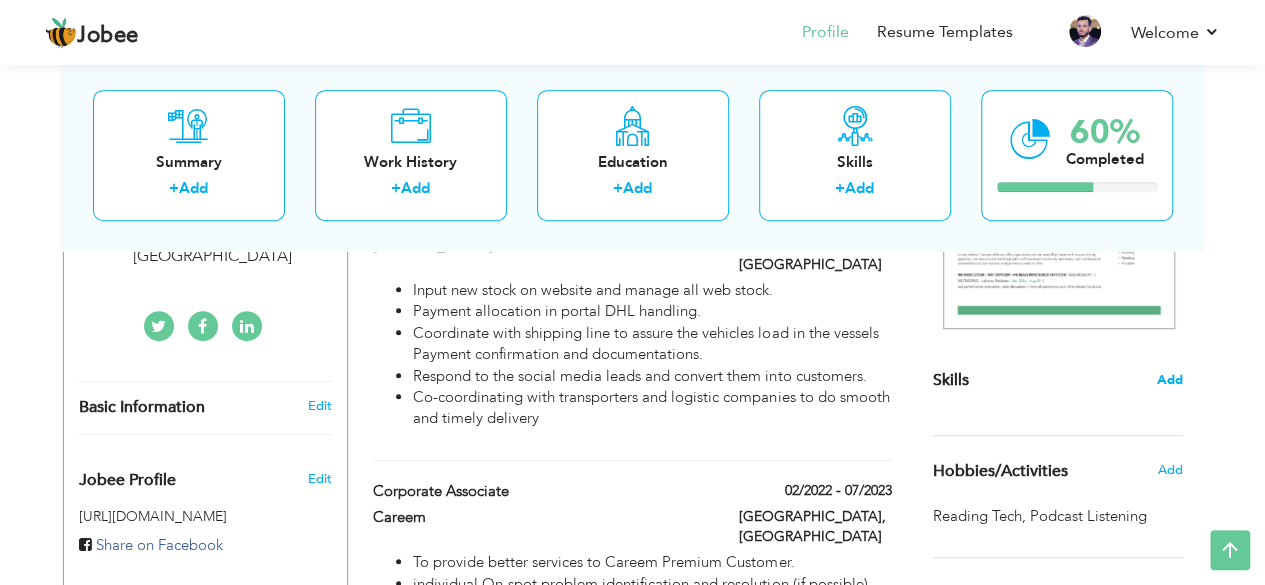click on "Add" at bounding box center (1170, 380) 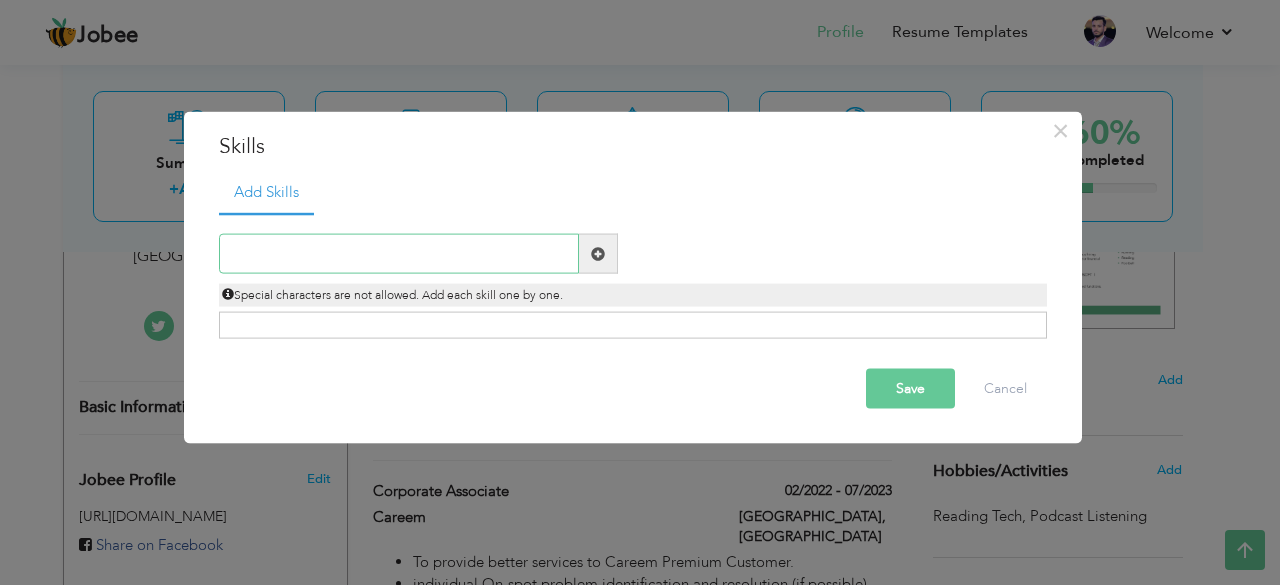 paste on "React.js" 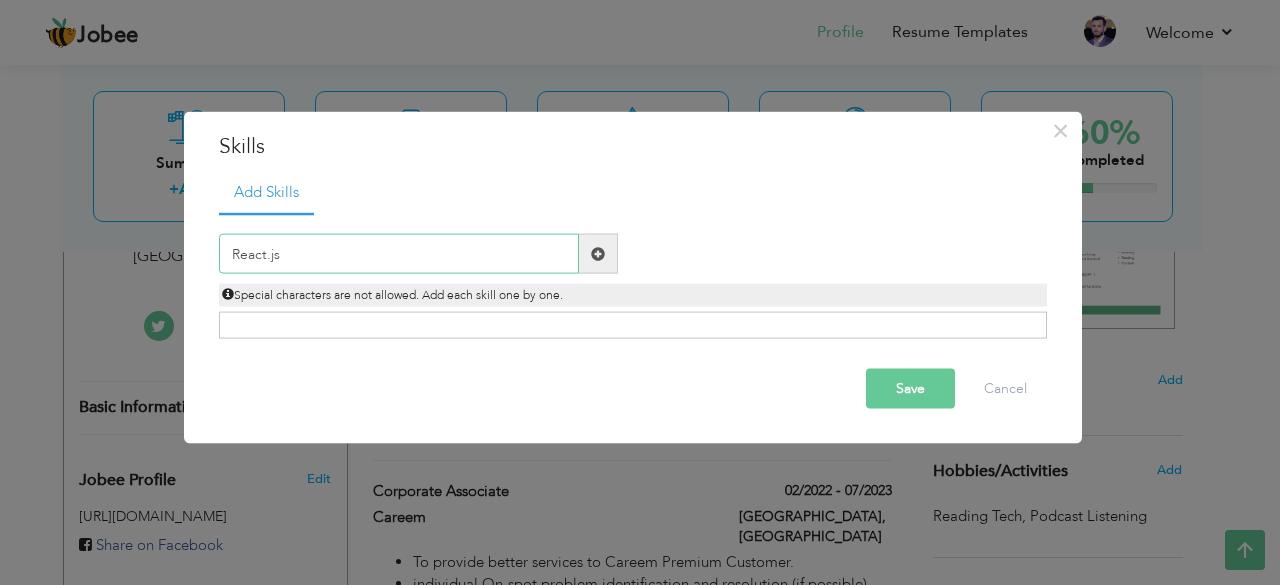 type on "React.js" 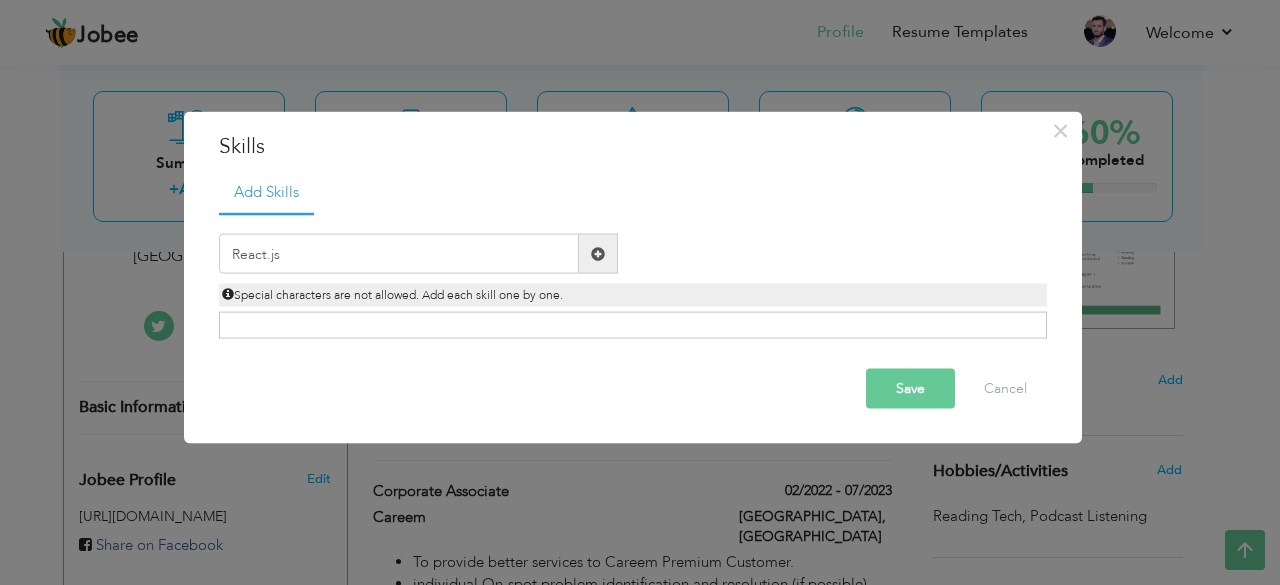 click at bounding box center (598, 253) 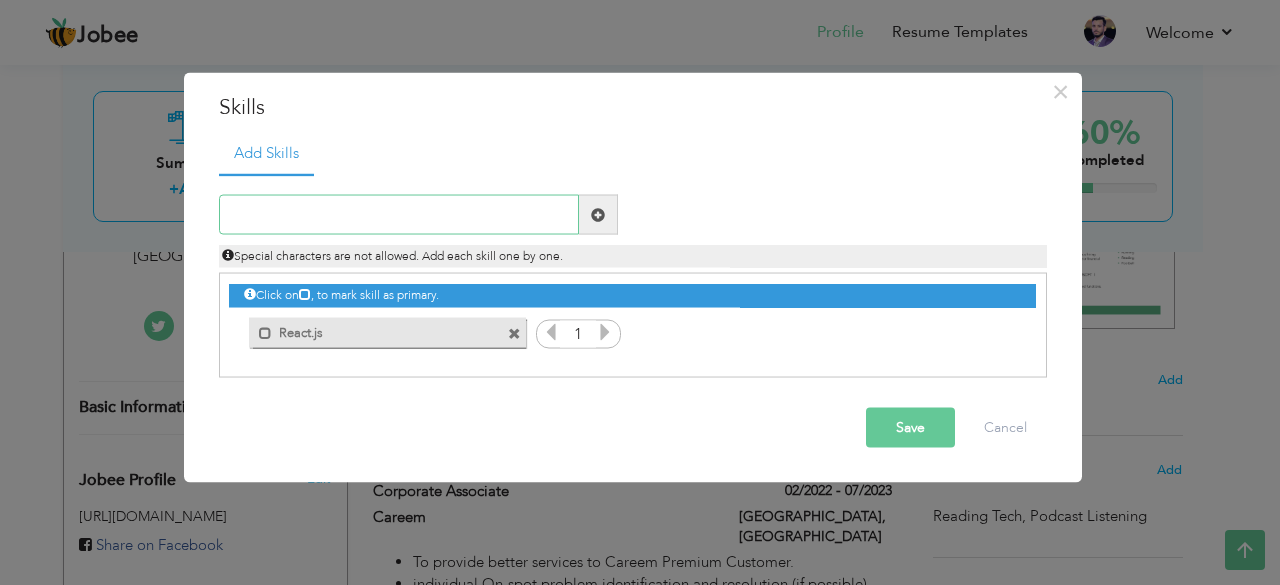 click at bounding box center (399, 215) 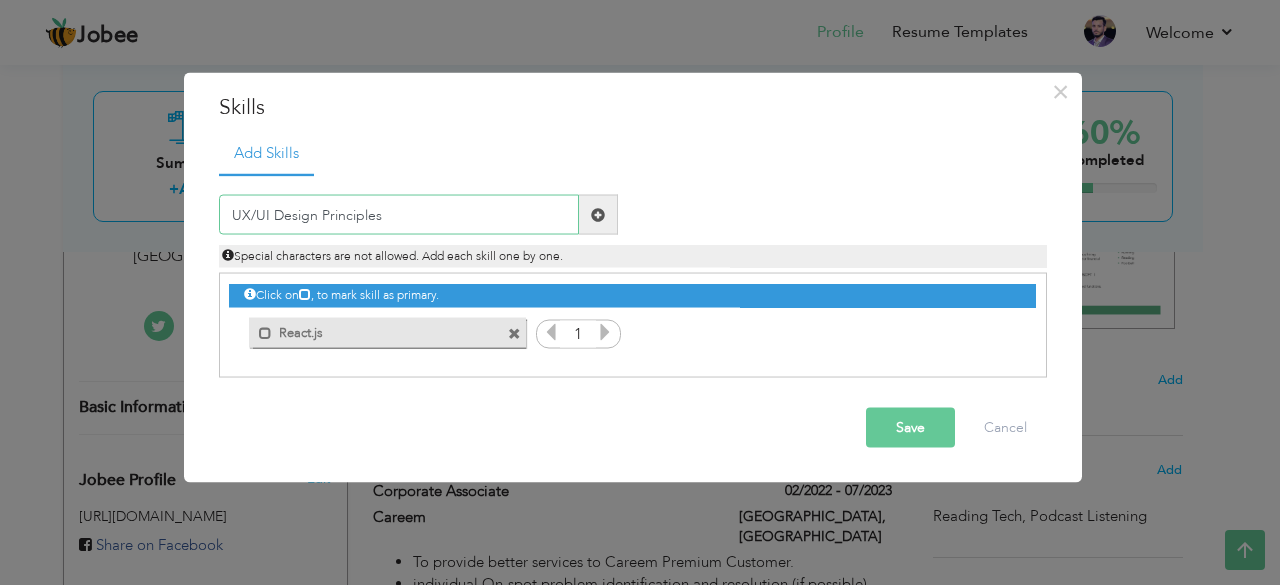type on "UX/UI Design Principles" 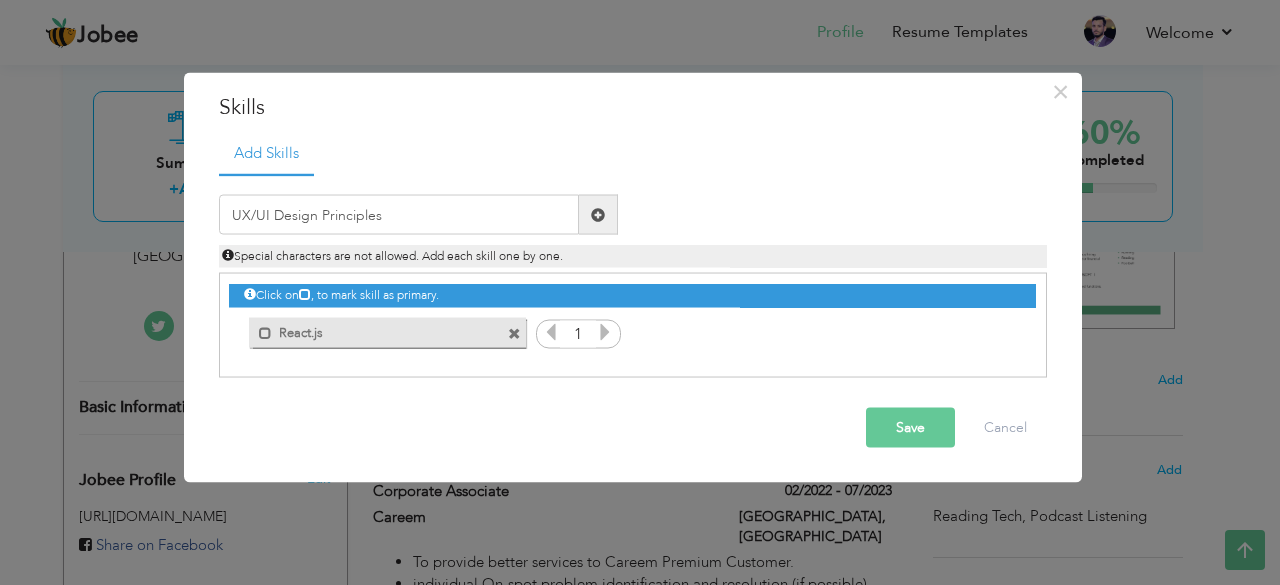 click at bounding box center [598, 215] 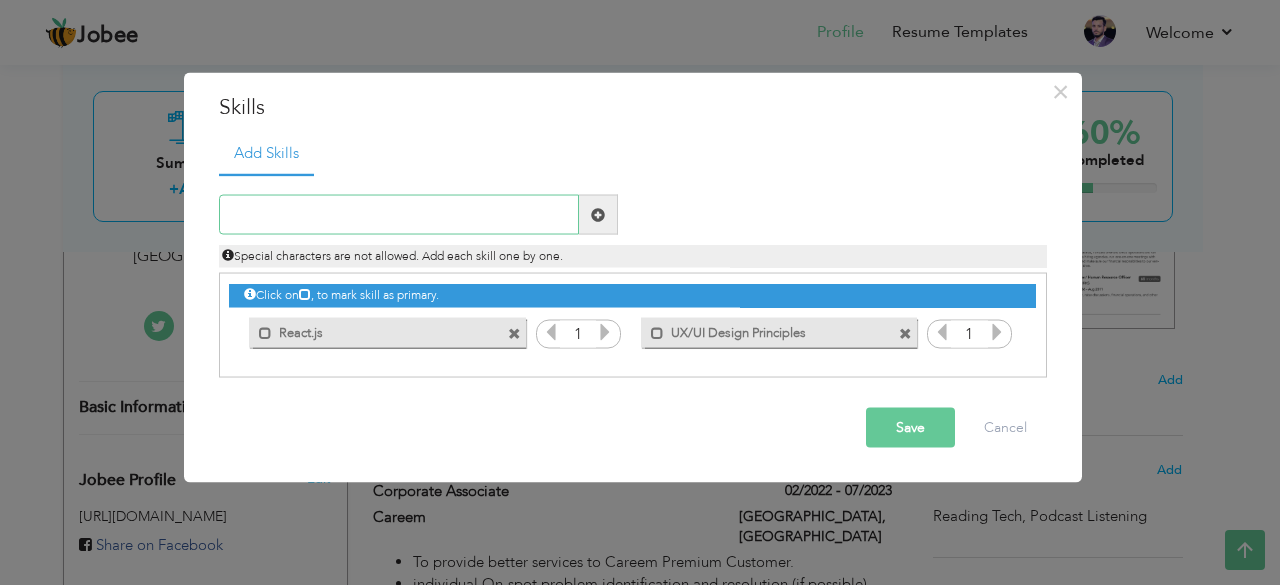 click at bounding box center (399, 215) 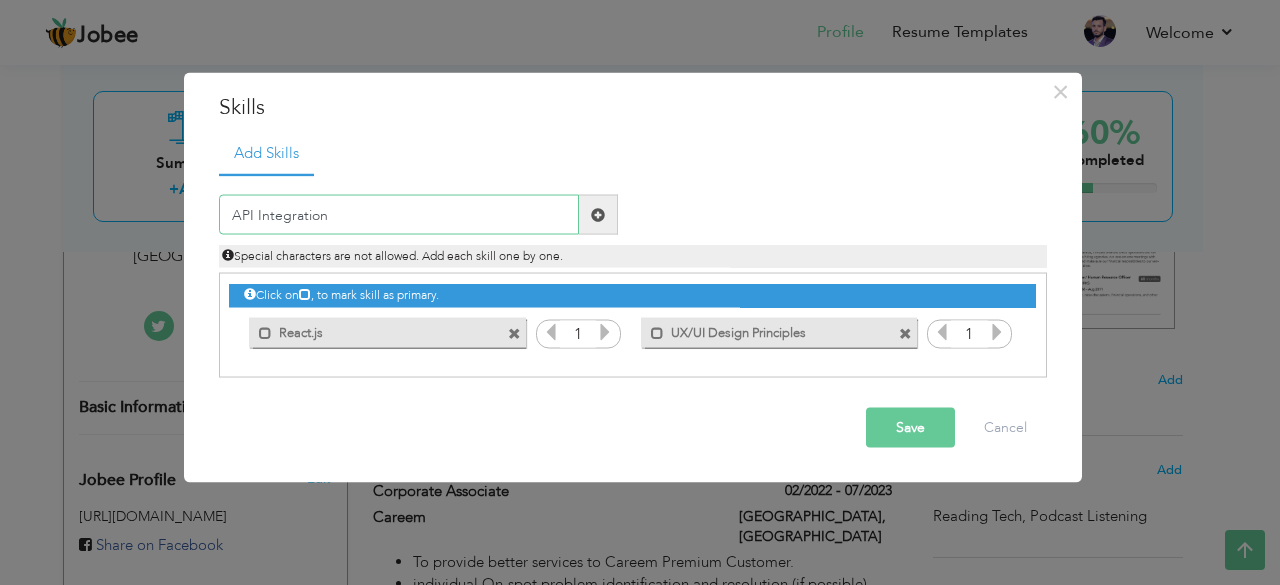 type on "API Integration" 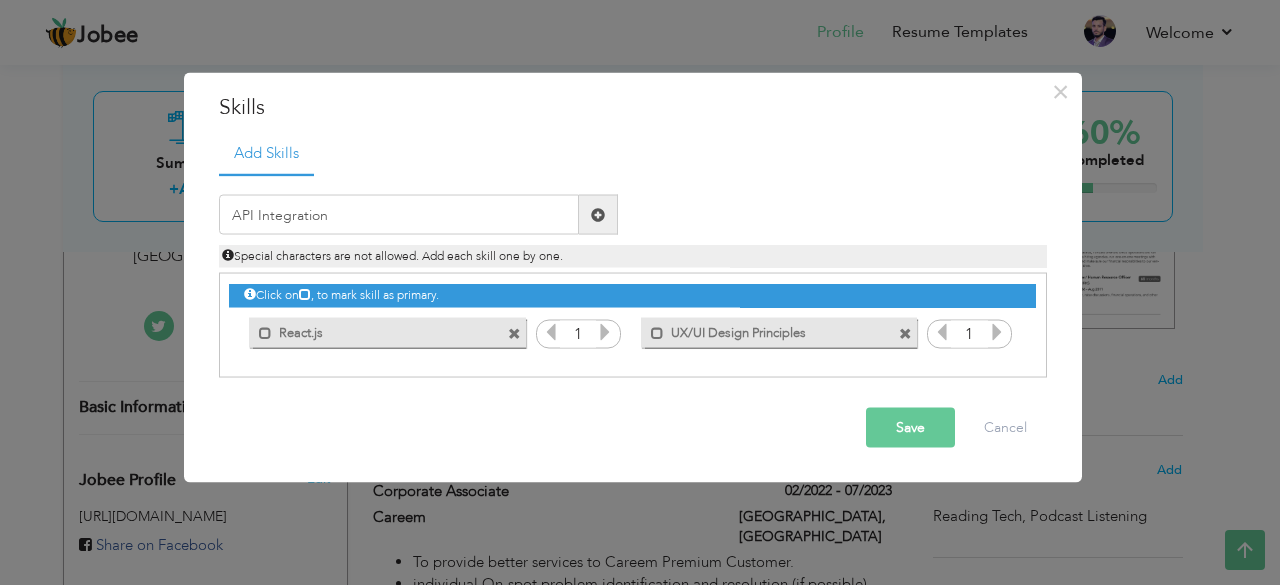 click at bounding box center (598, 215) 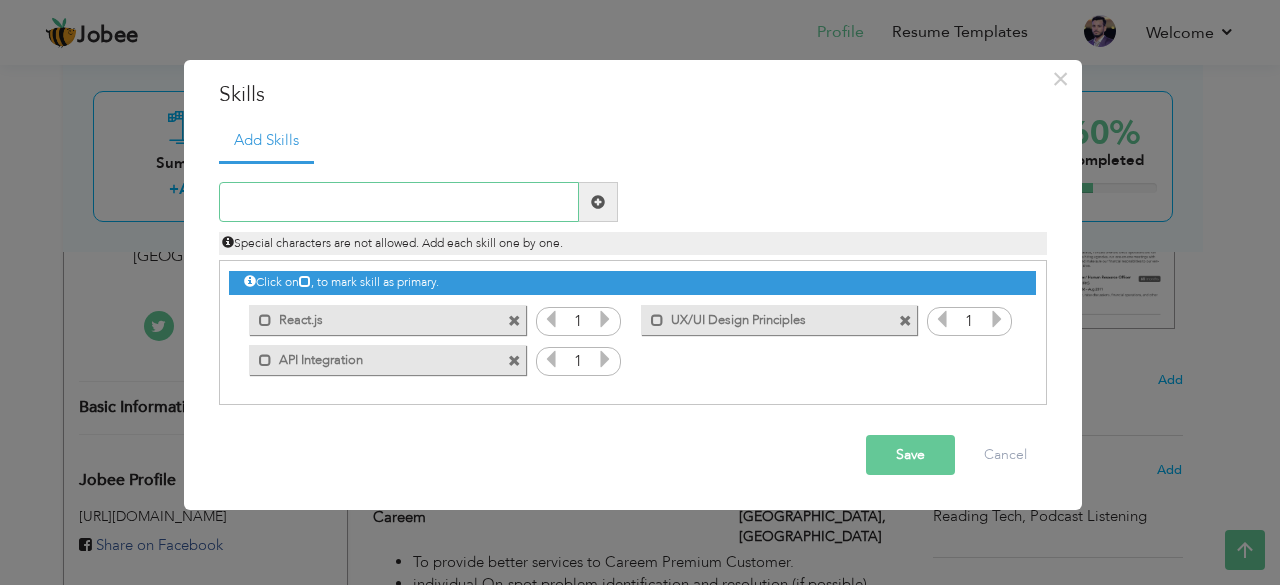 click at bounding box center [399, 202] 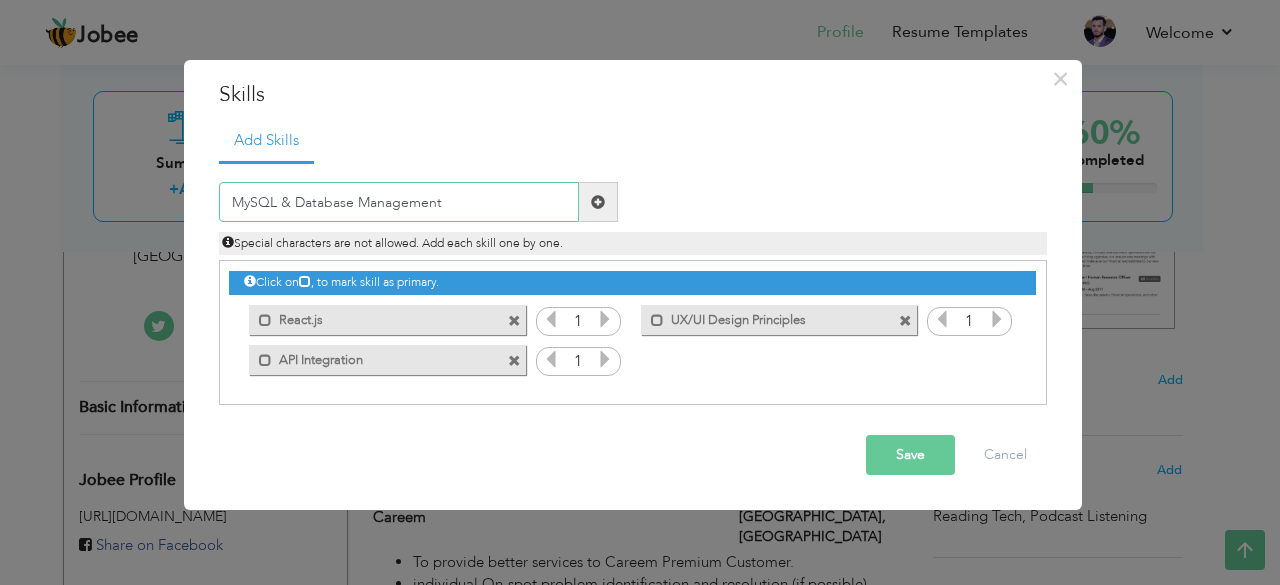 type on "MySQL & Database Management" 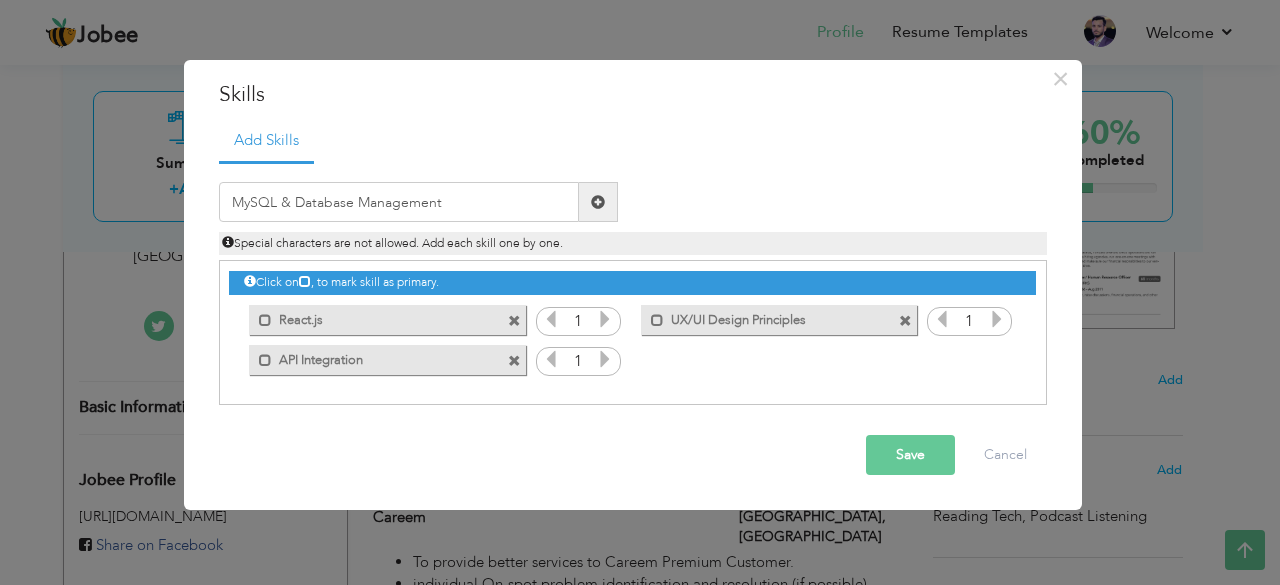 click at bounding box center [598, 202] 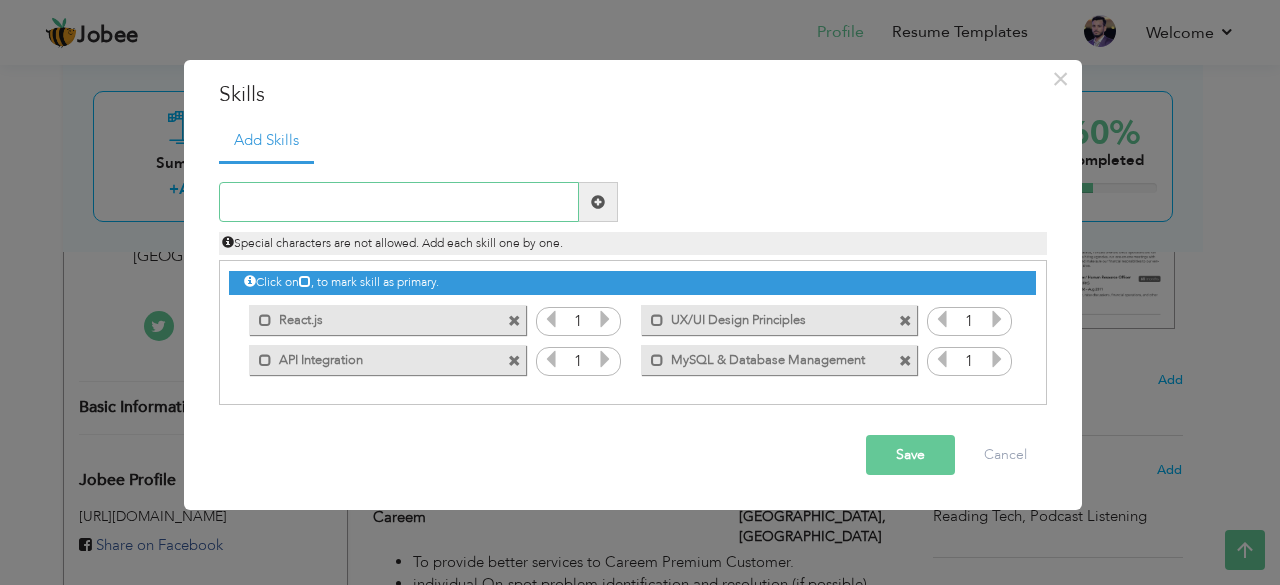 click at bounding box center (399, 202) 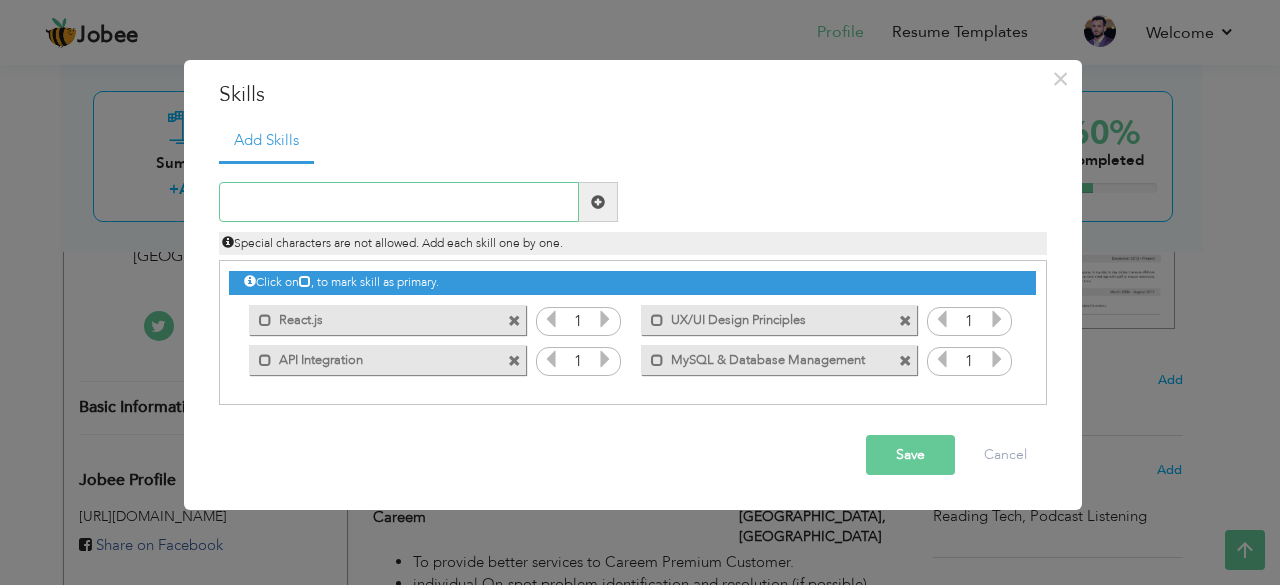 click at bounding box center [399, 202] 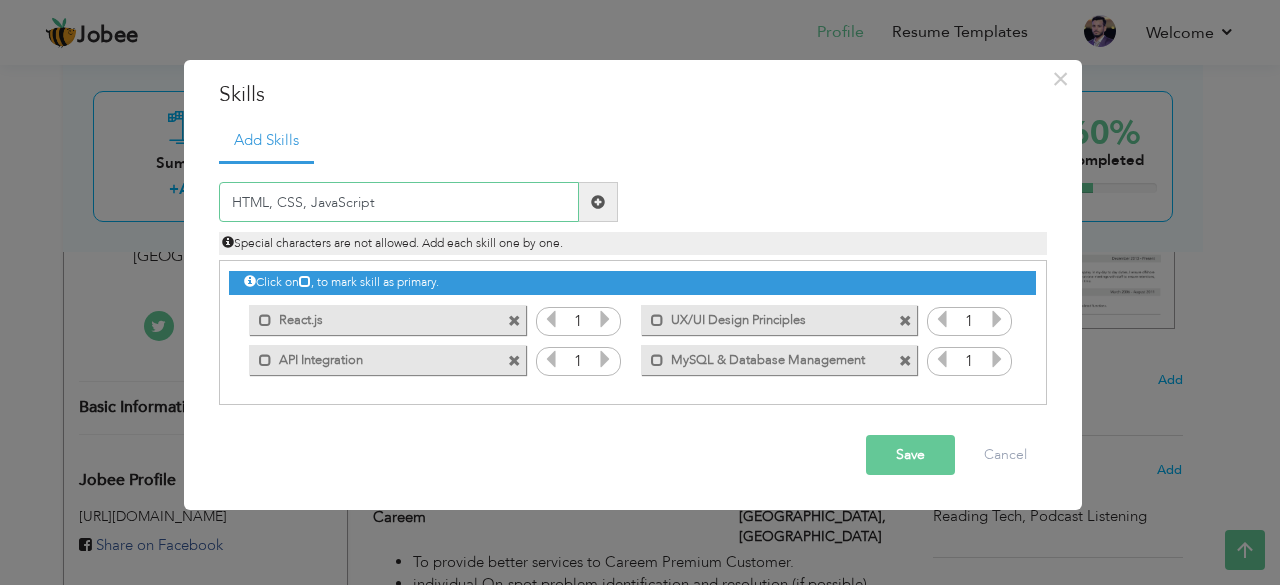 click on "HTML, CSS, JavaScript" at bounding box center (399, 202) 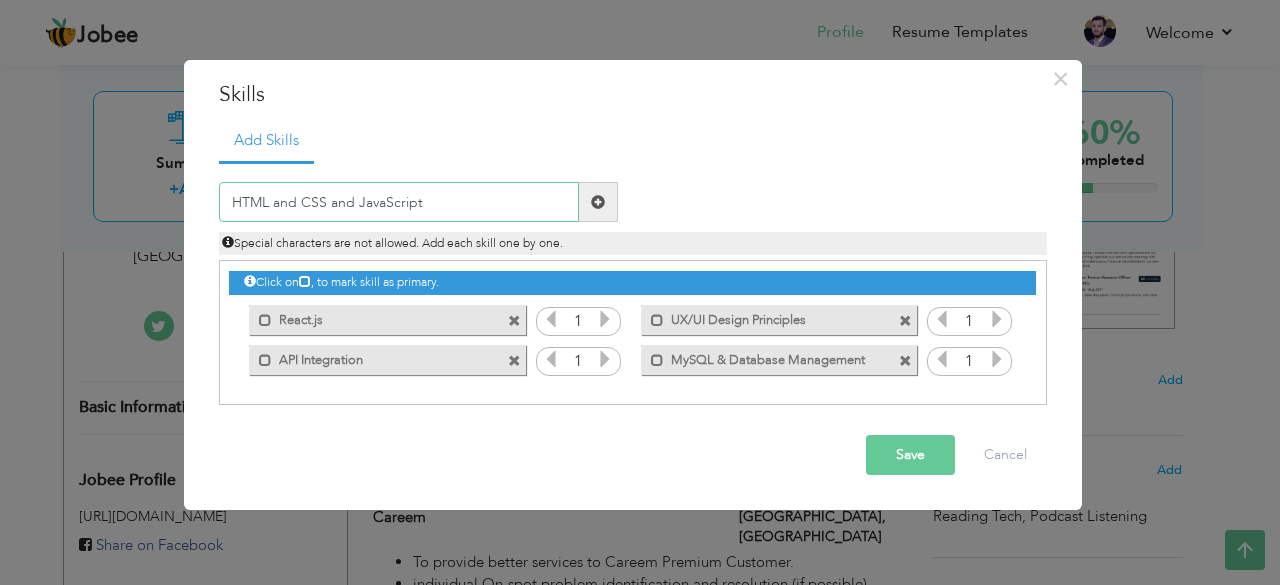 type on "HTML and CSS and JavaScript" 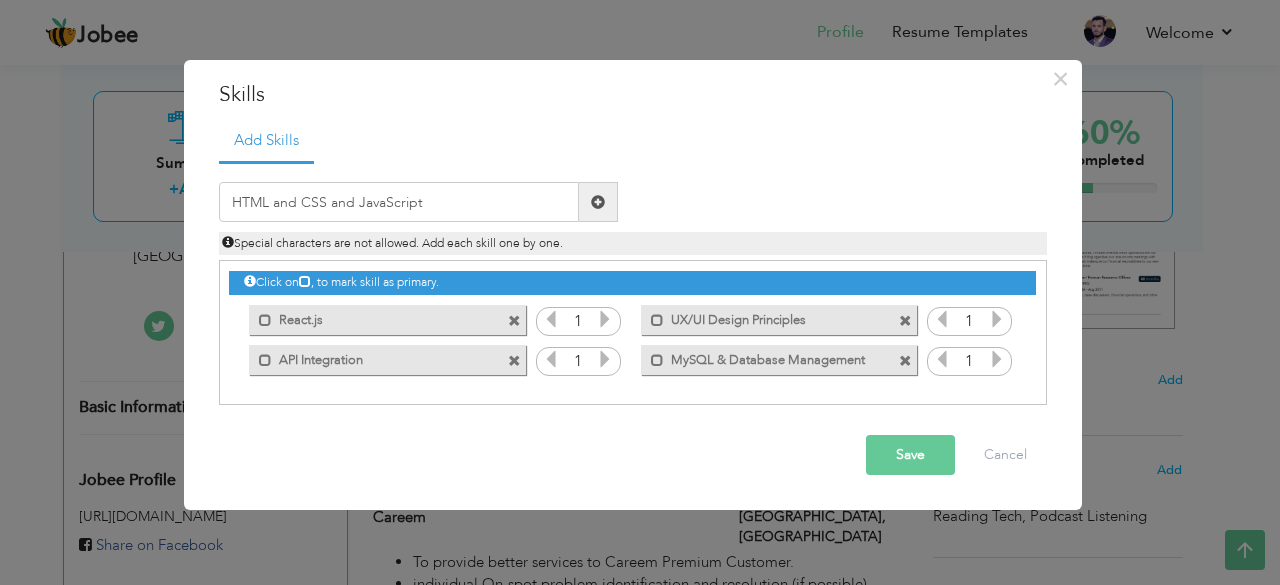 click on "Save" at bounding box center (910, 455) 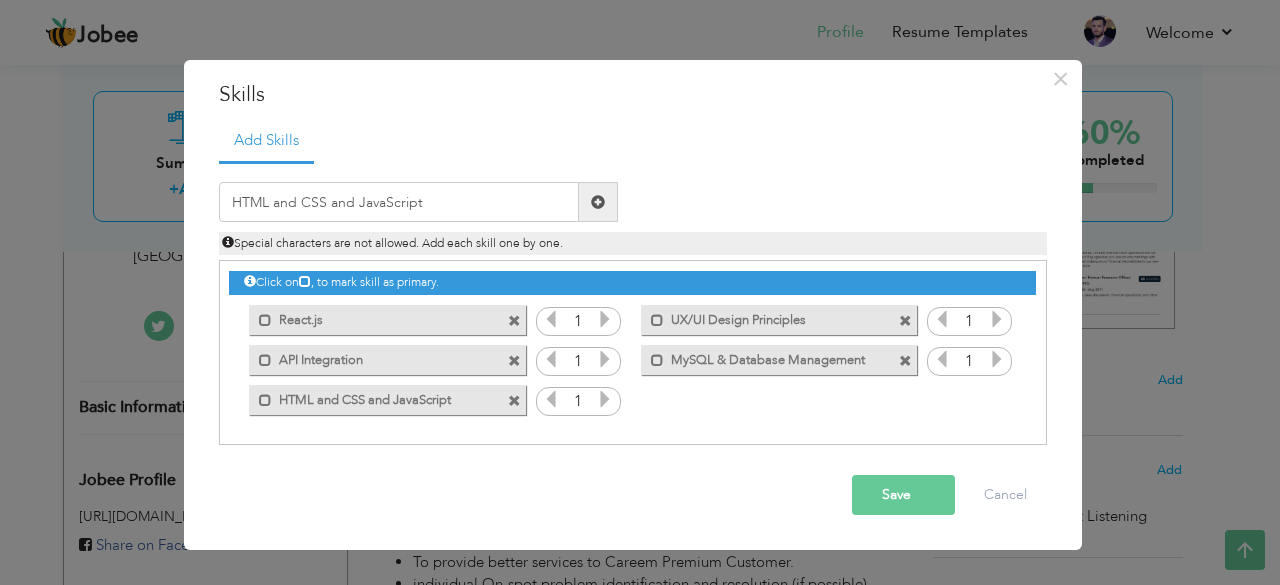 type 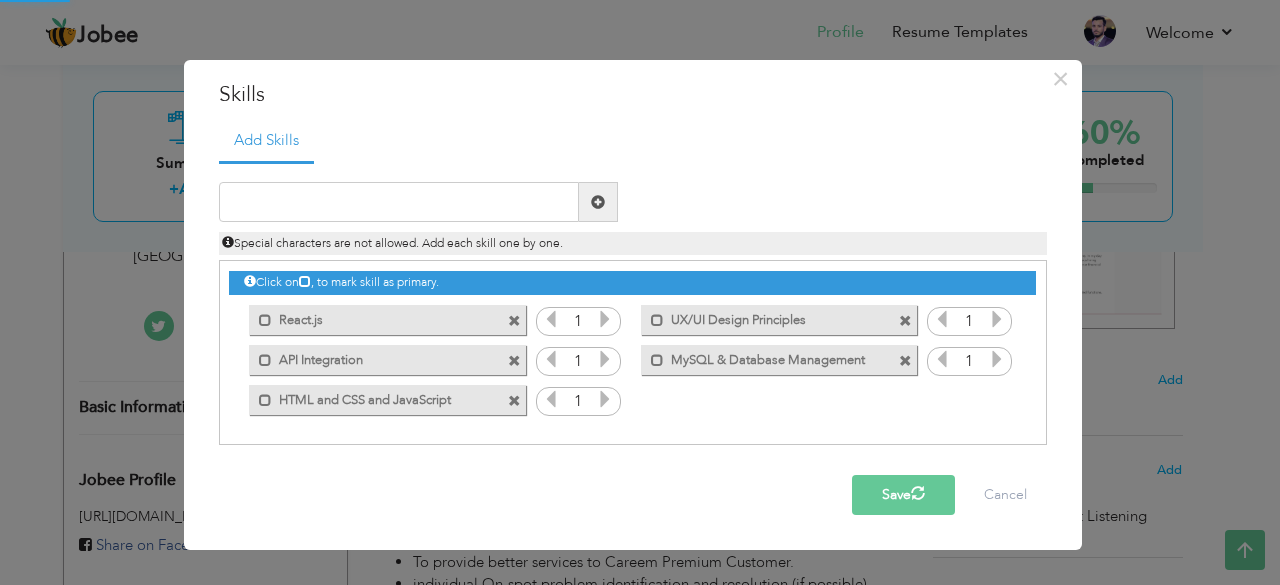 type 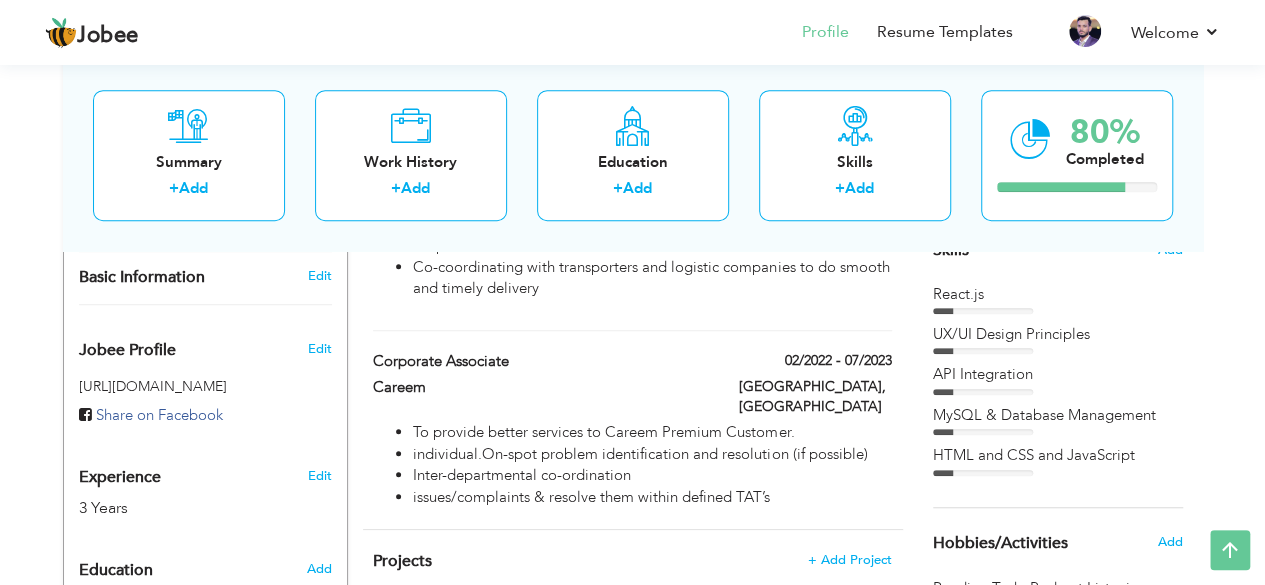 scroll, scrollTop: 500, scrollLeft: 0, axis: vertical 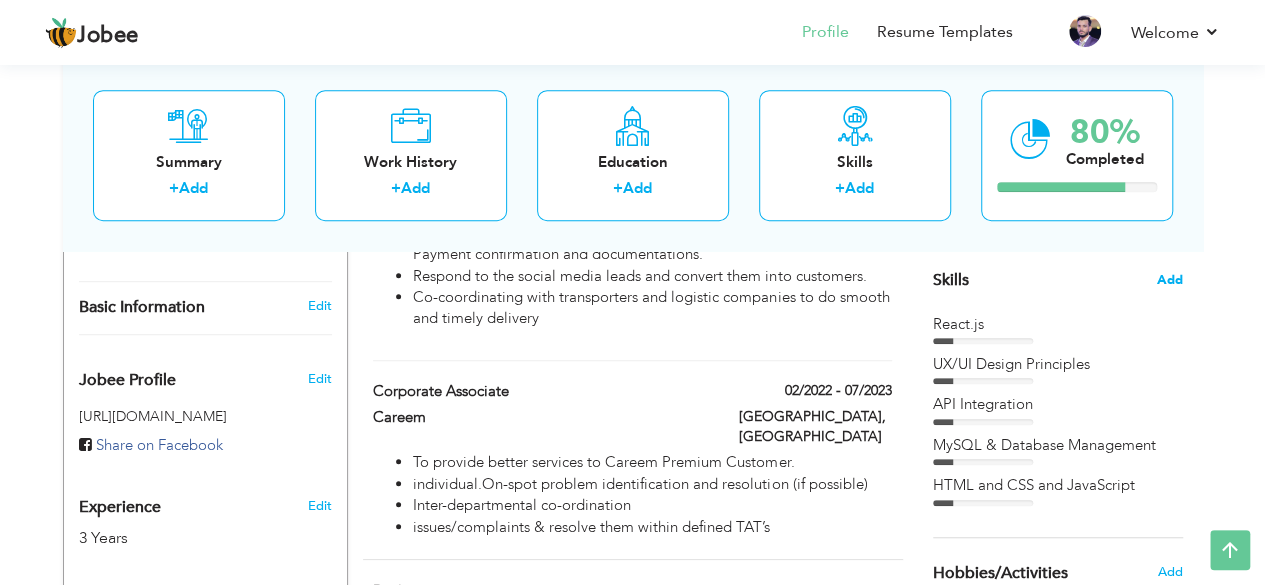 click on "Add" at bounding box center (1170, 280) 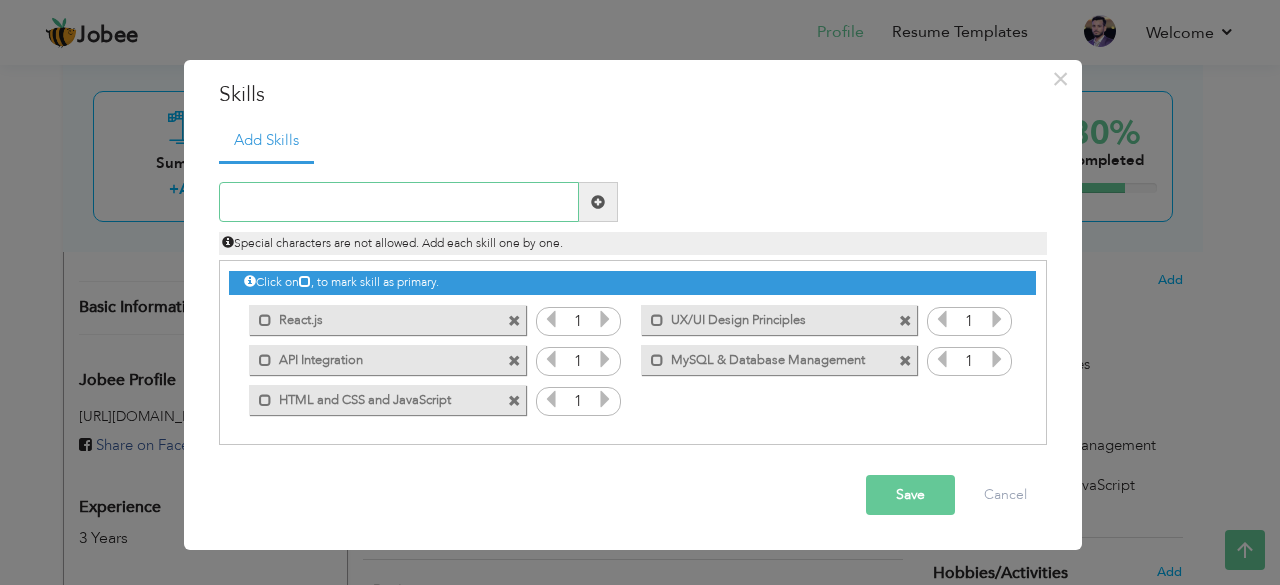 click at bounding box center (399, 202) 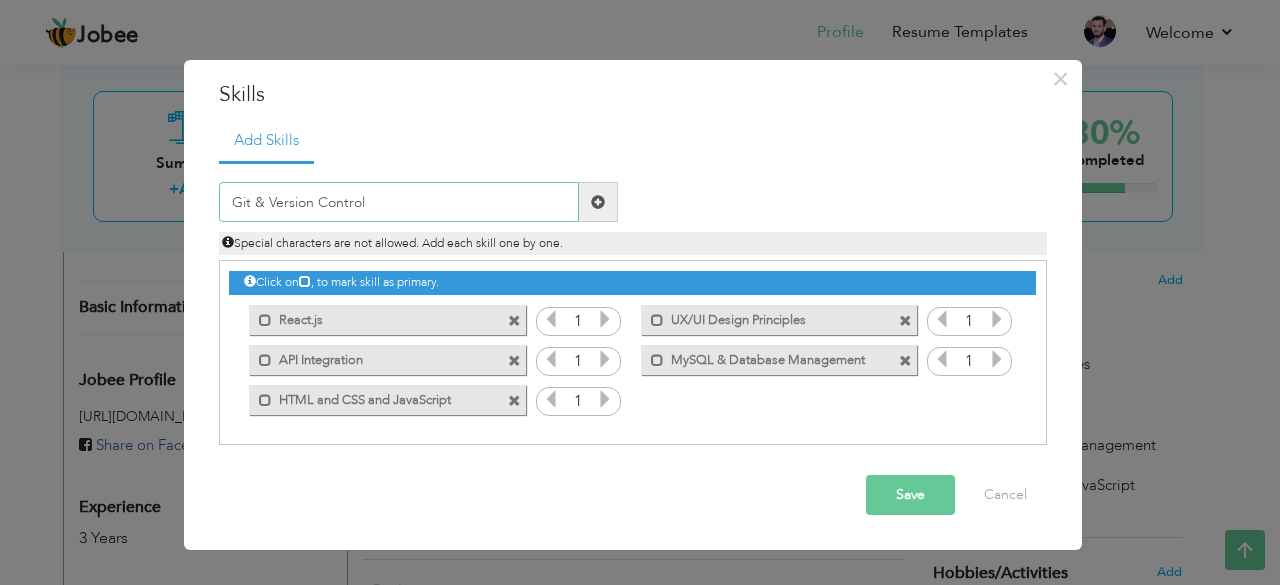 type on "Git & Version Control" 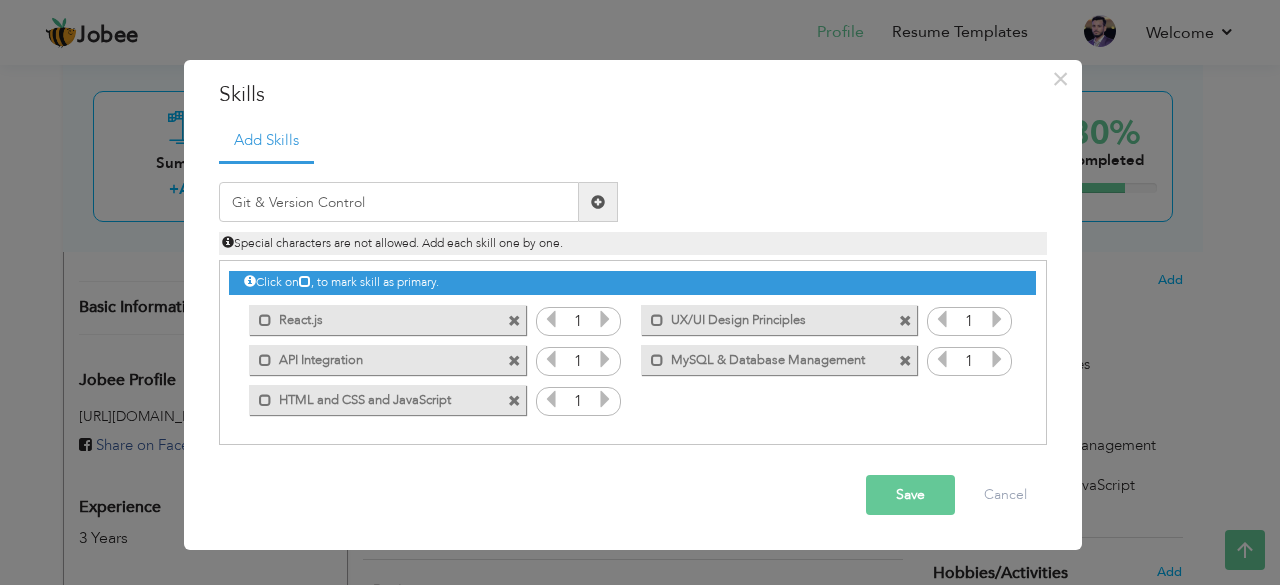 click at bounding box center [598, 202] 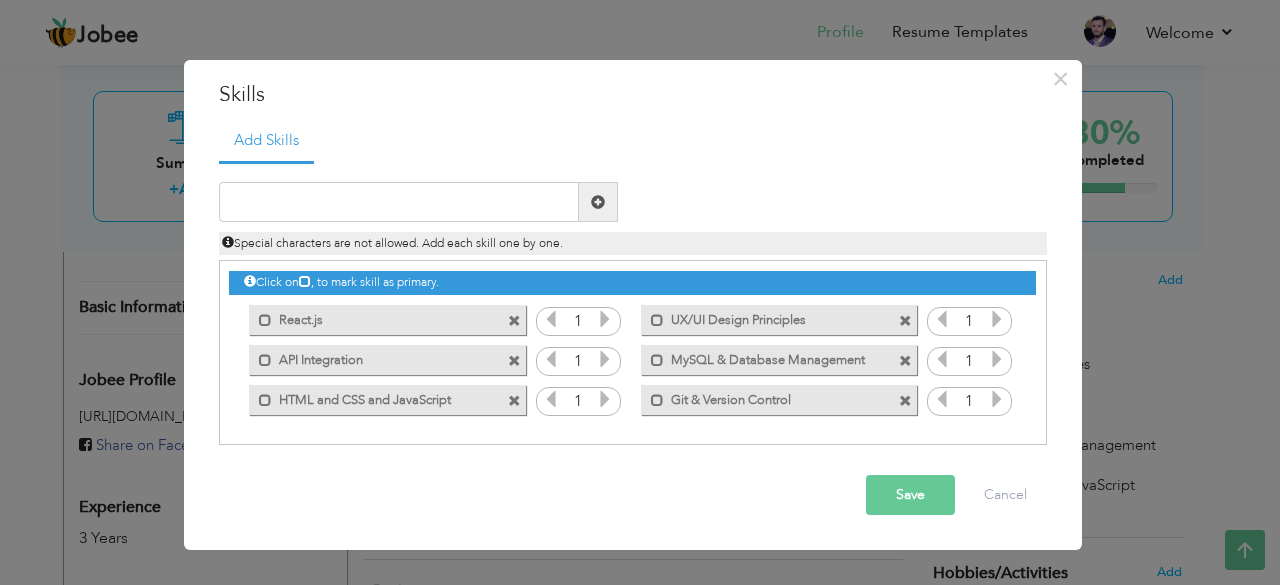 click on "Save" at bounding box center (910, 495) 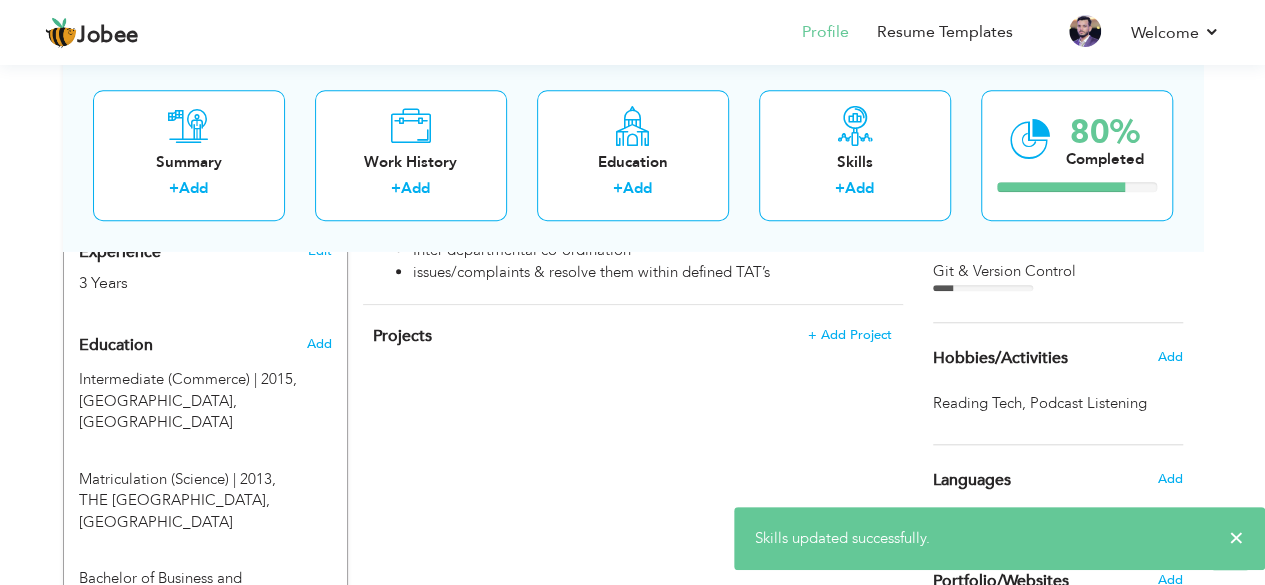 scroll, scrollTop: 800, scrollLeft: 0, axis: vertical 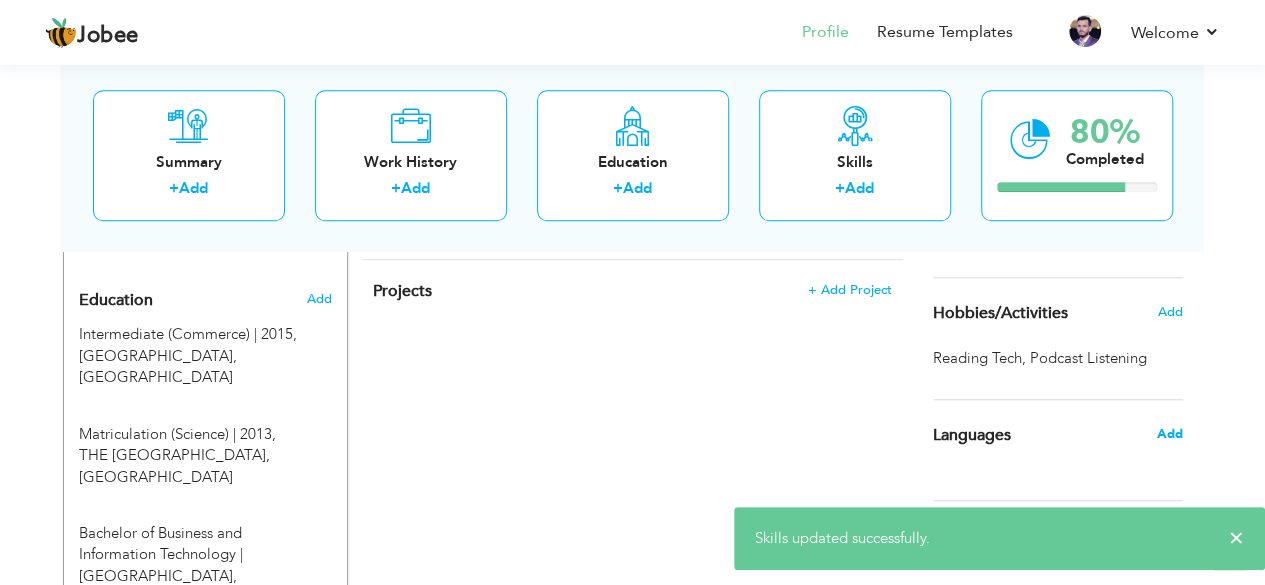 click on "Add" at bounding box center [1169, 434] 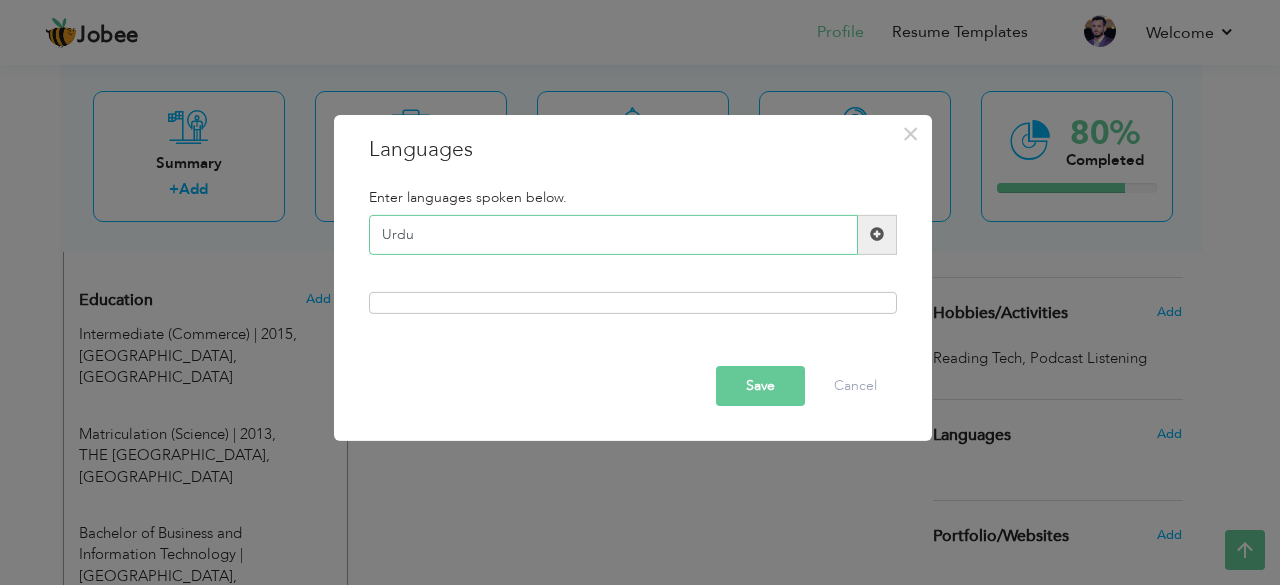 type on "Urdu" 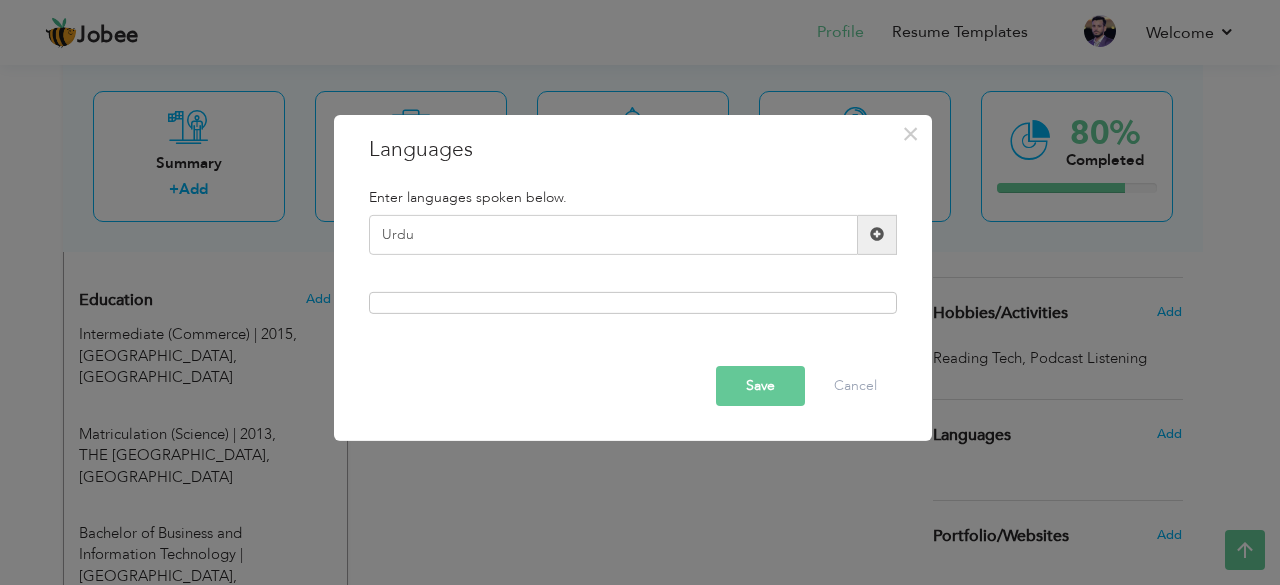 click at bounding box center (877, 234) 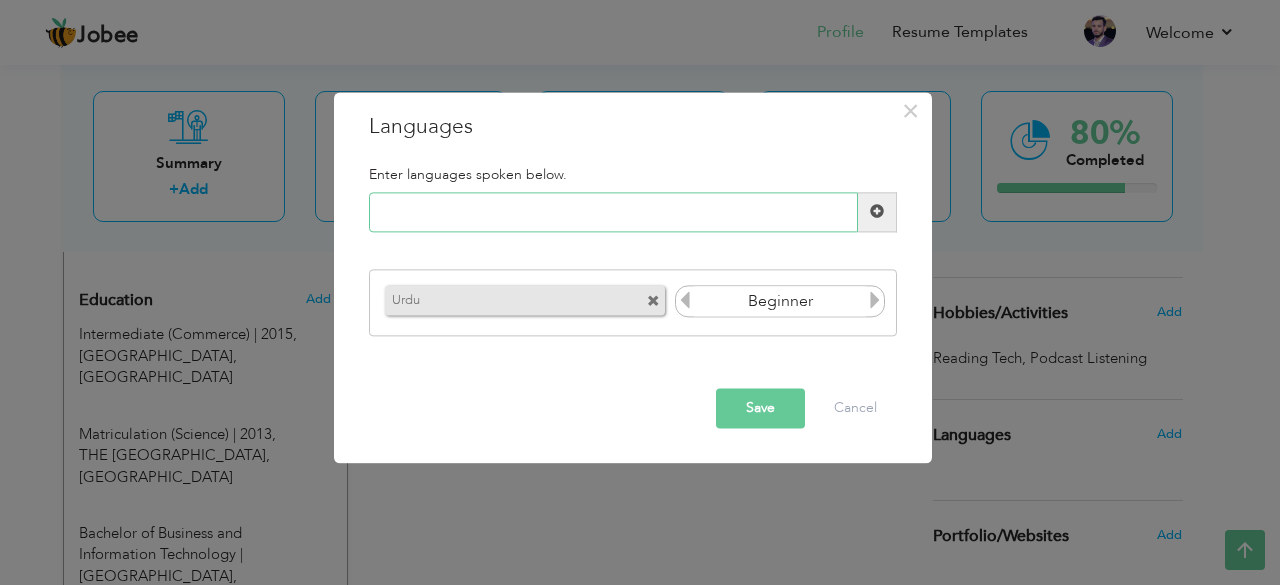 click at bounding box center [613, 212] 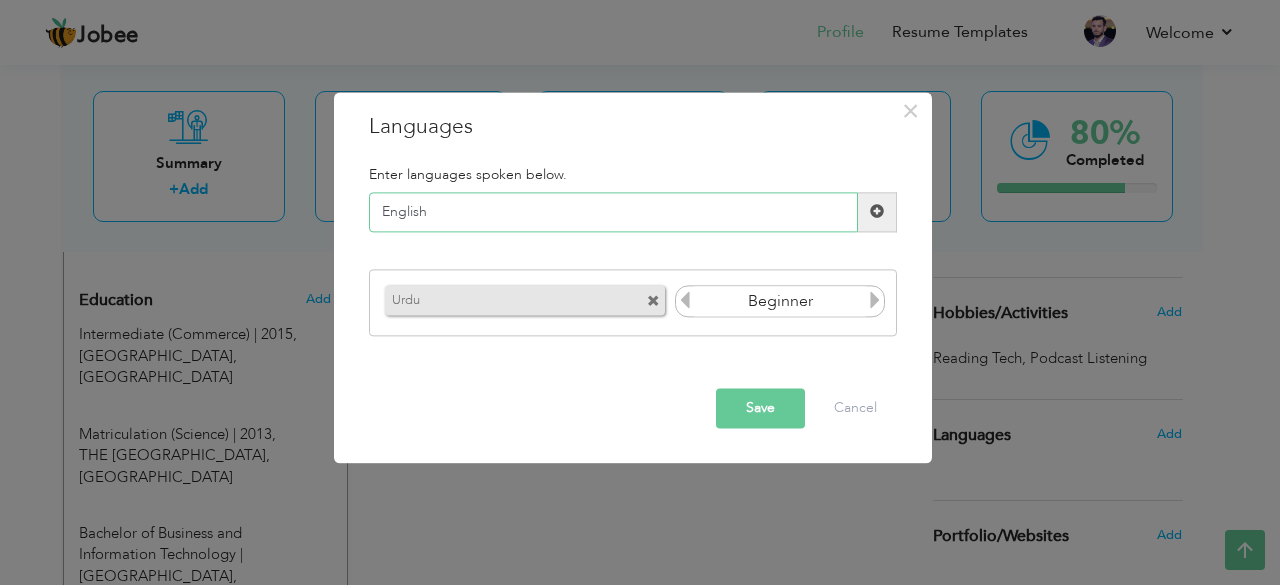 type on "English" 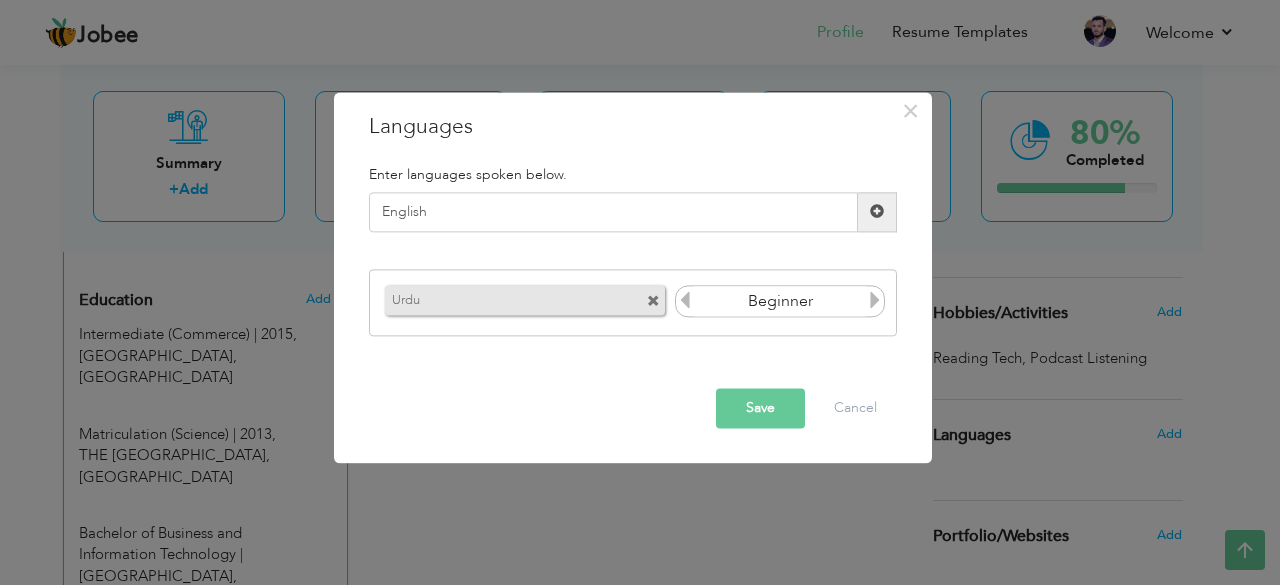 click on "Save" at bounding box center (760, 408) 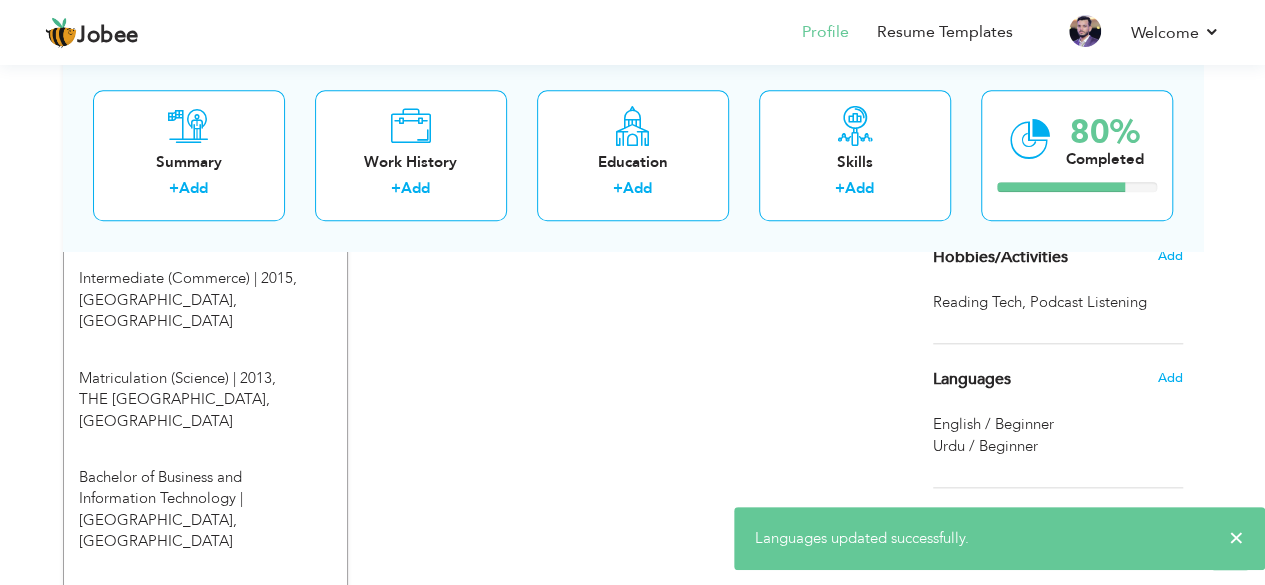 scroll, scrollTop: 900, scrollLeft: 0, axis: vertical 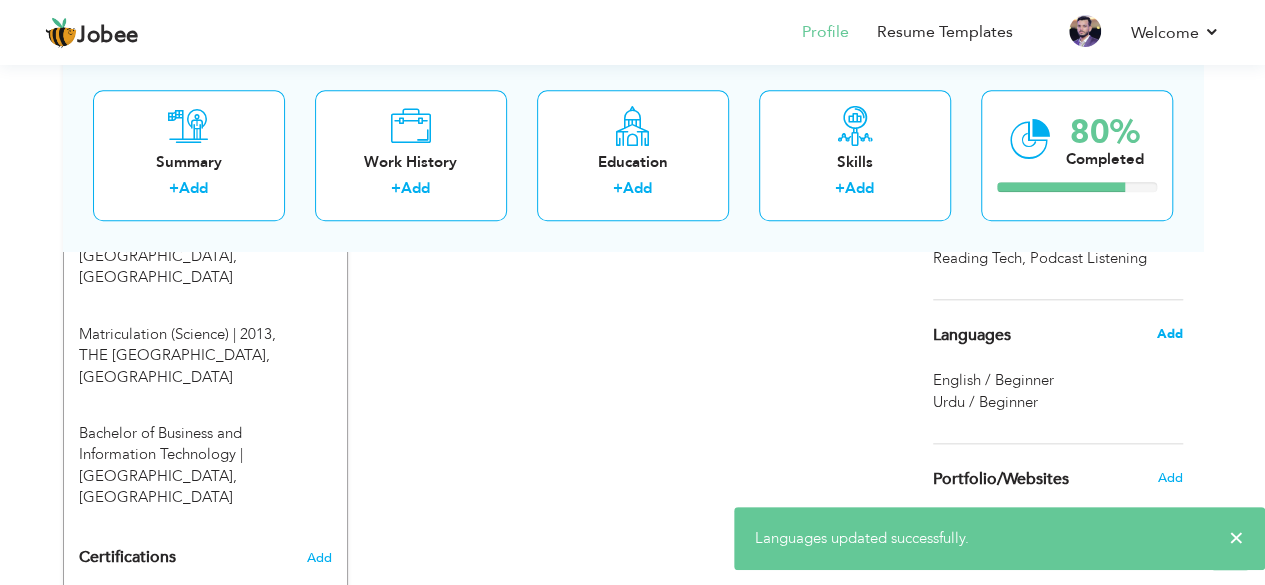 click on "Add" at bounding box center [1169, 334] 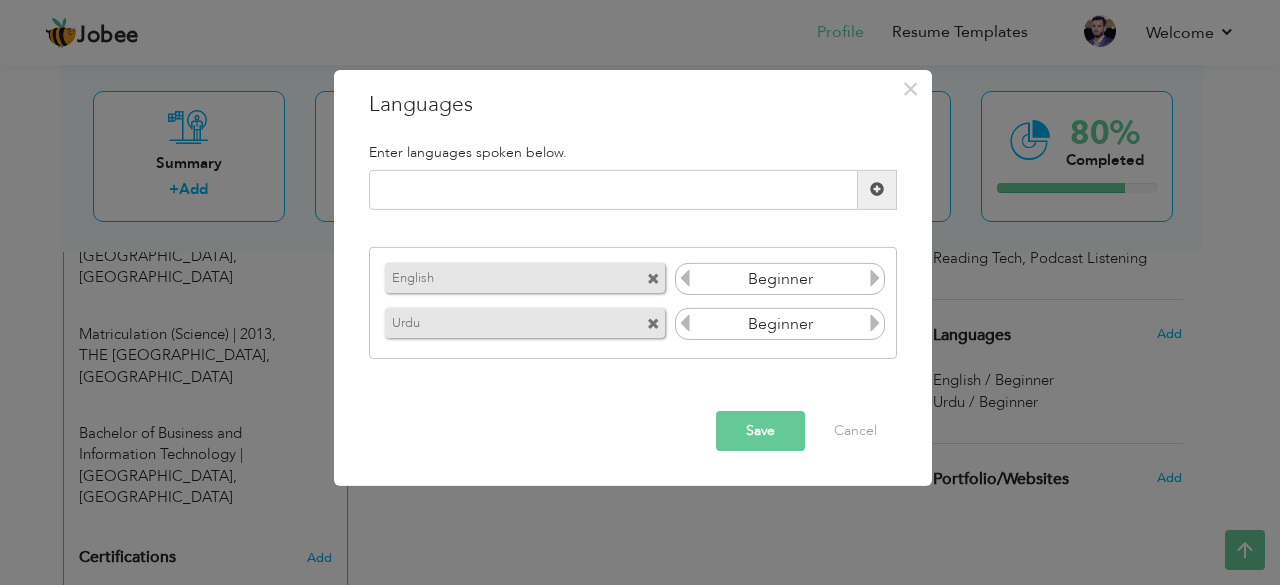 click at bounding box center [875, 278] 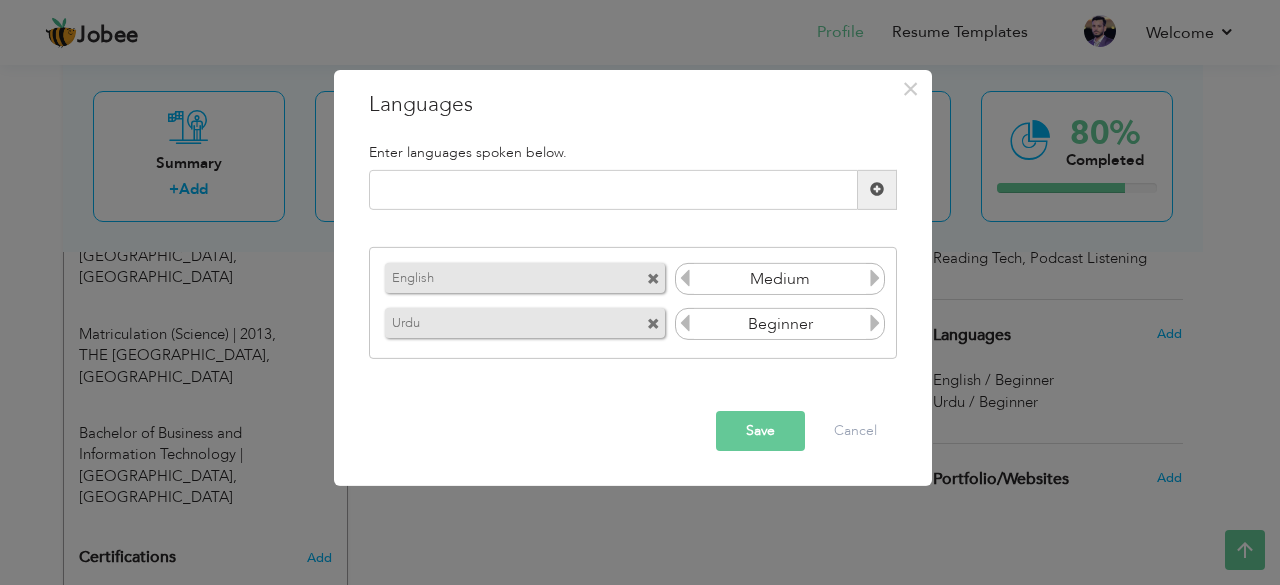 click on "Beginner" at bounding box center [780, 324] 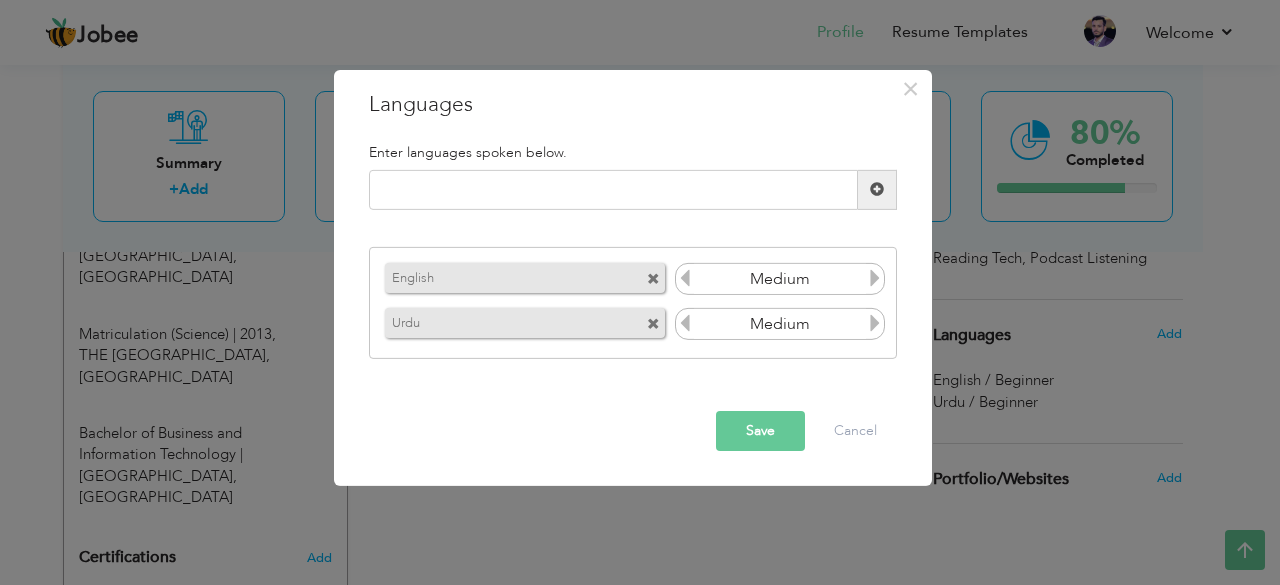 click at bounding box center [875, 323] 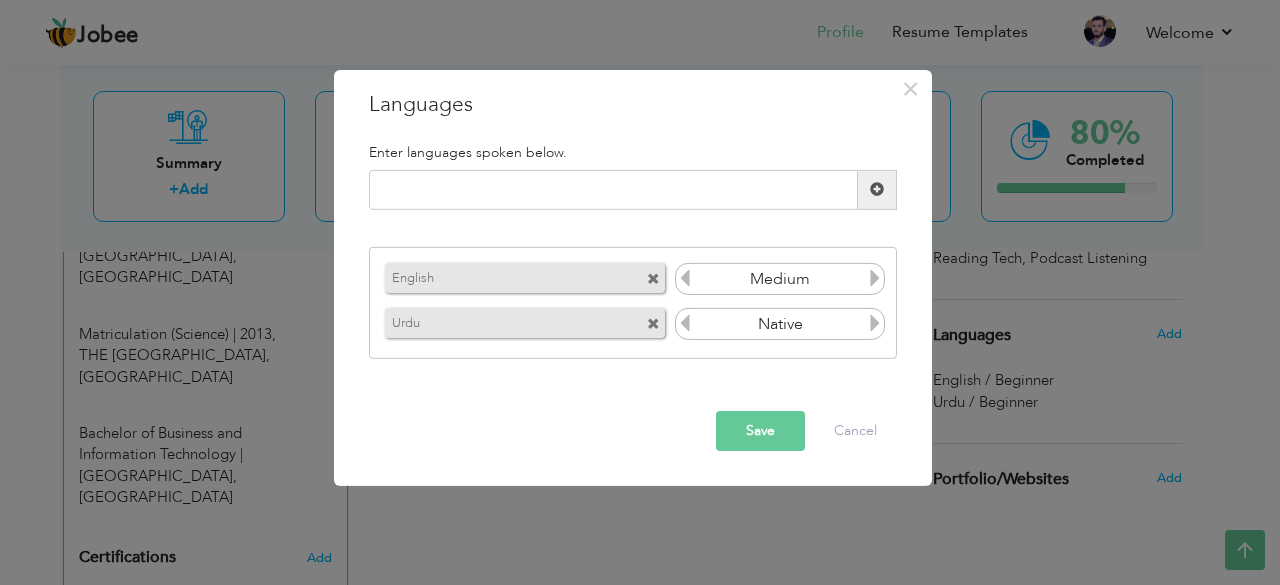 click on "Save" at bounding box center [760, 431] 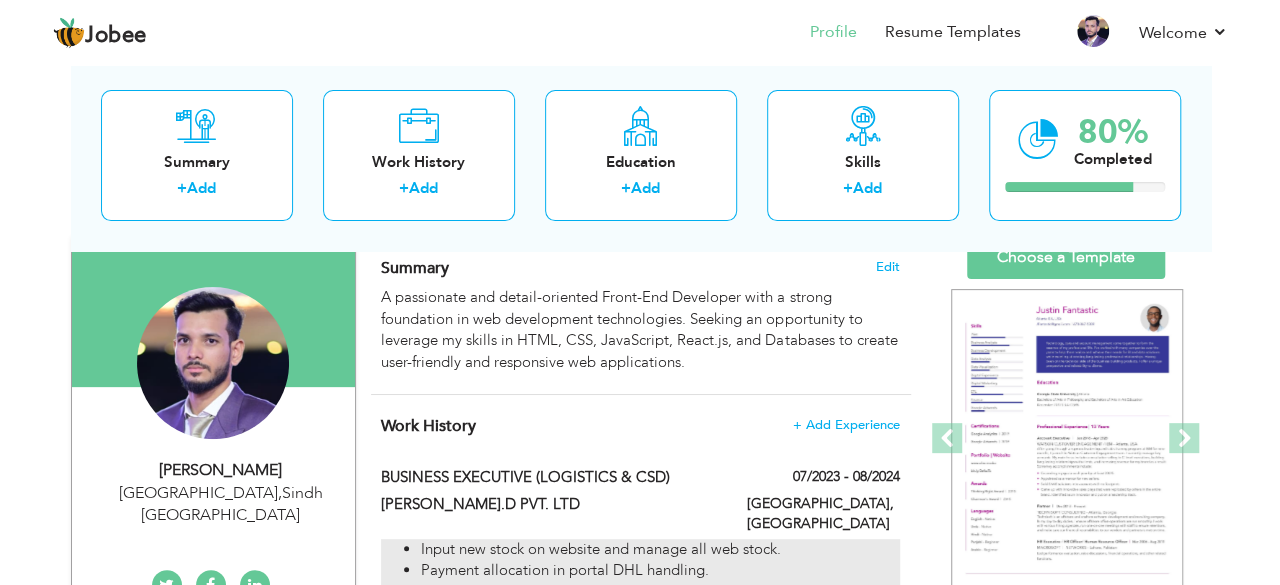 scroll, scrollTop: 348, scrollLeft: 0, axis: vertical 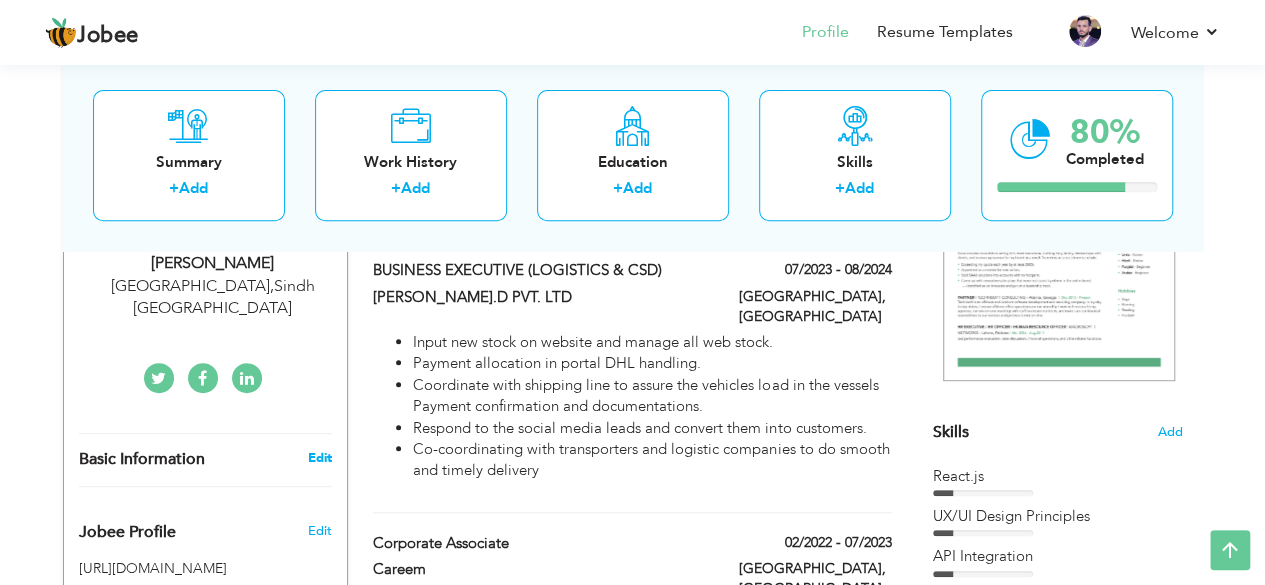 click on "Edit" at bounding box center [319, 458] 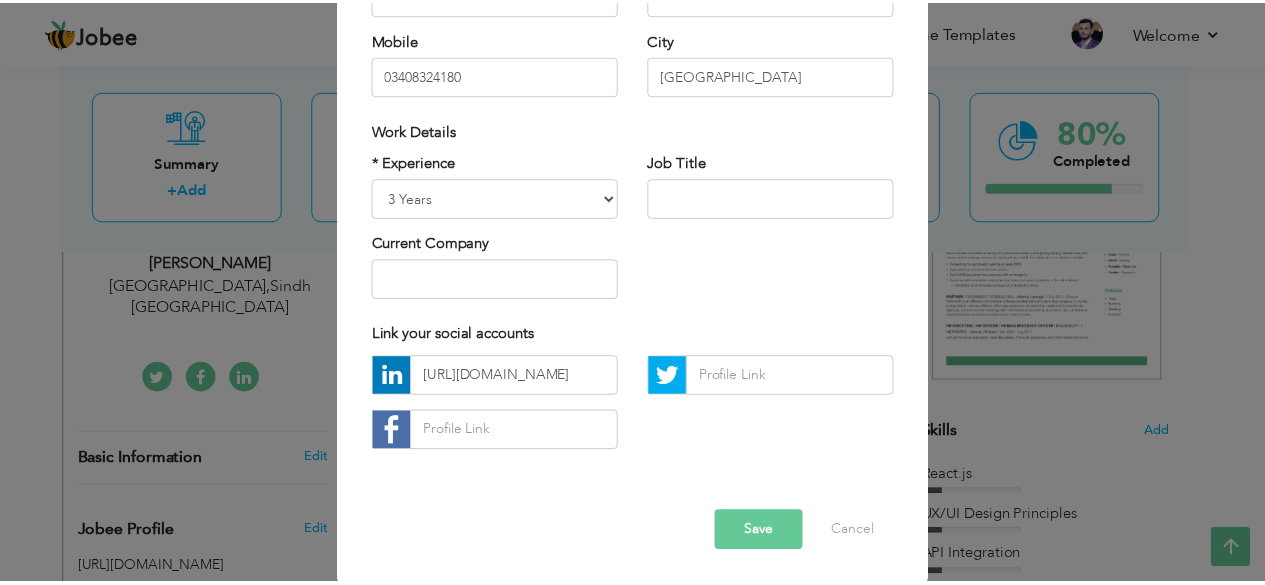 scroll, scrollTop: 311, scrollLeft: 0, axis: vertical 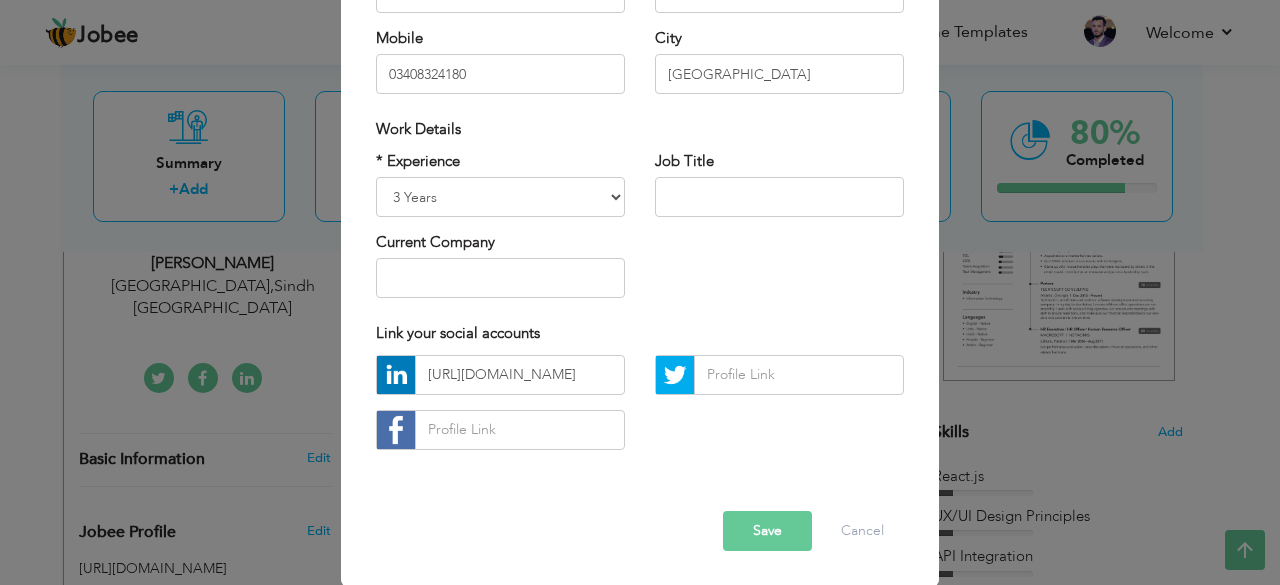 click on "Save" at bounding box center (767, 531) 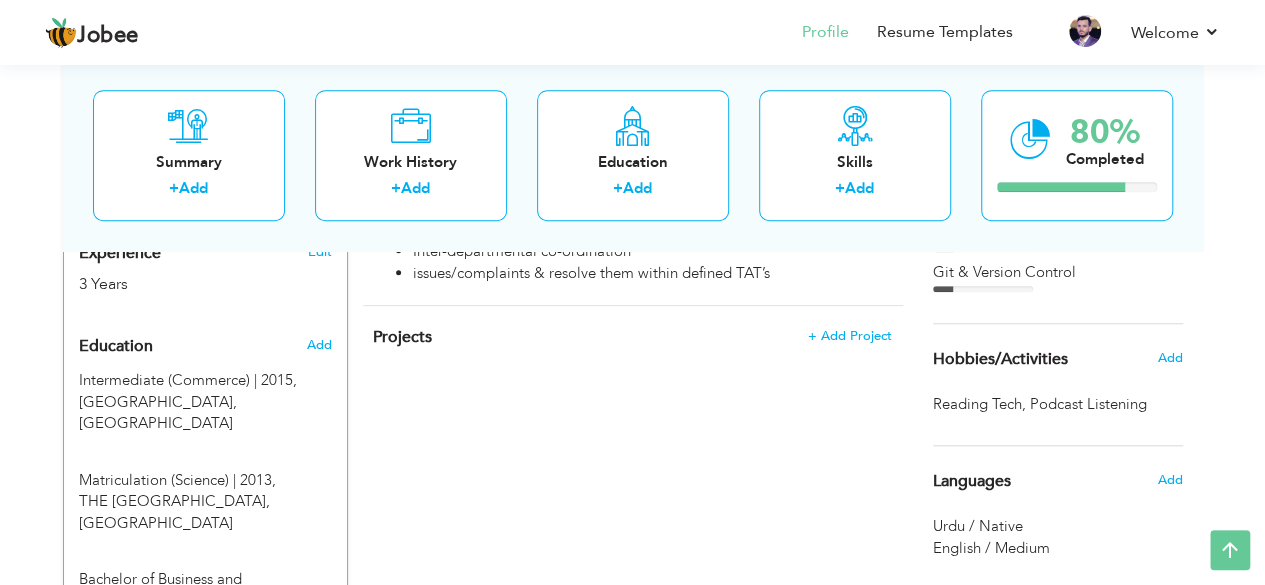 scroll, scrollTop: 800, scrollLeft: 0, axis: vertical 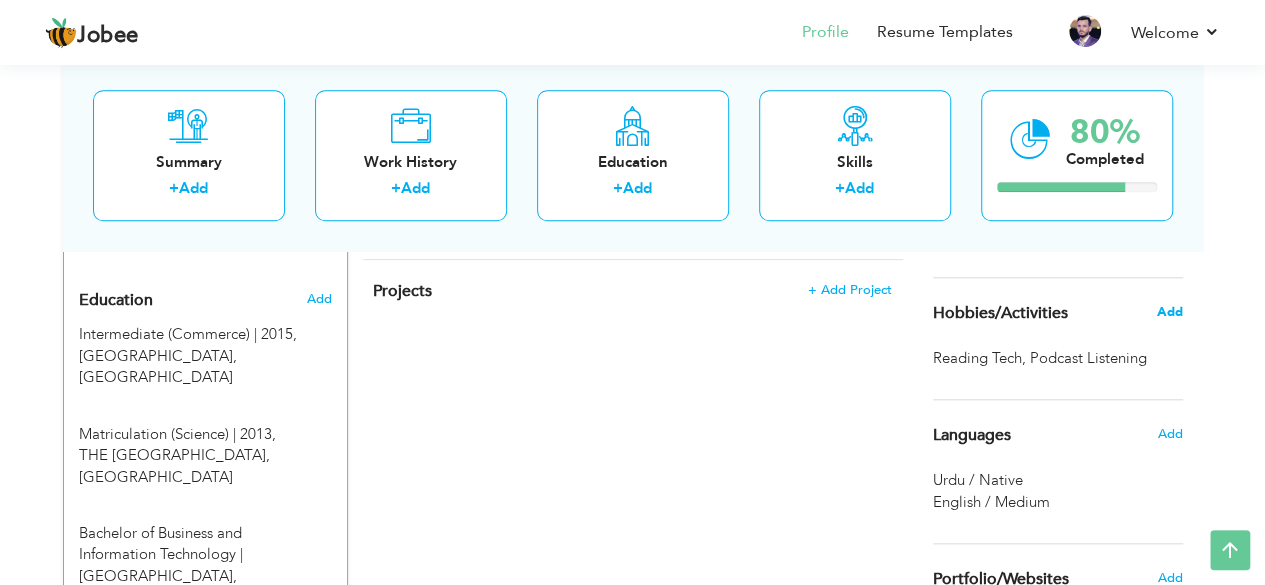 click on "Add" at bounding box center (1169, 312) 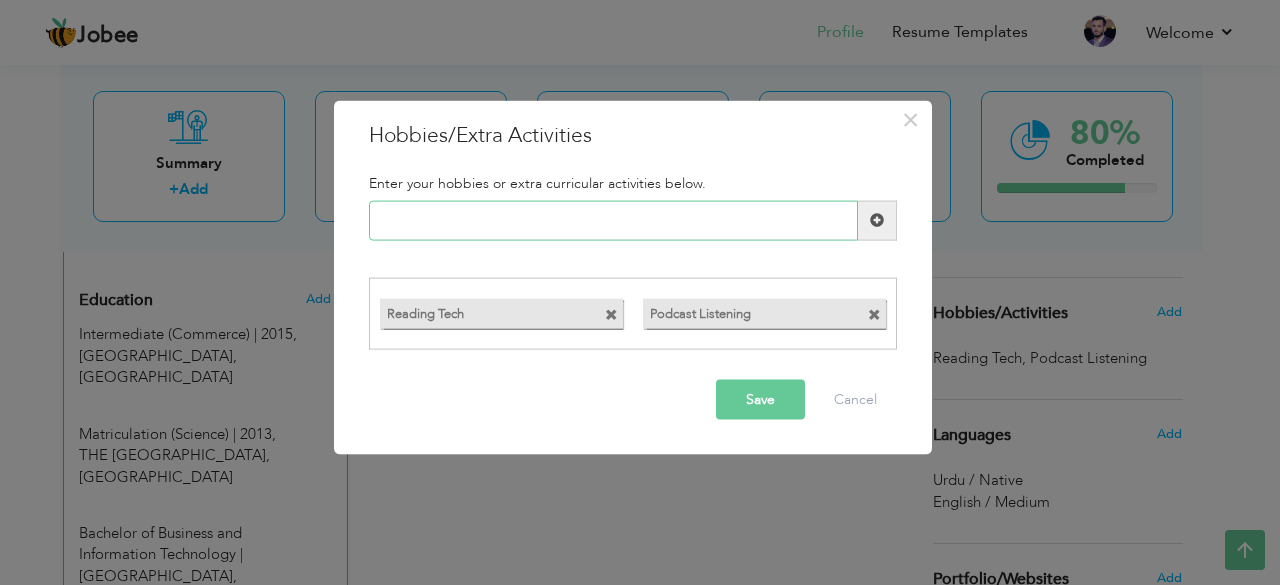paste on "Traveling & Exploring" 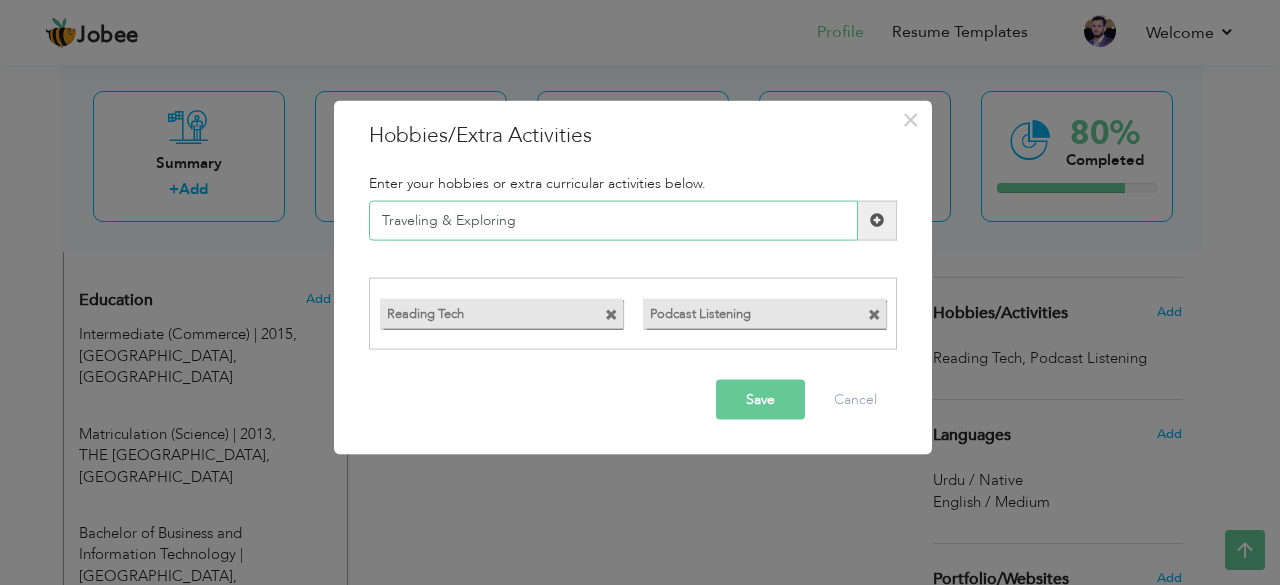 type on "Traveling & Exploring" 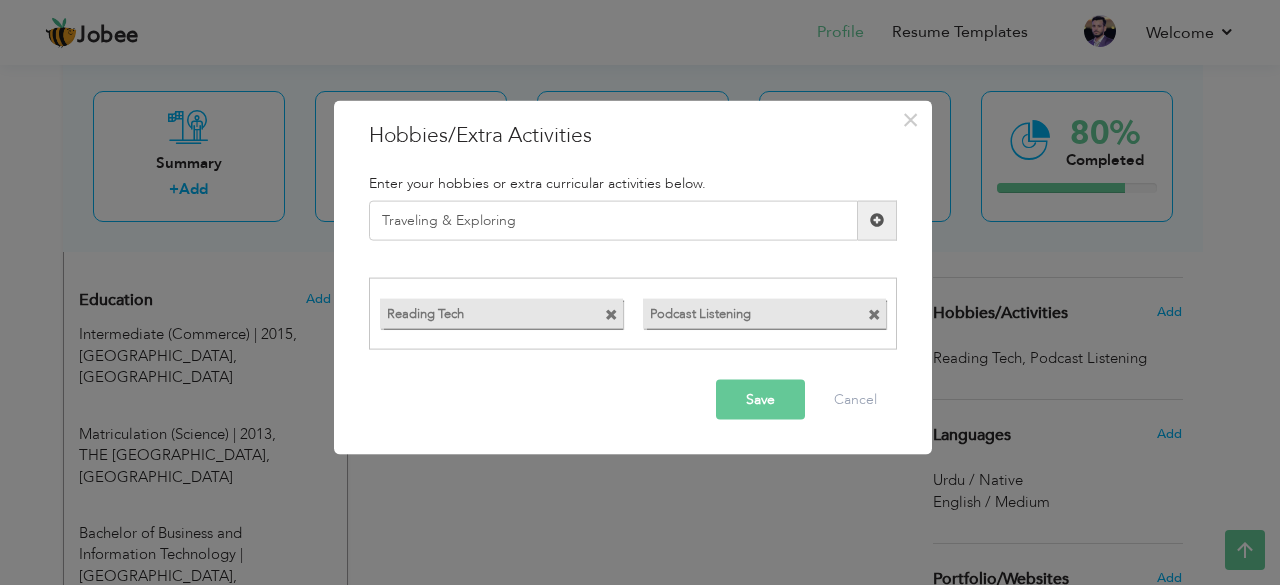 drag, startPoint x: 877, startPoint y: 225, endPoint x: 856, endPoint y: 258, distance: 39.115215 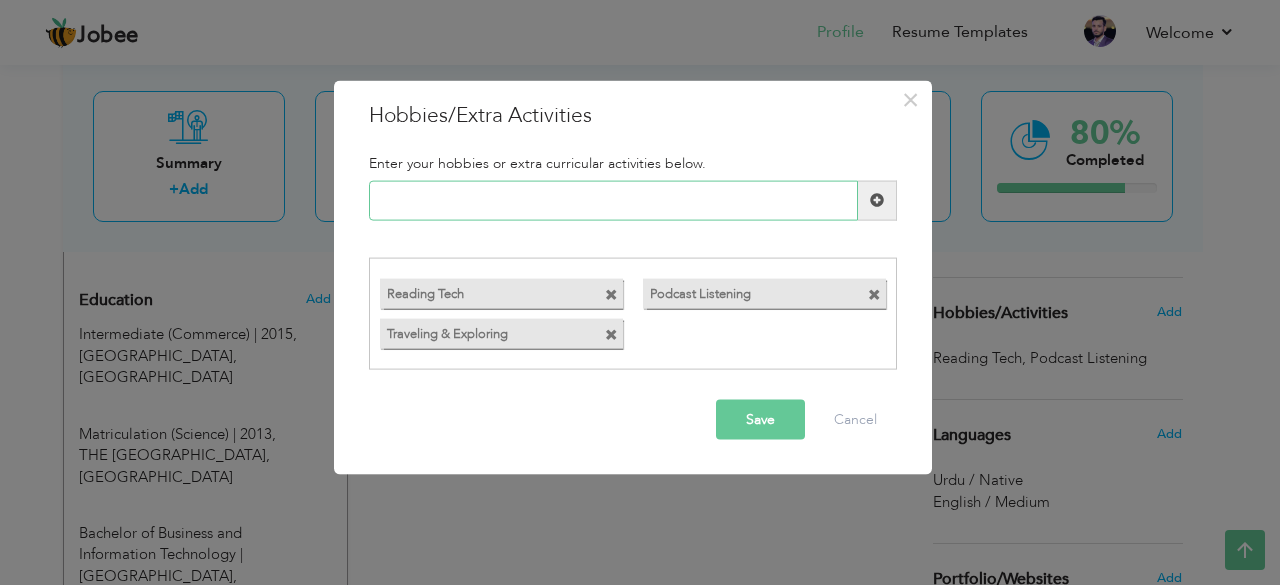 click at bounding box center (613, 200) 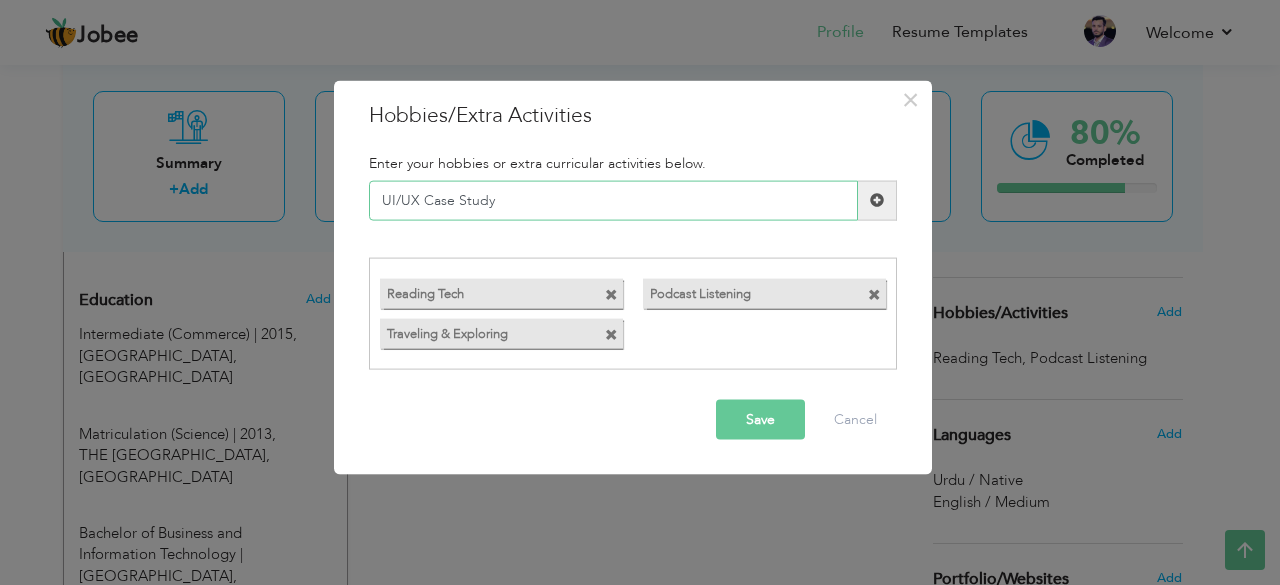 type on "UI/UX Case Study" 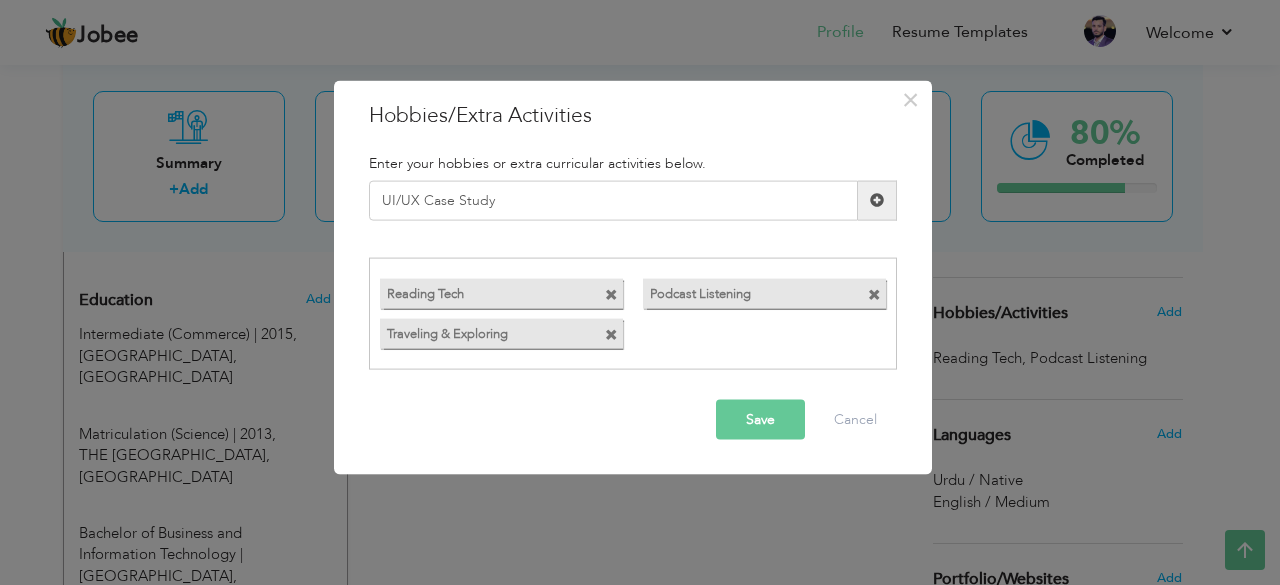 click on "Save" at bounding box center (760, 420) 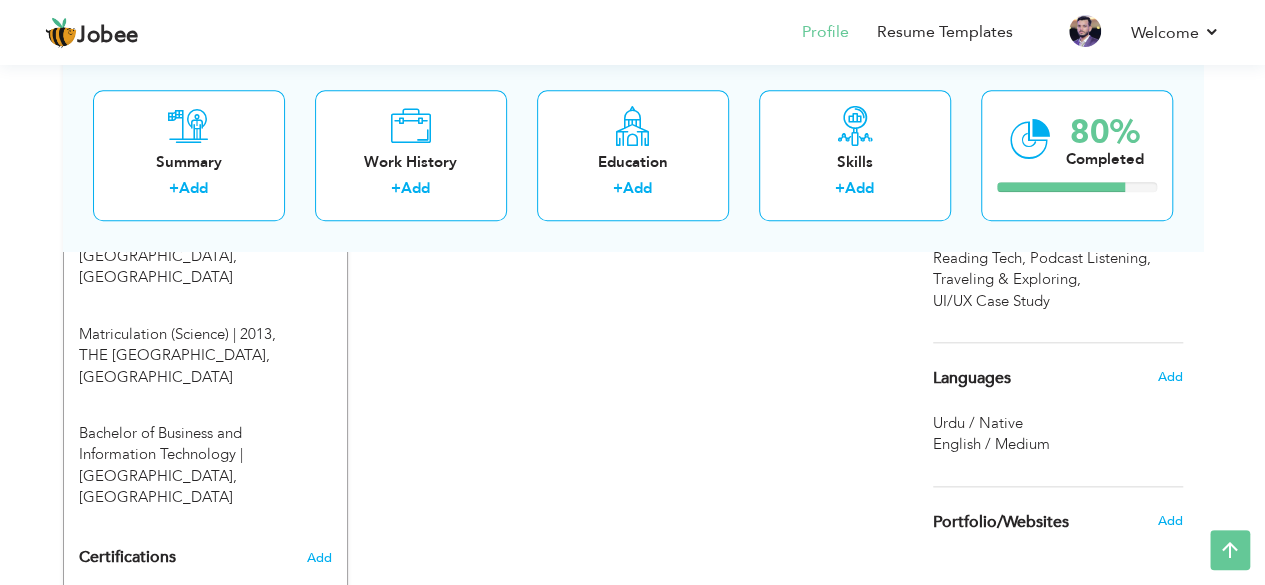 scroll, scrollTop: 1000, scrollLeft: 0, axis: vertical 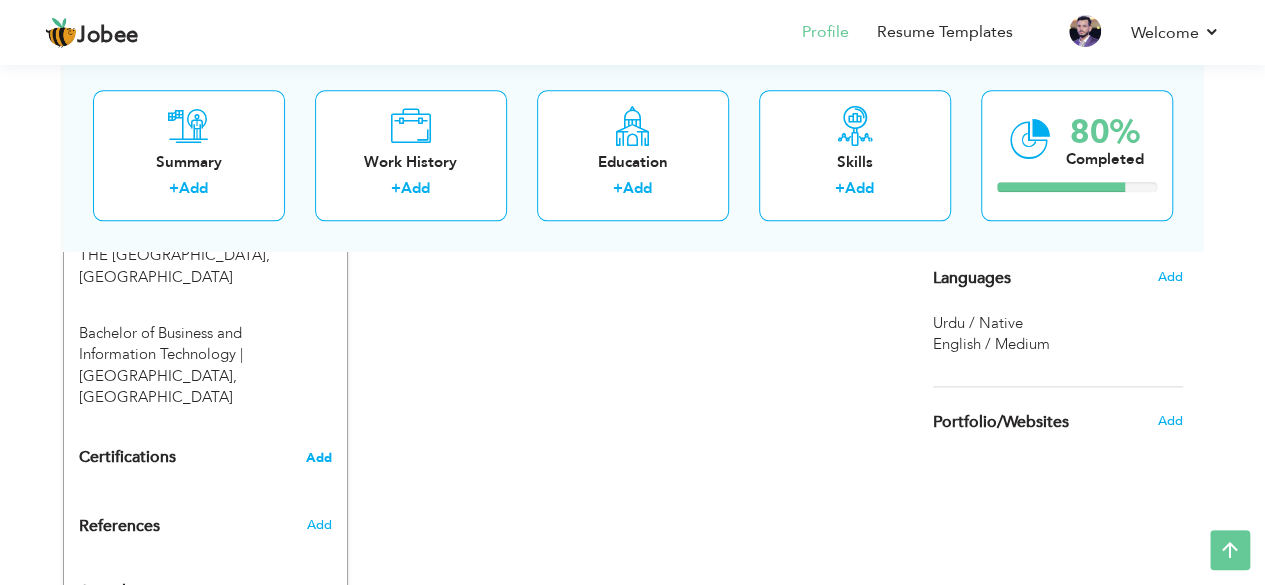 click on "Add" at bounding box center [319, 458] 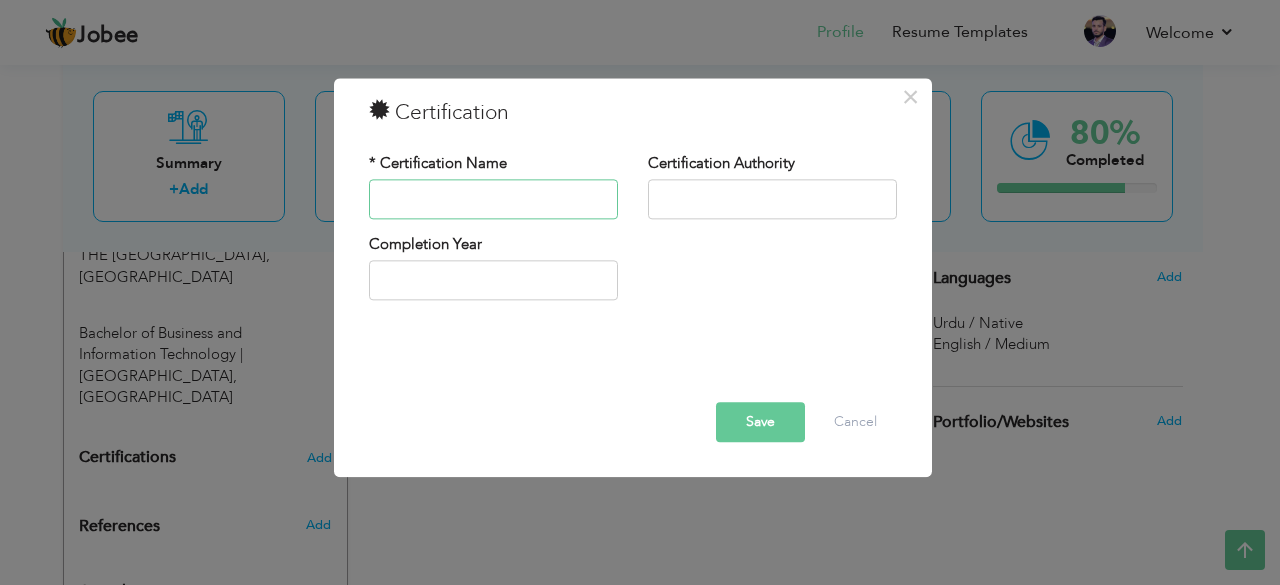 click at bounding box center (493, 199) 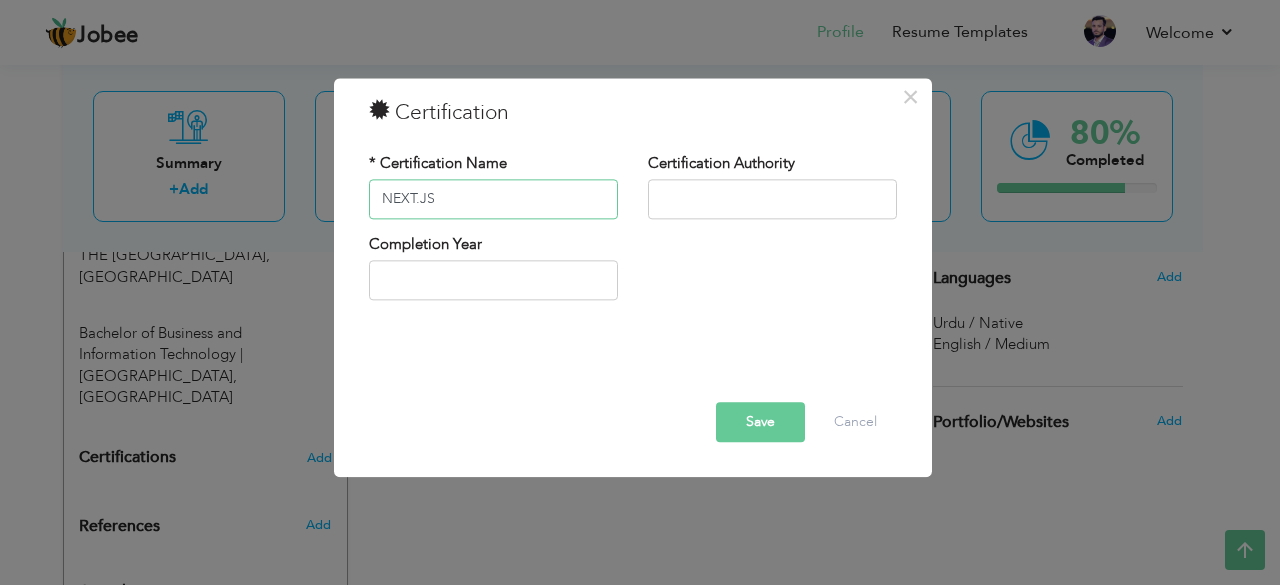 type on "NEXT.JS" 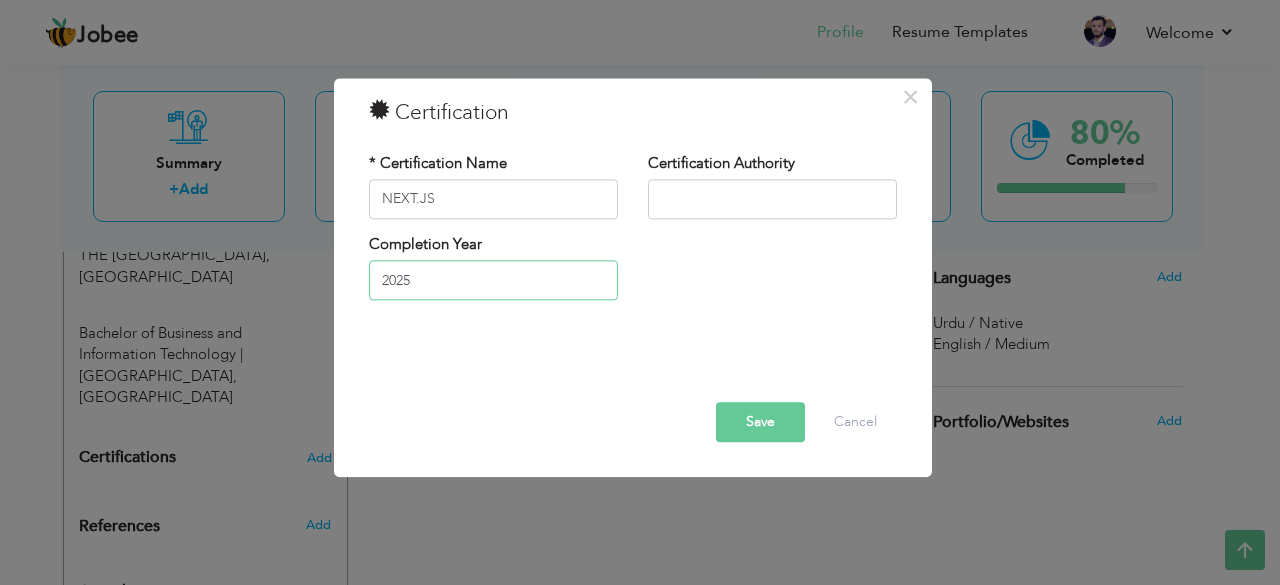 click on "2025" at bounding box center [493, 281] 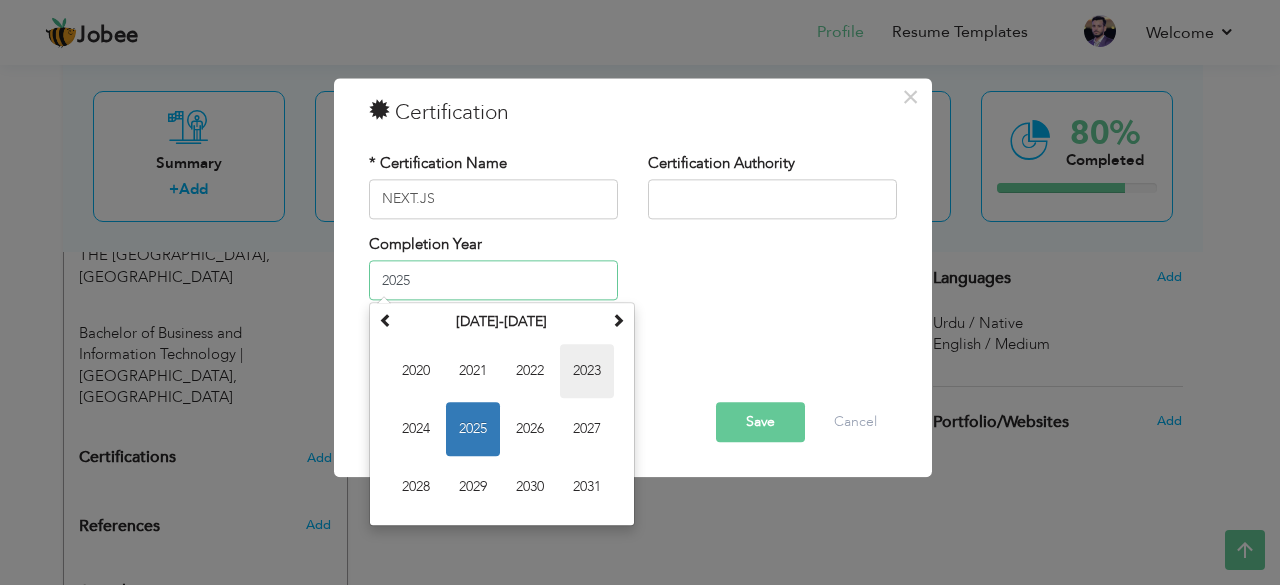 click on "2023" at bounding box center [587, 372] 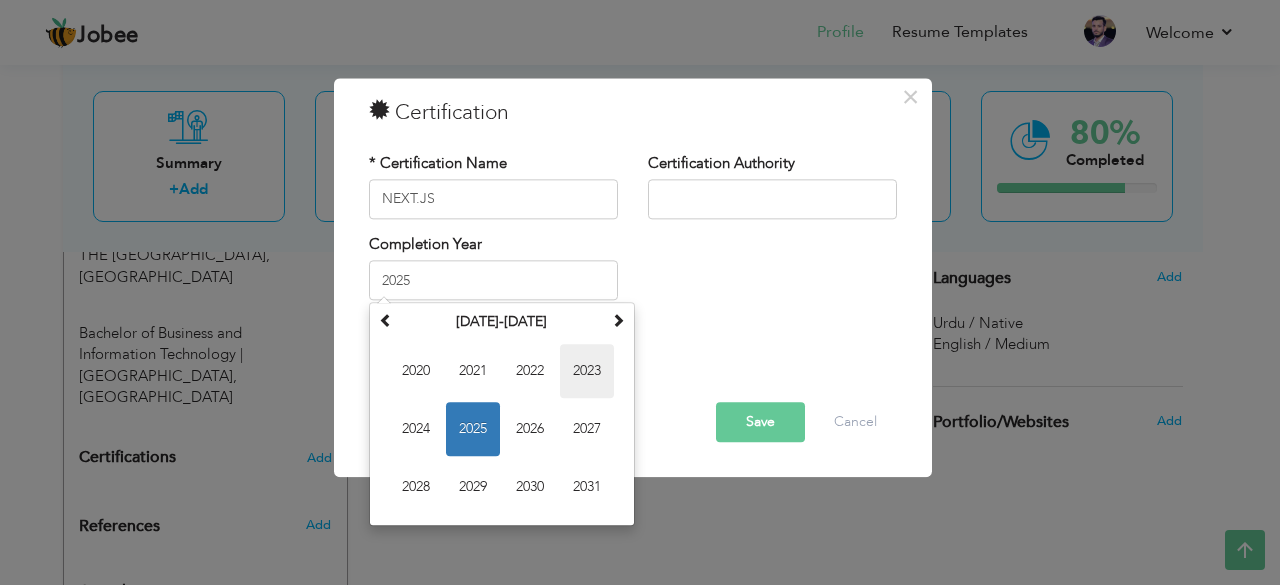 type on "2023" 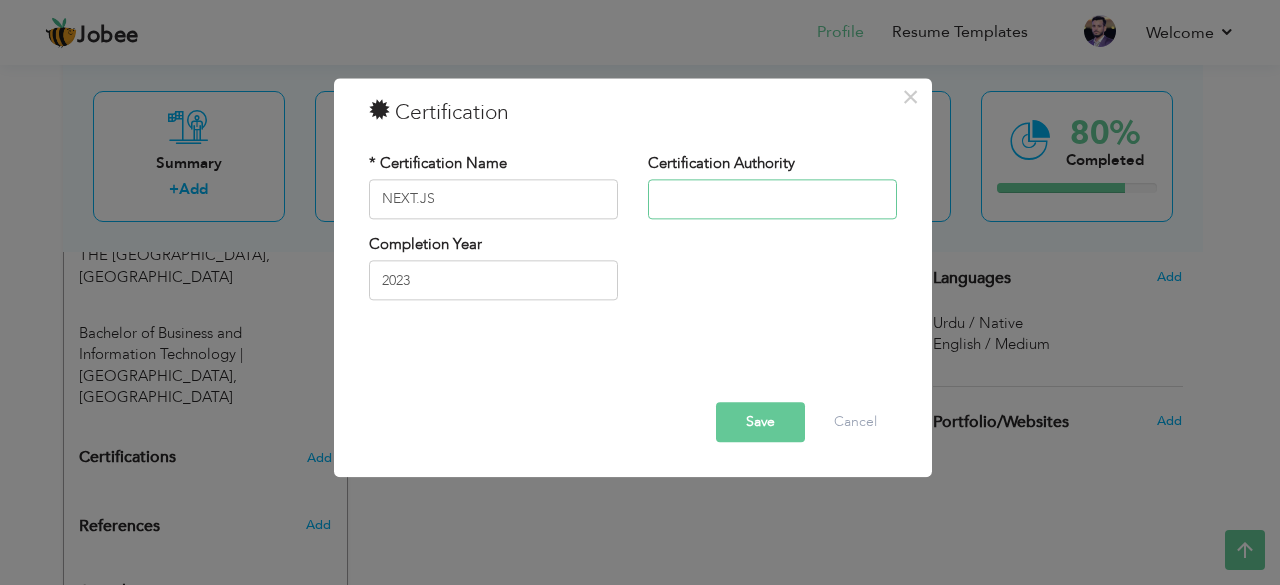 click at bounding box center [772, 199] 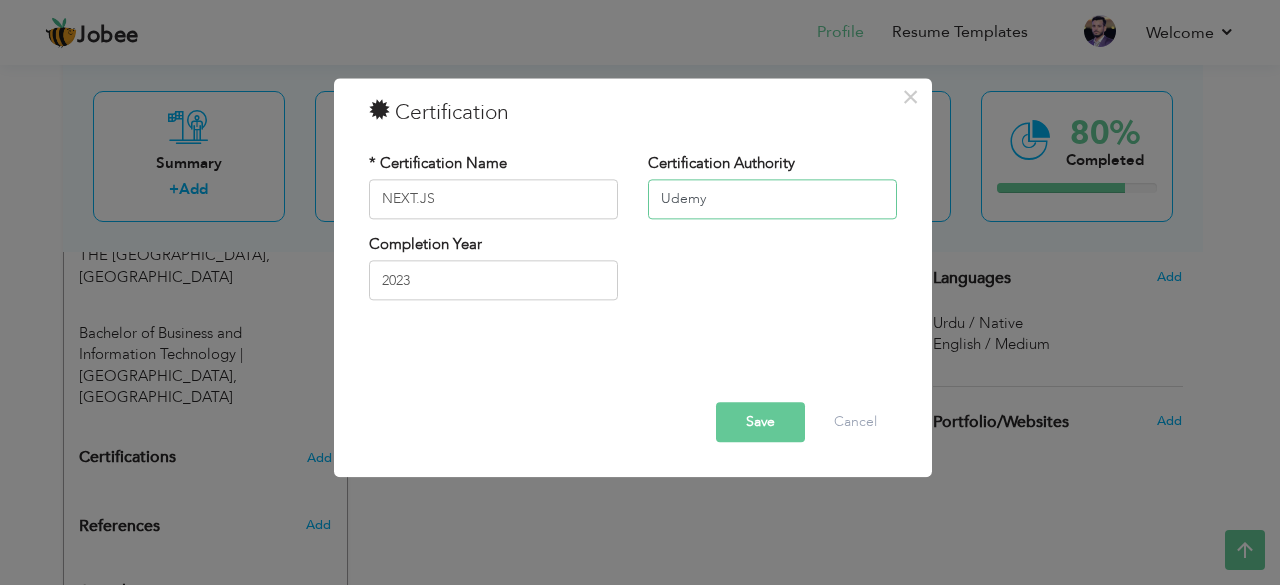 type on "Udemy" 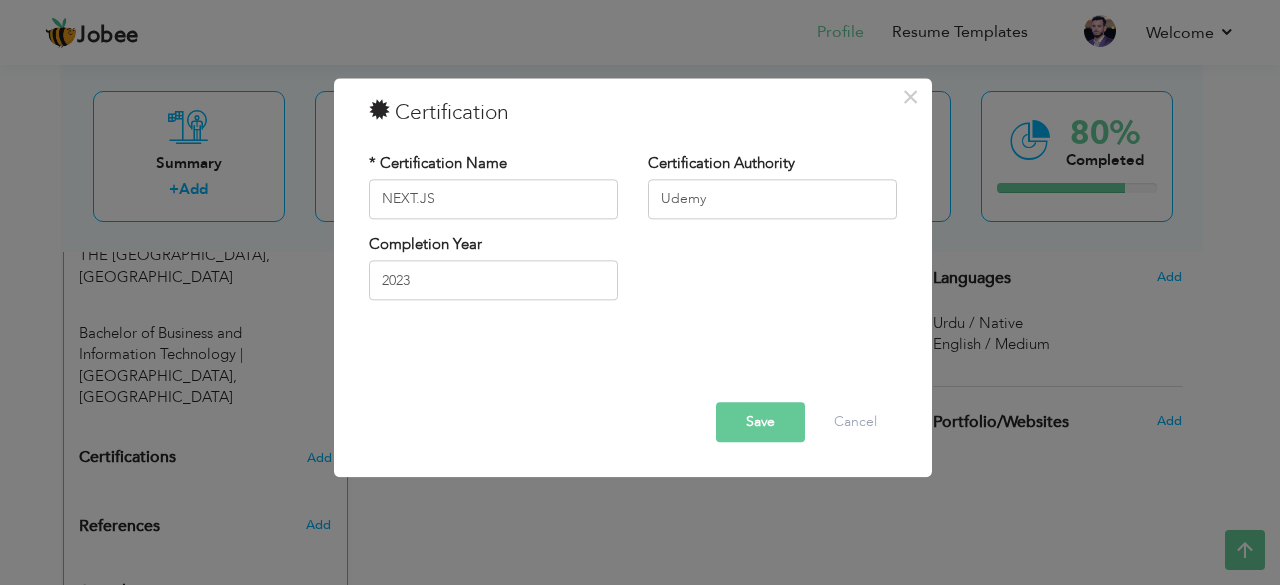 drag, startPoint x: 775, startPoint y: 427, endPoint x: 723, endPoint y: 462, distance: 62.681736 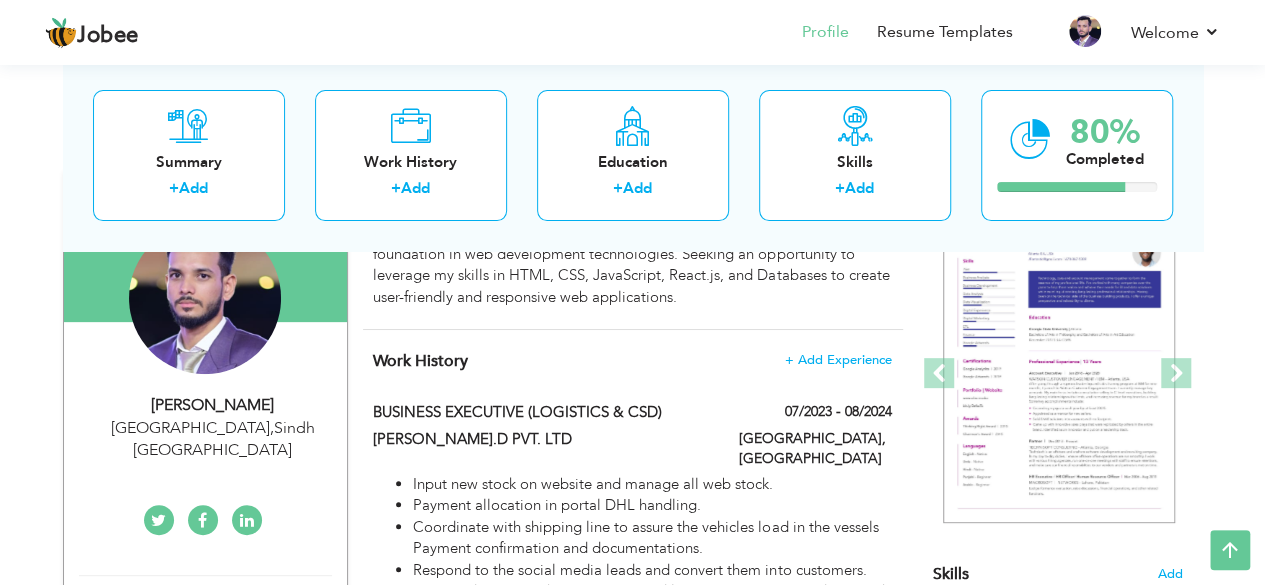 scroll, scrollTop: 106, scrollLeft: 0, axis: vertical 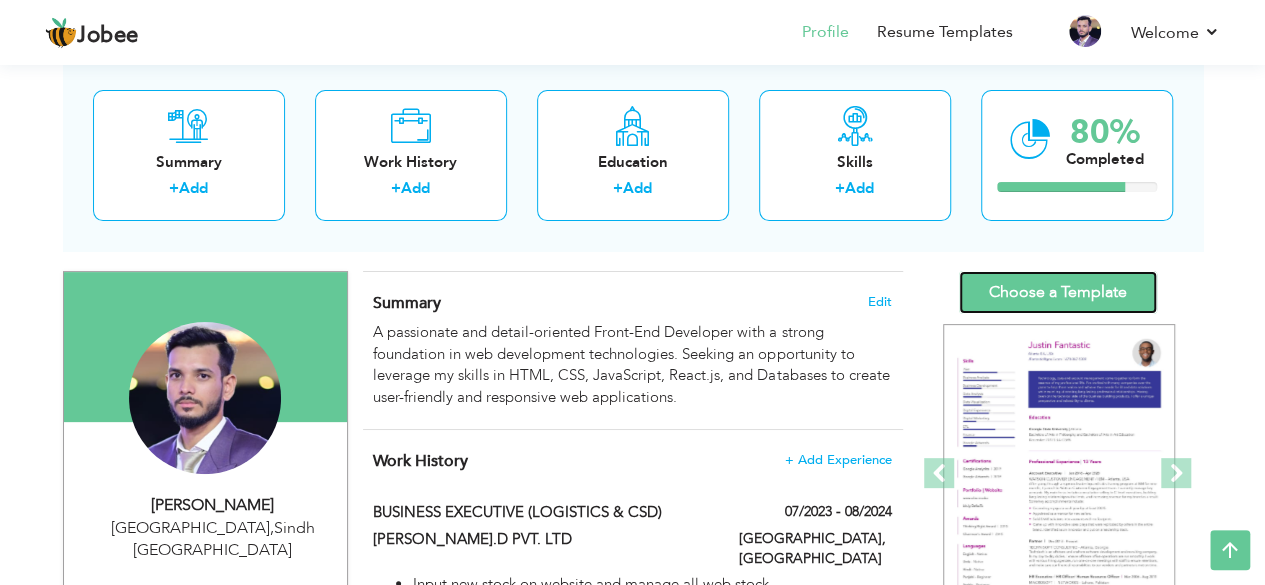 click on "Choose a Template" at bounding box center [1058, 292] 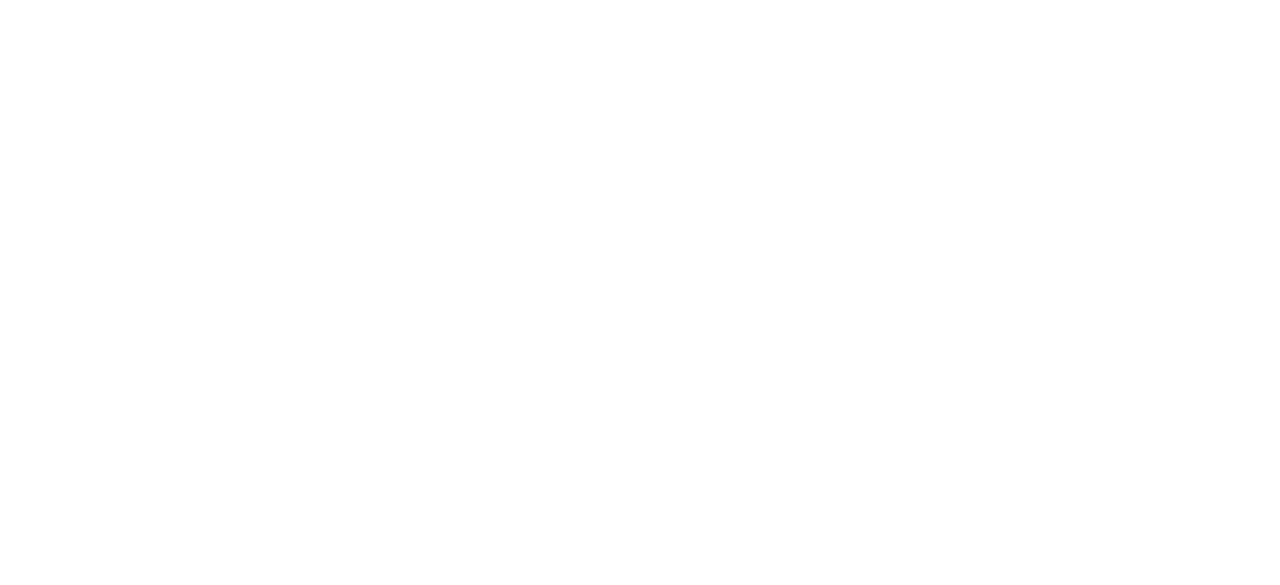 scroll, scrollTop: 0, scrollLeft: 0, axis: both 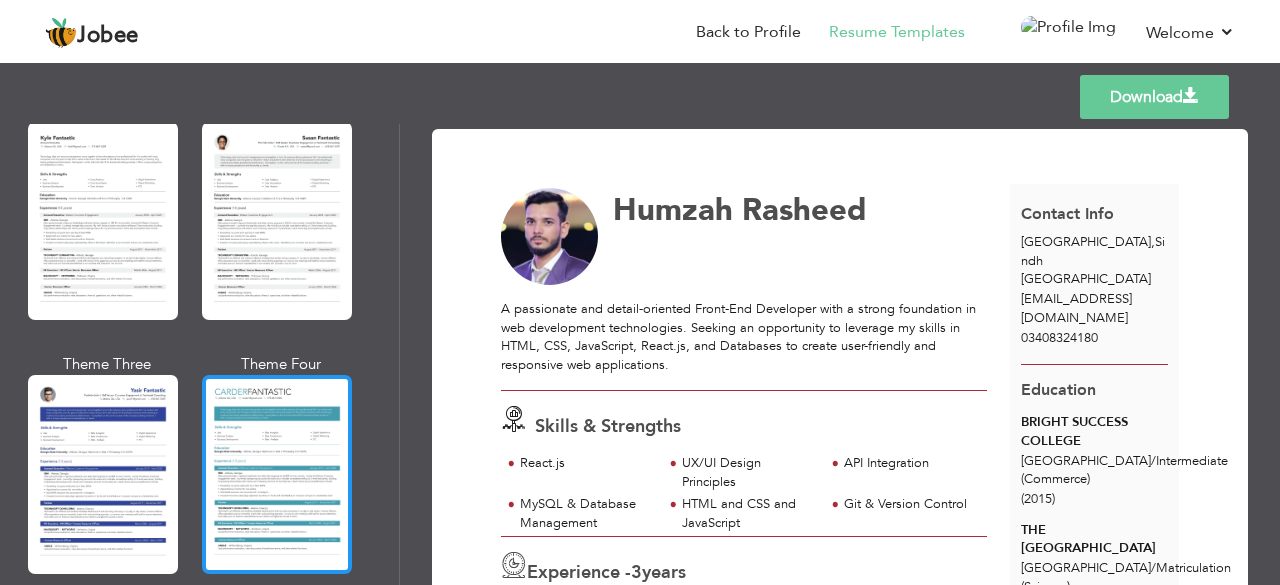 click at bounding box center (277, 474) 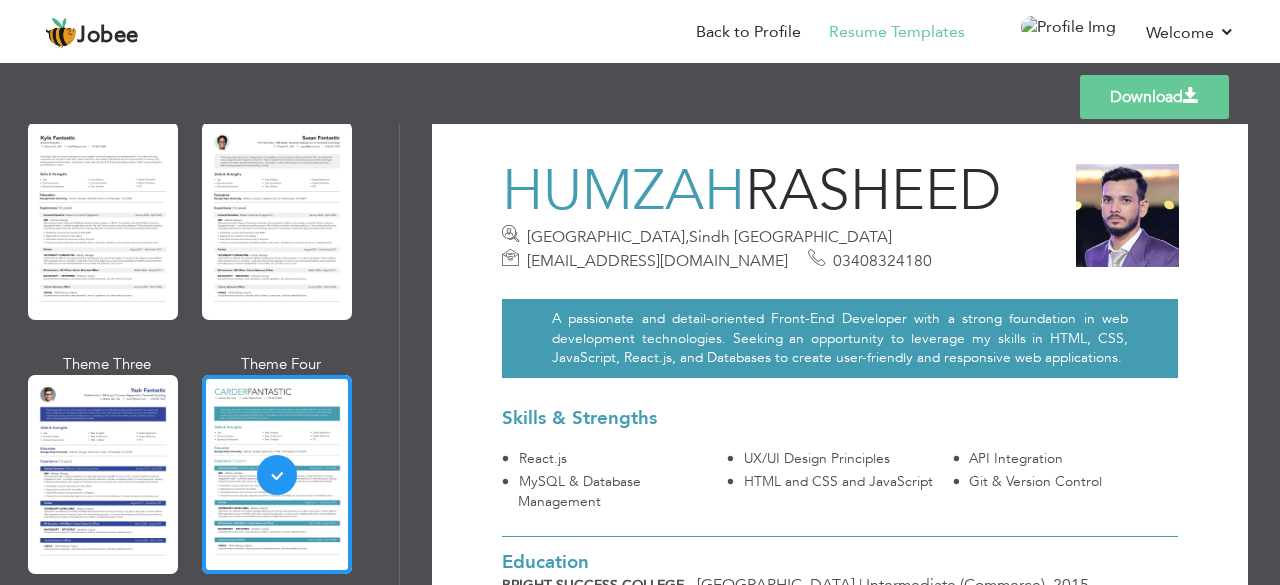 scroll, scrollTop: 0, scrollLeft: 0, axis: both 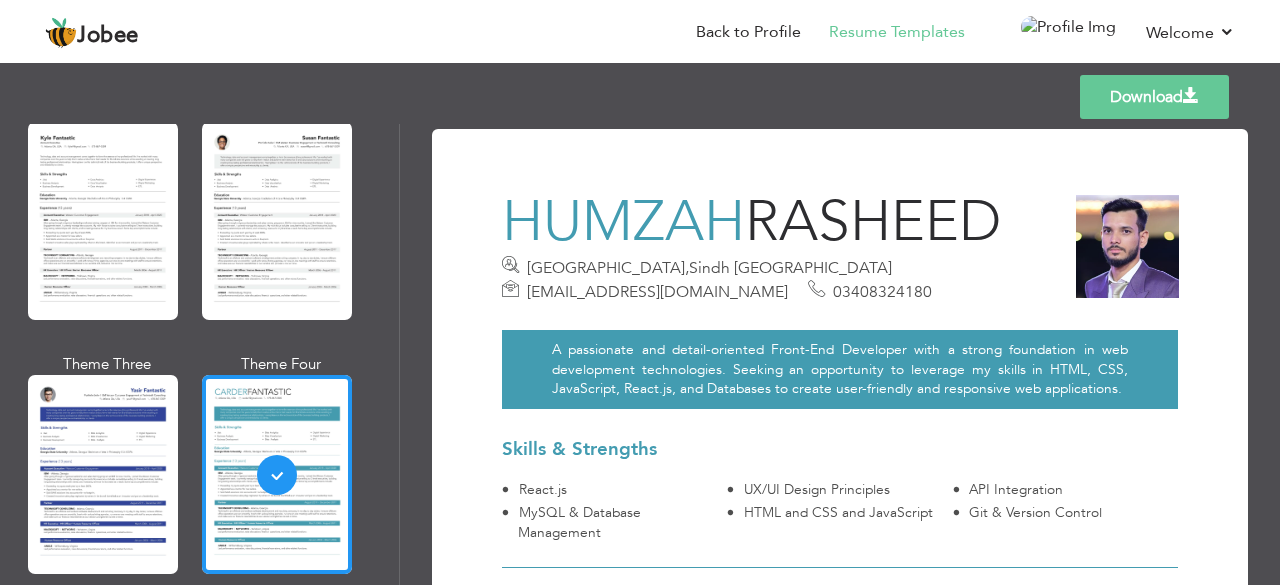 click at bounding box center [1127, 246] 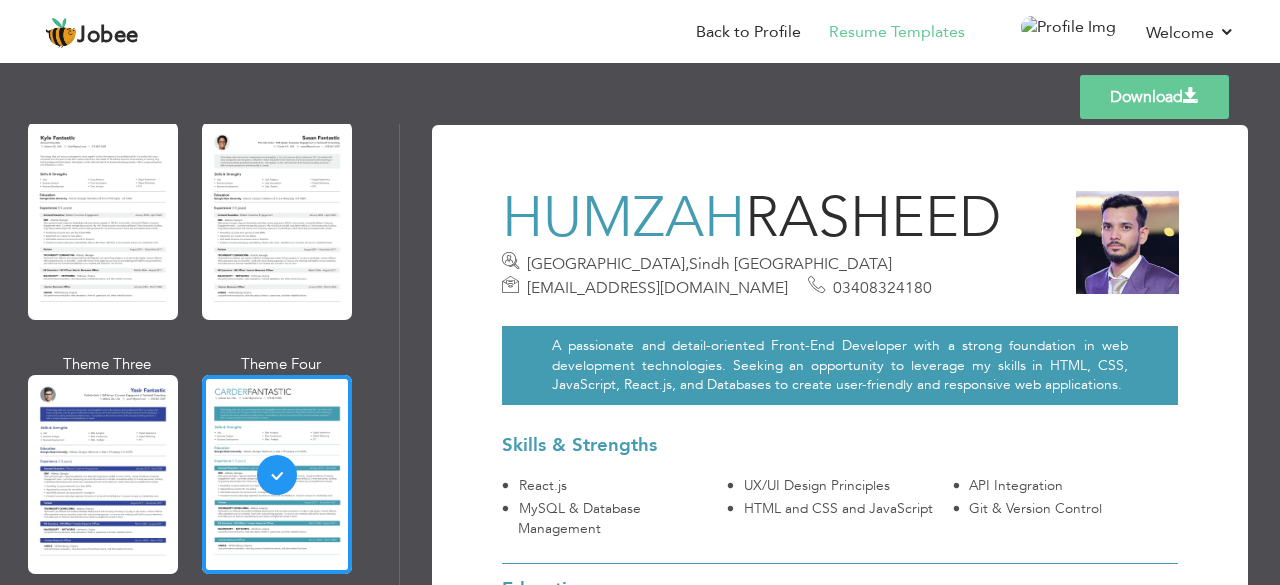 scroll, scrollTop: 0, scrollLeft: 0, axis: both 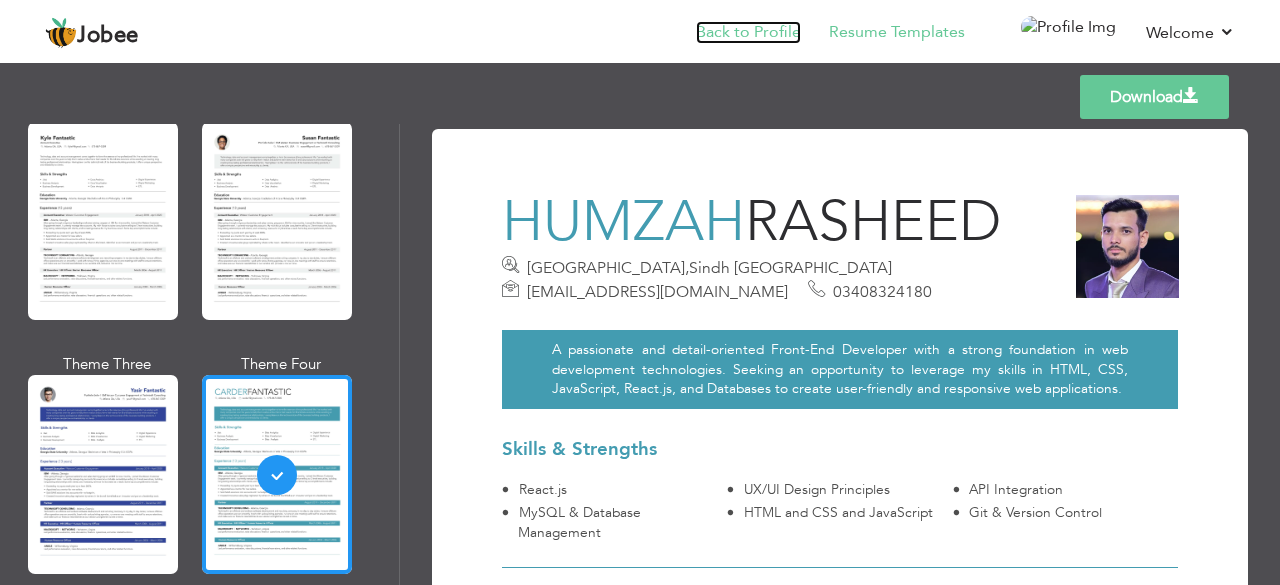 click on "Back to Profile" at bounding box center [748, 32] 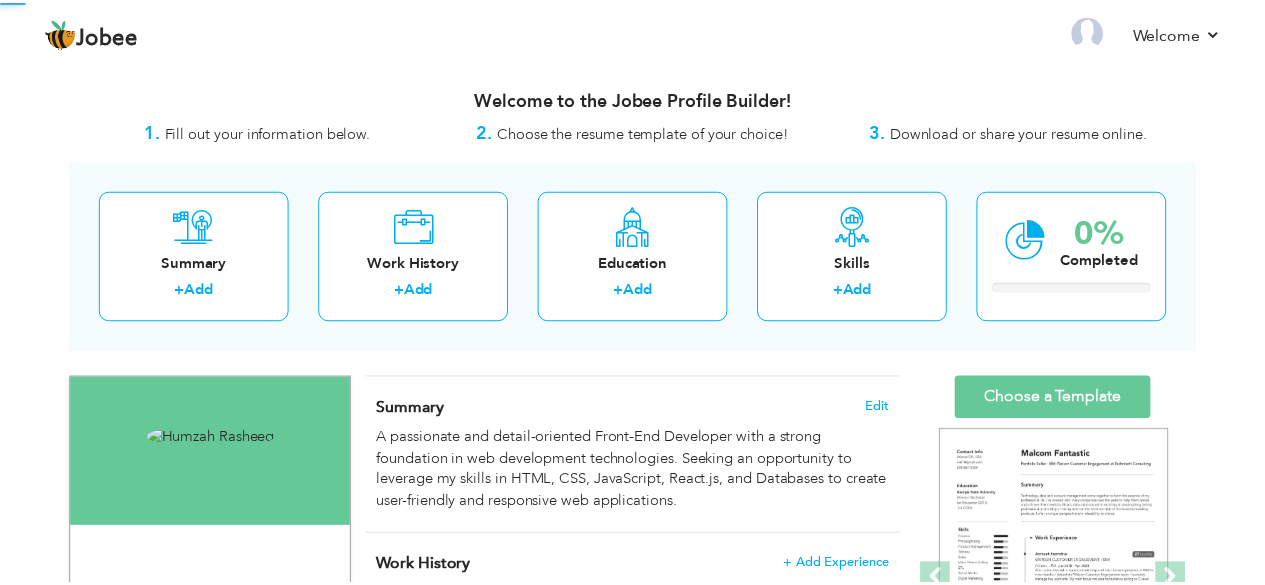 scroll, scrollTop: 0, scrollLeft: 0, axis: both 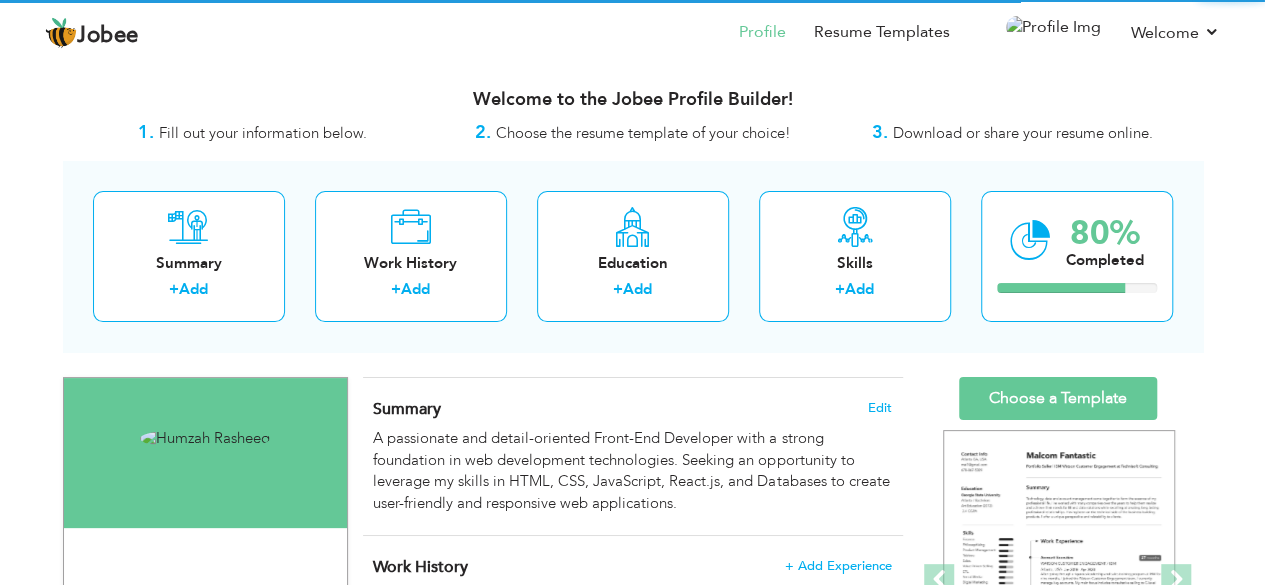 click at bounding box center [205, 438] 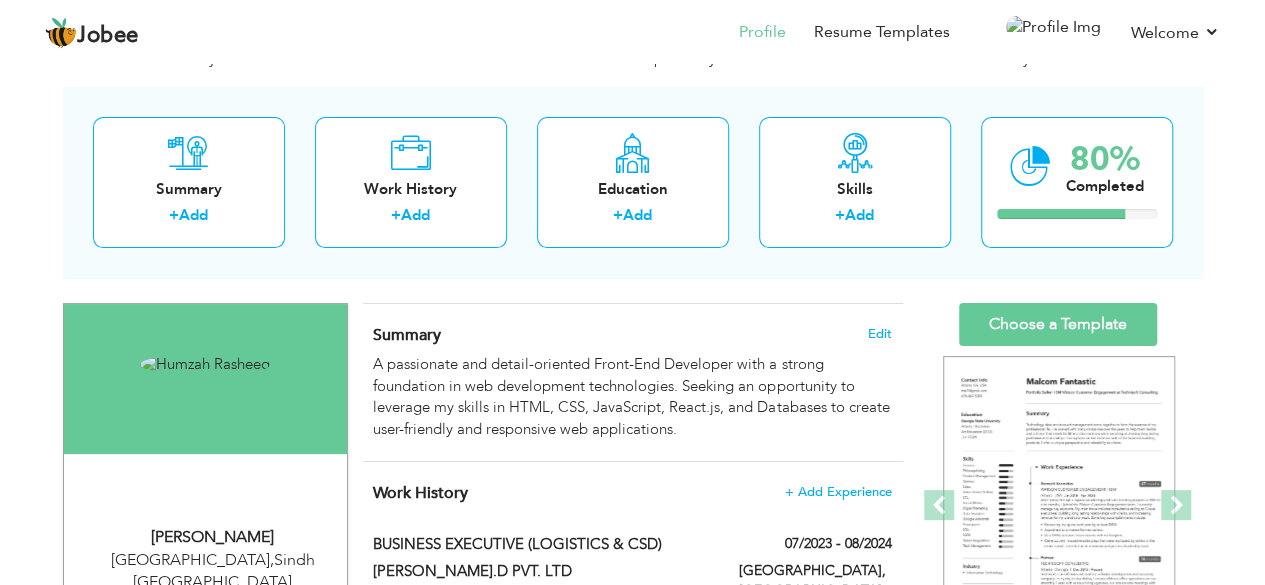 scroll, scrollTop: 100, scrollLeft: 0, axis: vertical 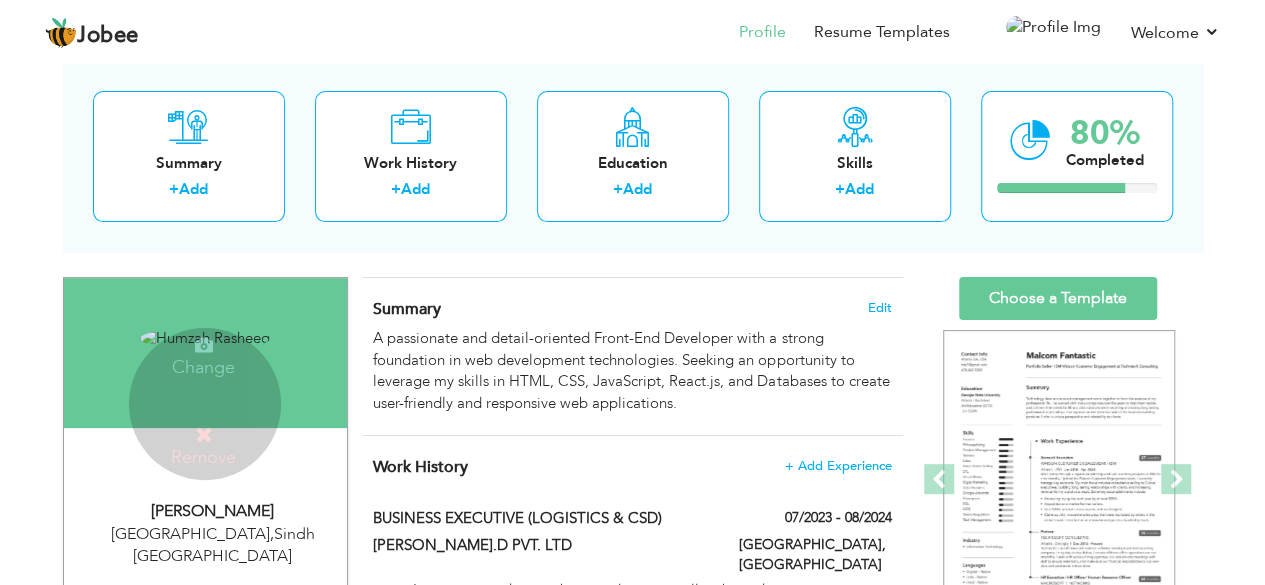 click at bounding box center (204, 435) 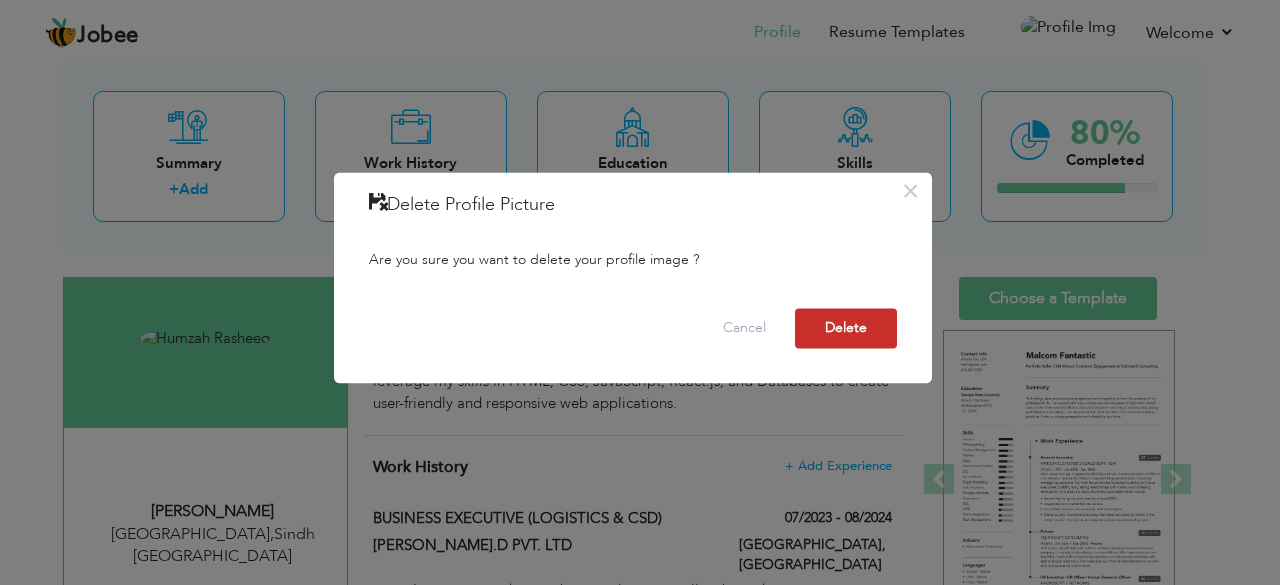 click on "Delete" at bounding box center [846, 328] 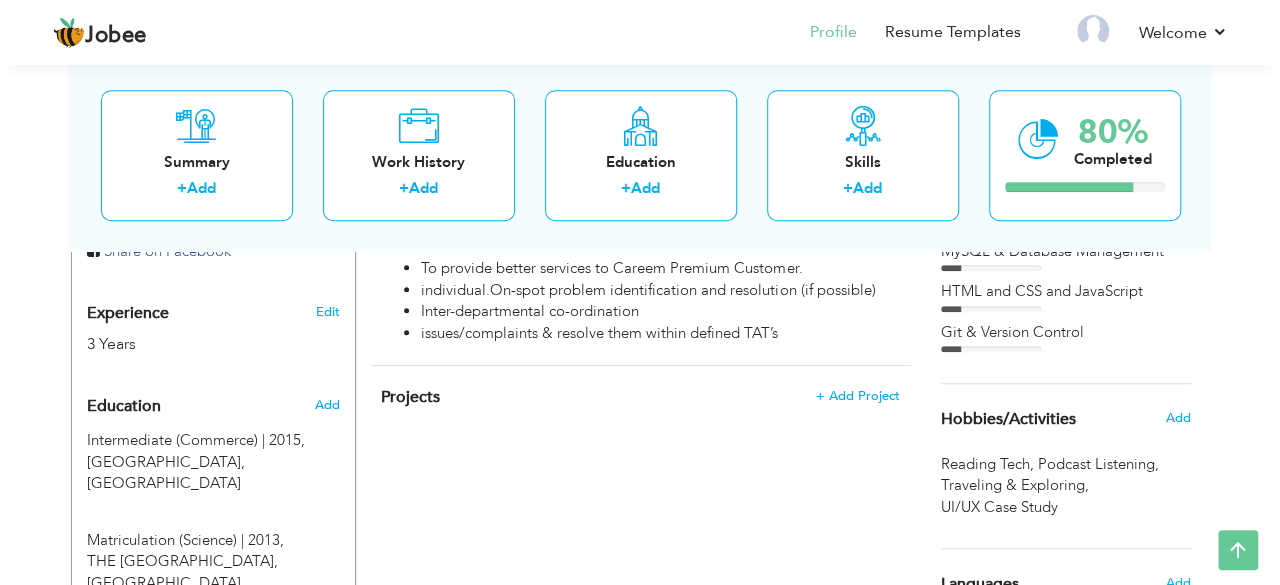 scroll, scrollTop: 800, scrollLeft: 0, axis: vertical 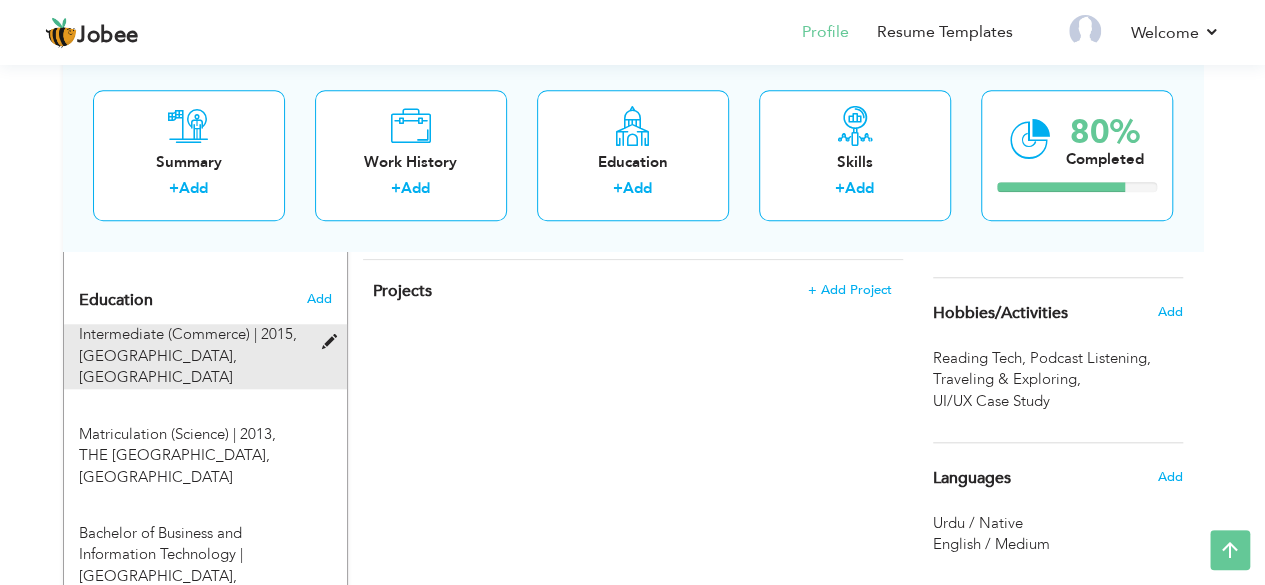 click at bounding box center [333, 342] 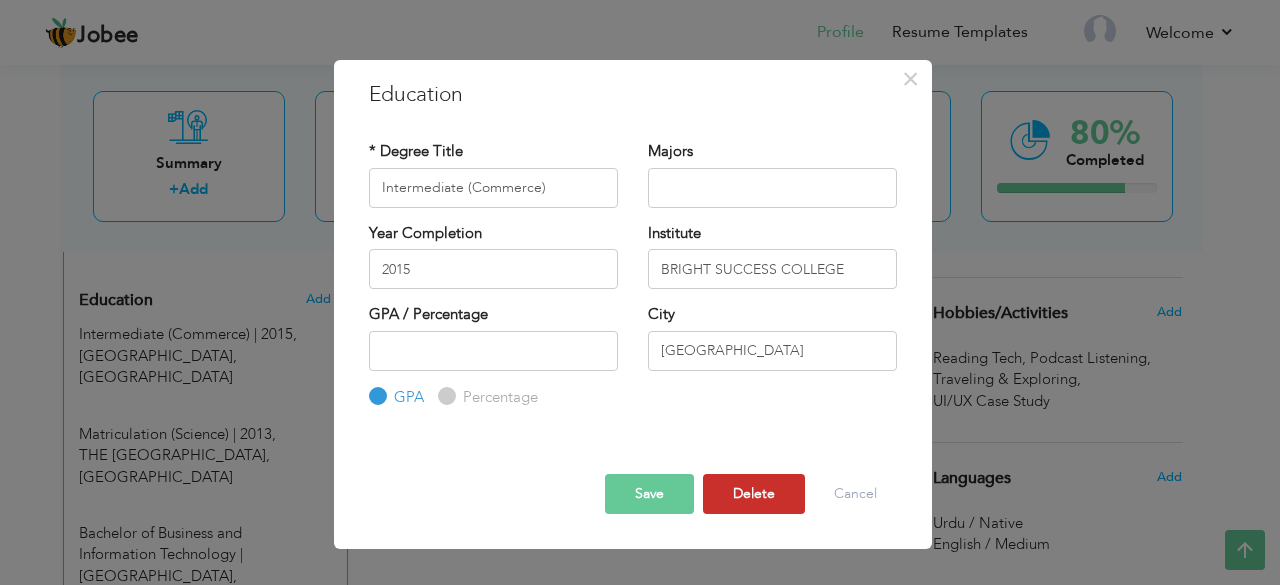 click on "Delete" at bounding box center [754, 494] 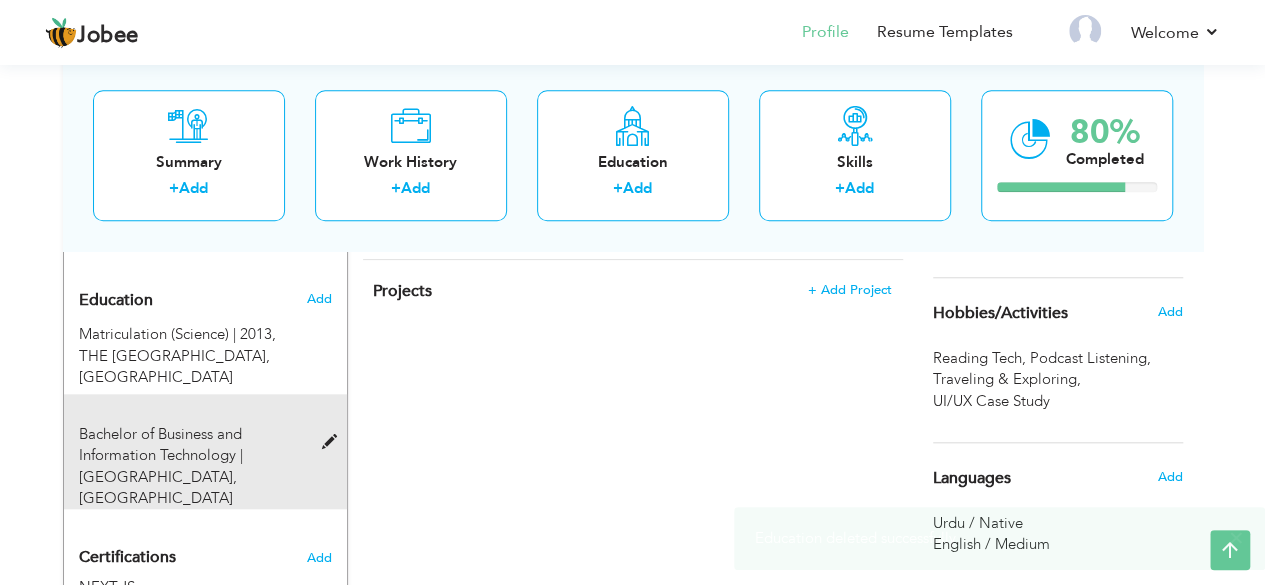 click at bounding box center [333, 442] 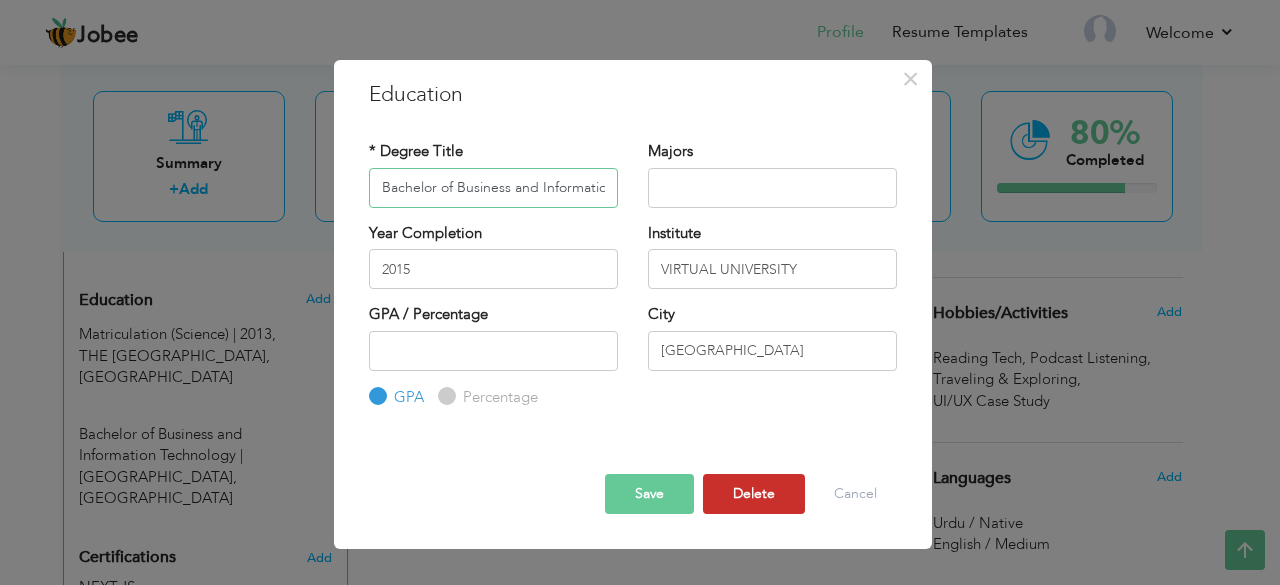 scroll, scrollTop: 0, scrollLeft: 82, axis: horizontal 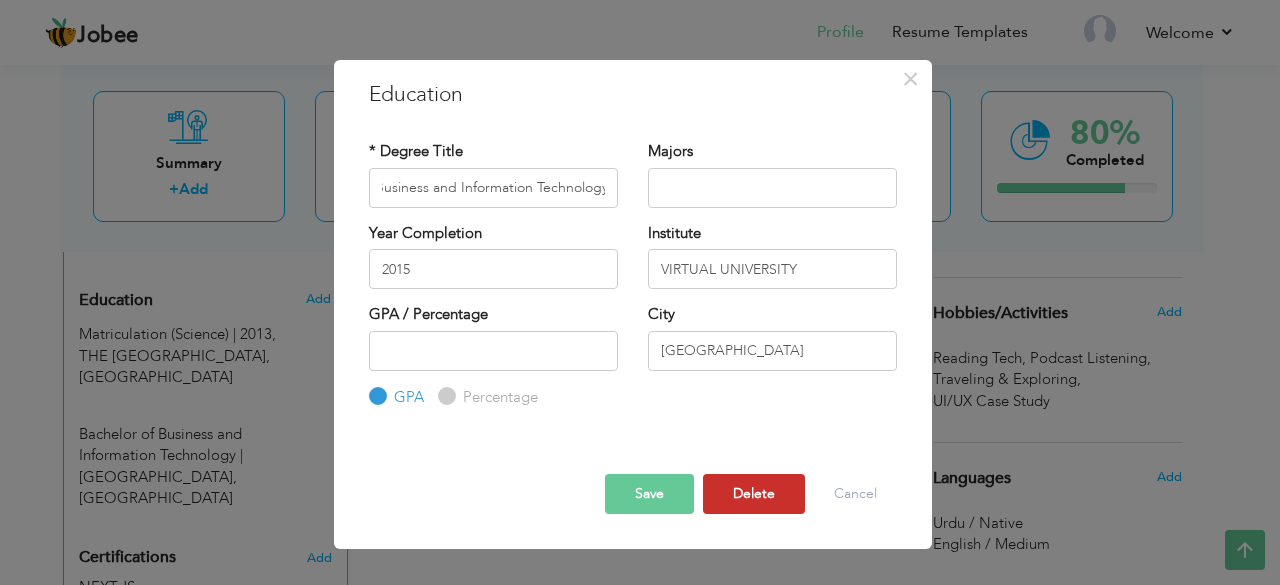 click on "Delete" at bounding box center [754, 494] 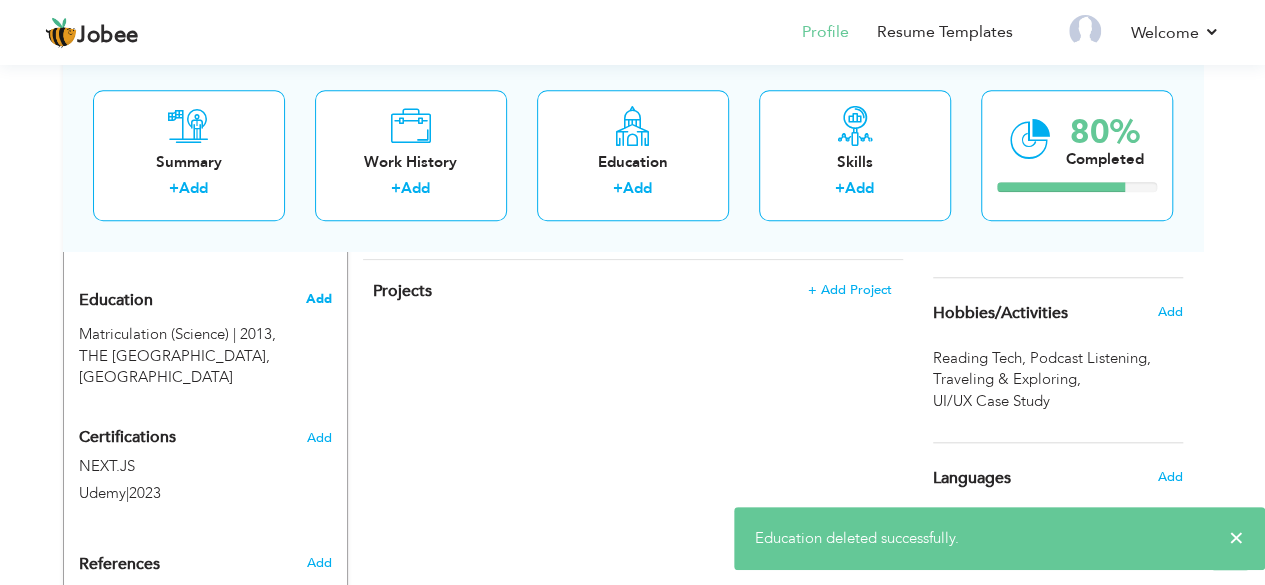 click on "Add" at bounding box center (318, 299) 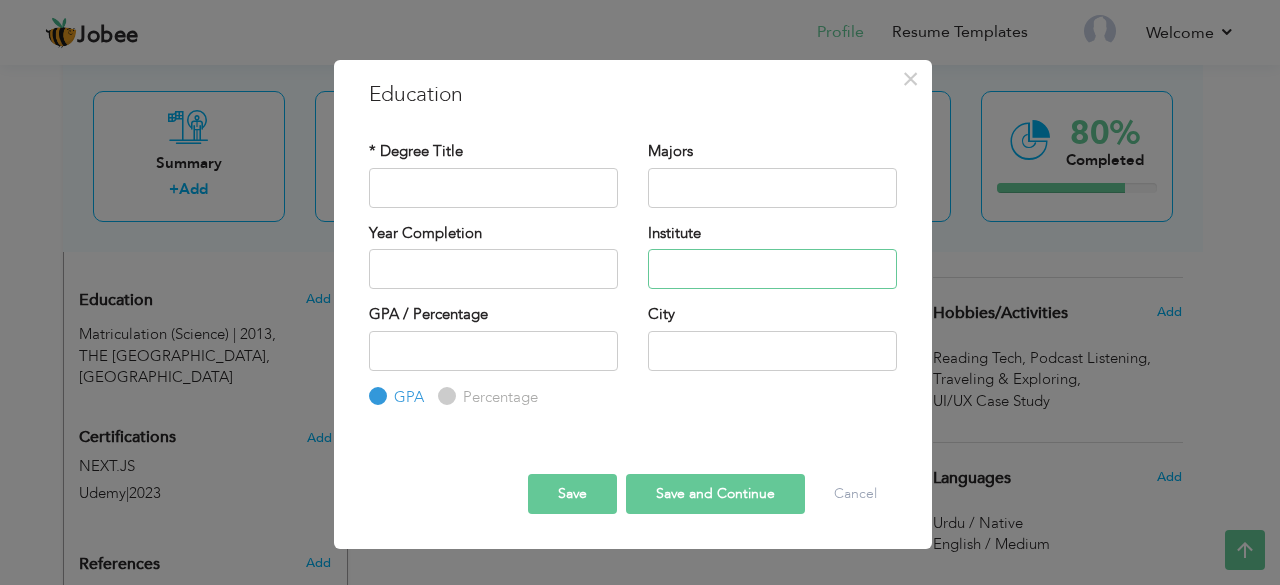 click at bounding box center (772, 269) 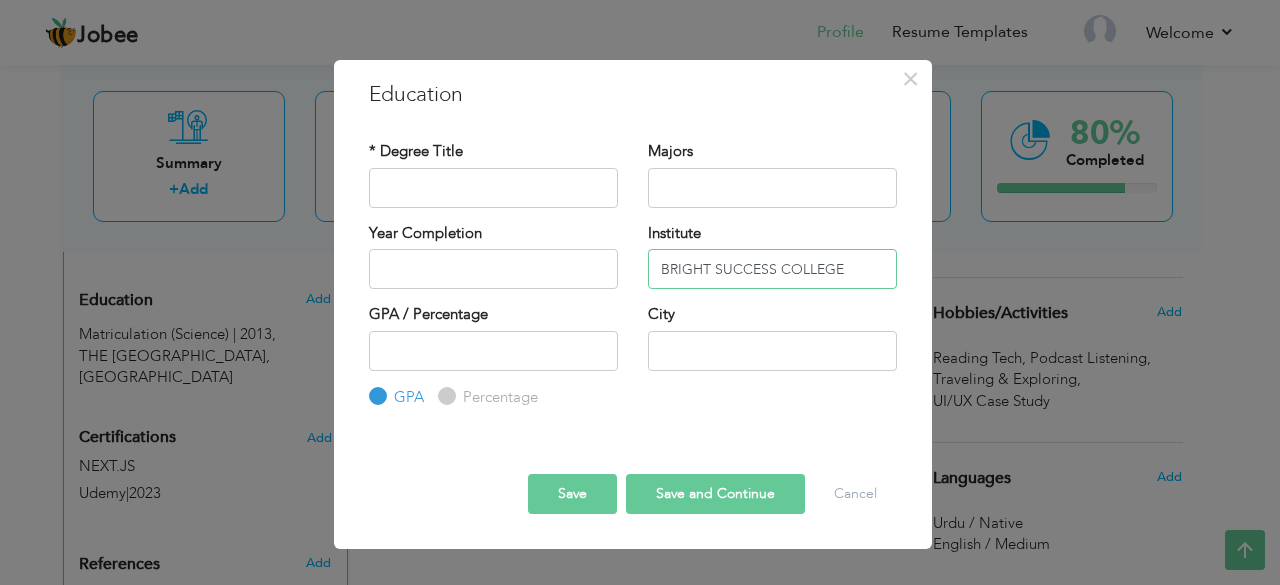 type on "BRIGHT SUCCESS COLLEGE" 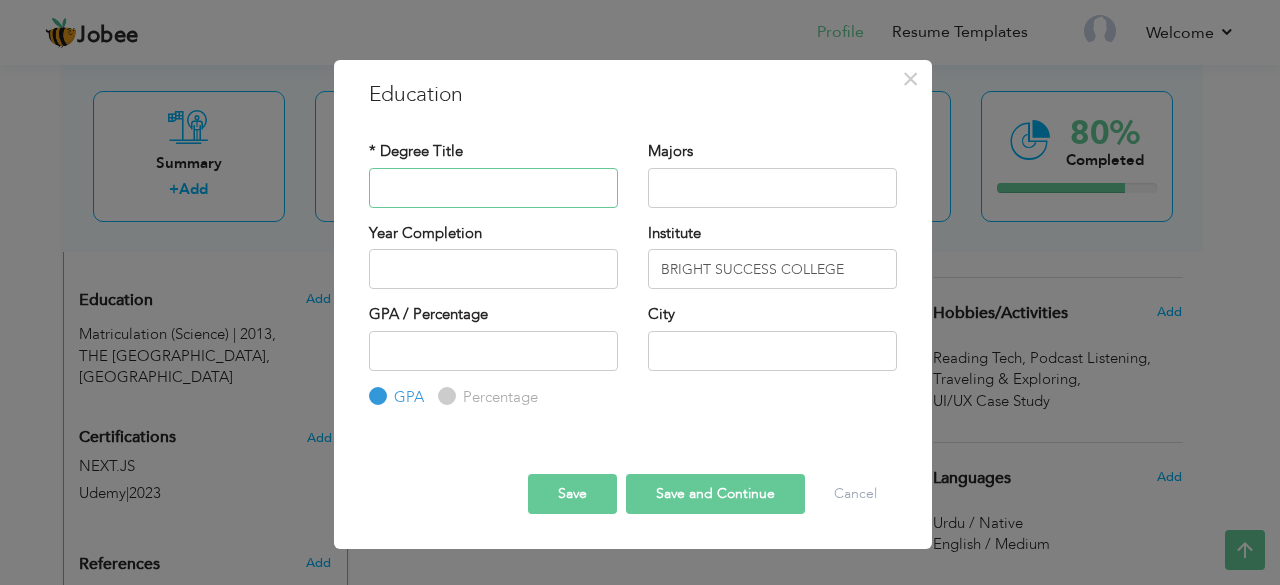 click at bounding box center [493, 188] 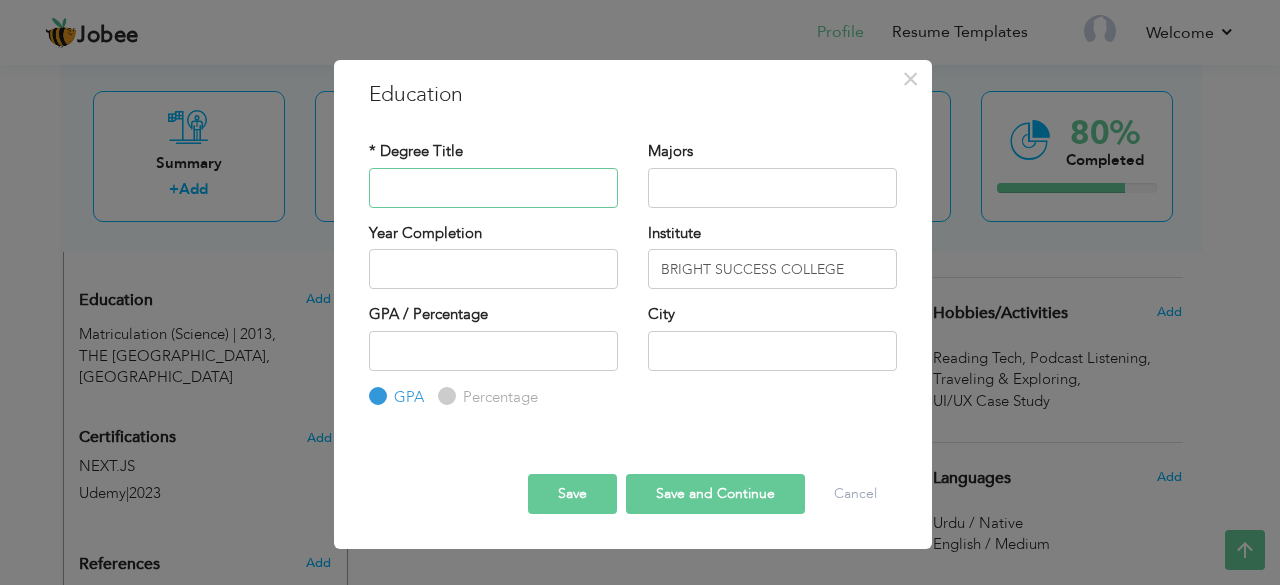 paste on "Intermediate (Commerce) f" 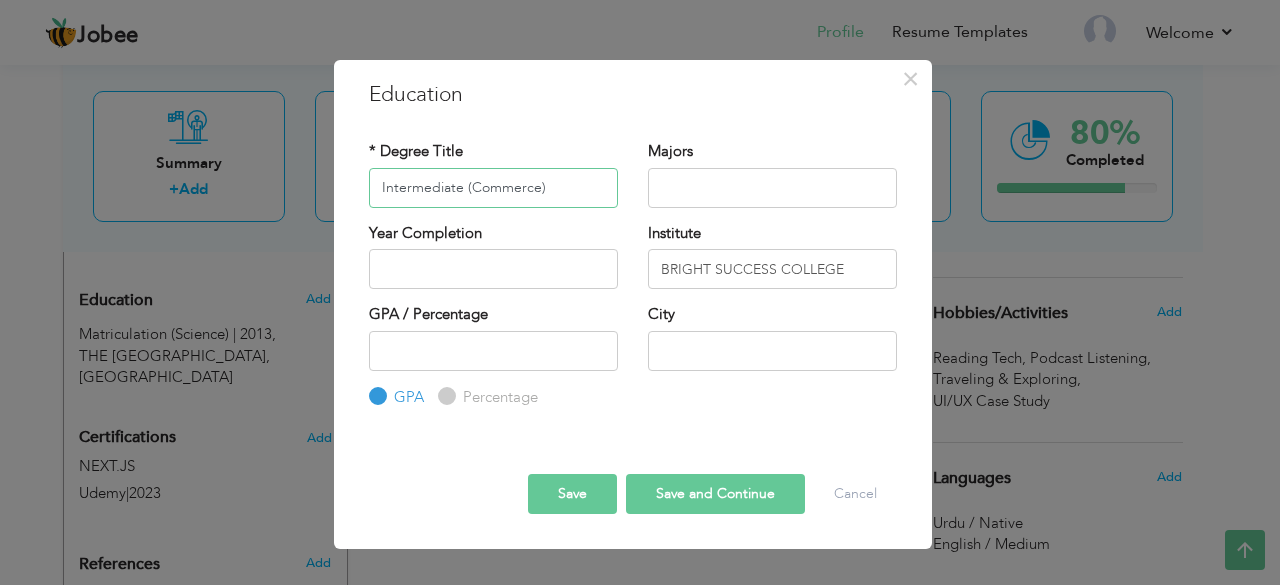 type on "Intermediate (Commerce)" 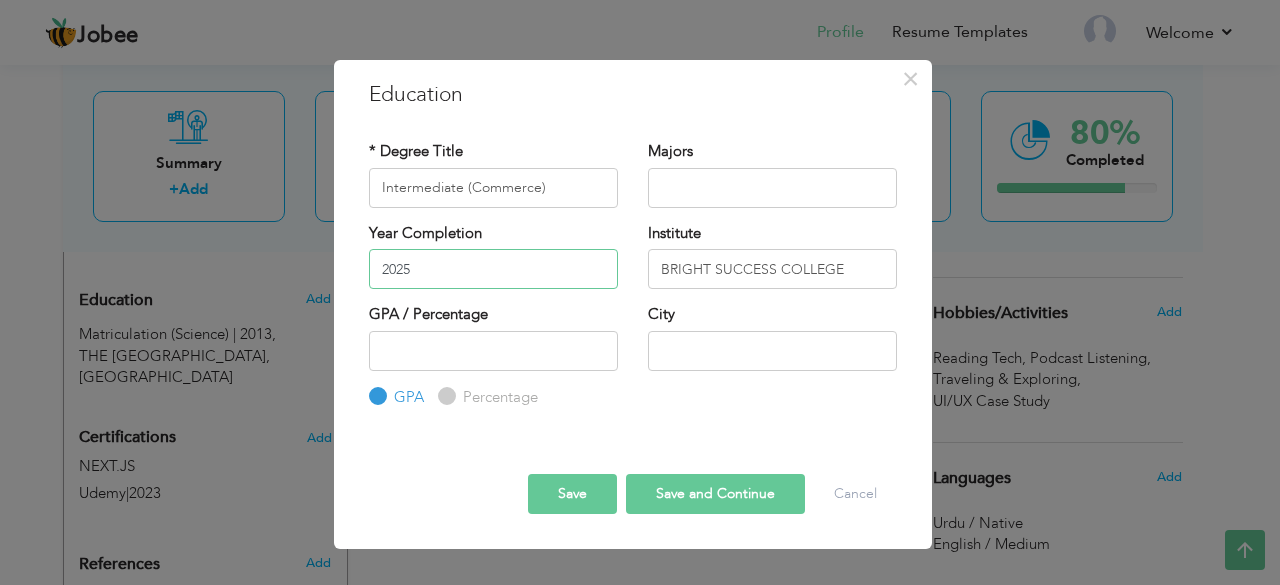 click on "2025" at bounding box center [493, 269] 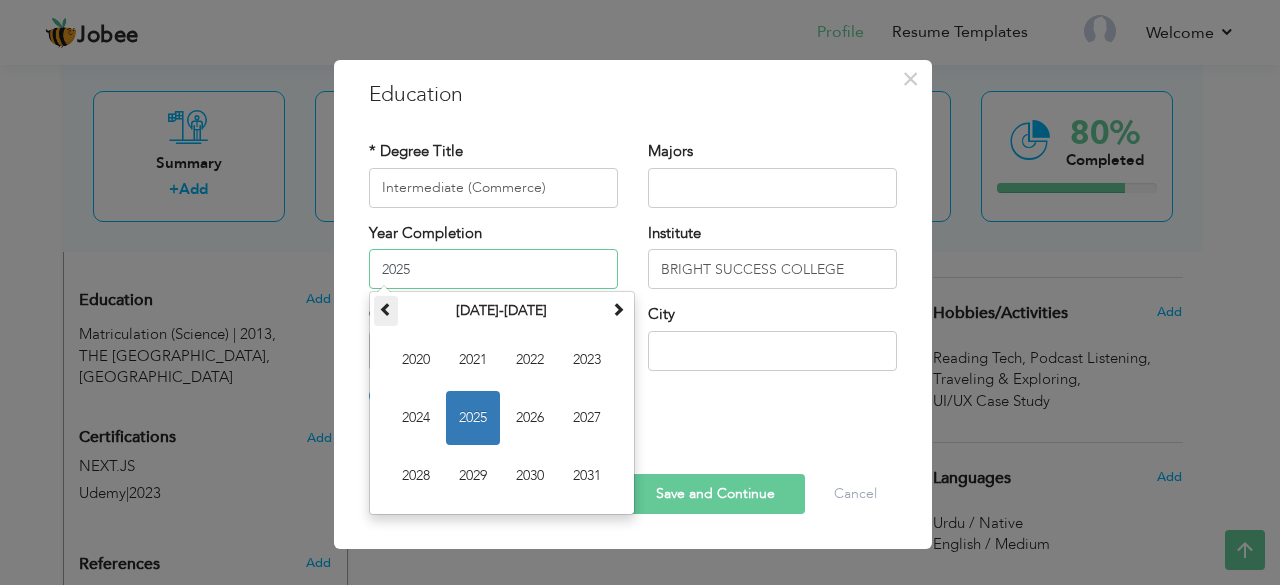 click at bounding box center (386, 309) 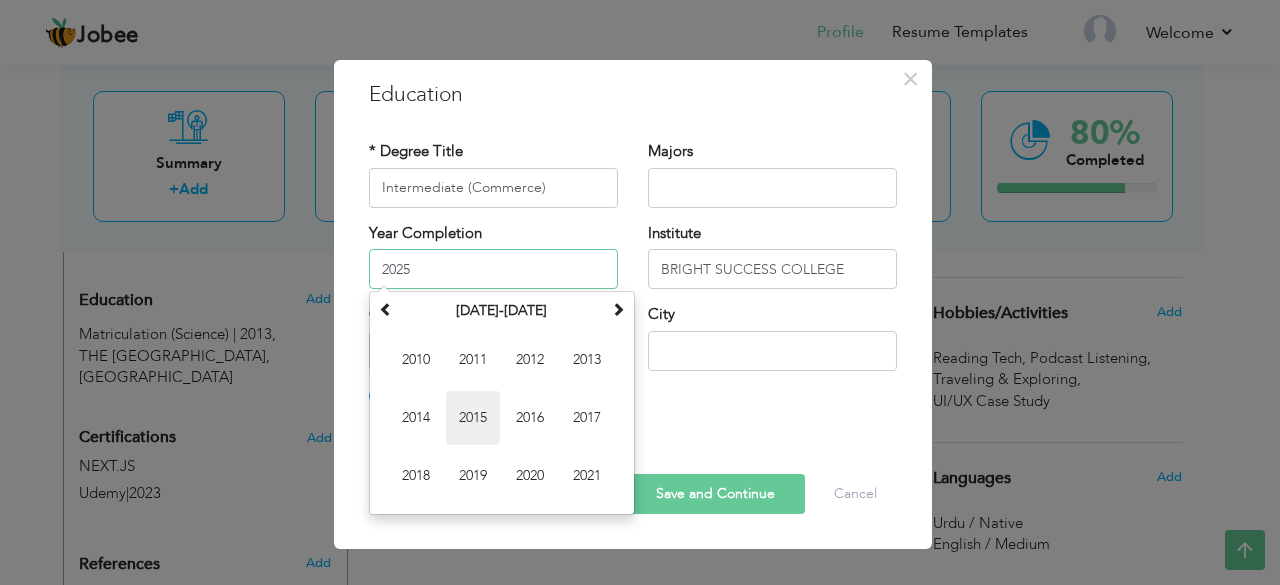 click on "2015" at bounding box center (473, 418) 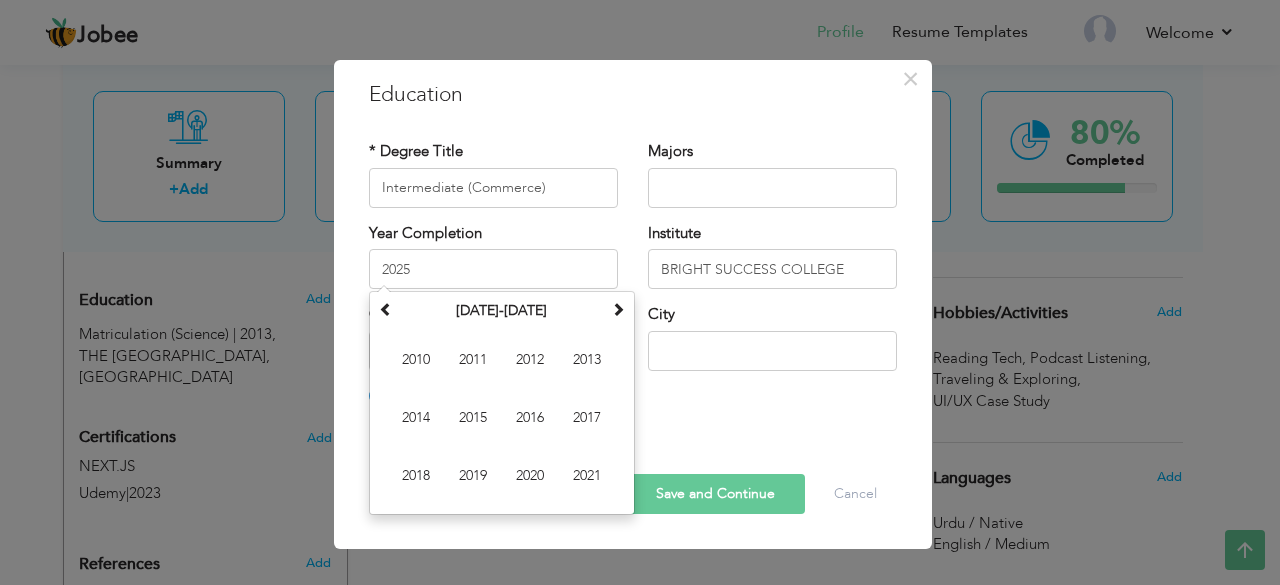 type on "2015" 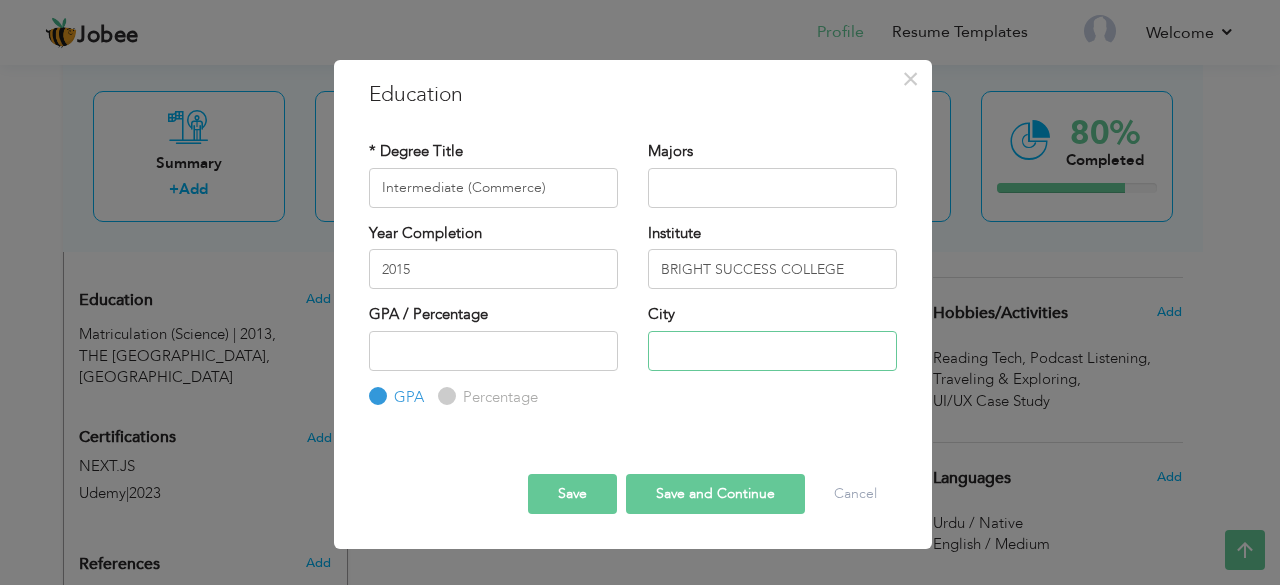 click at bounding box center [772, 351] 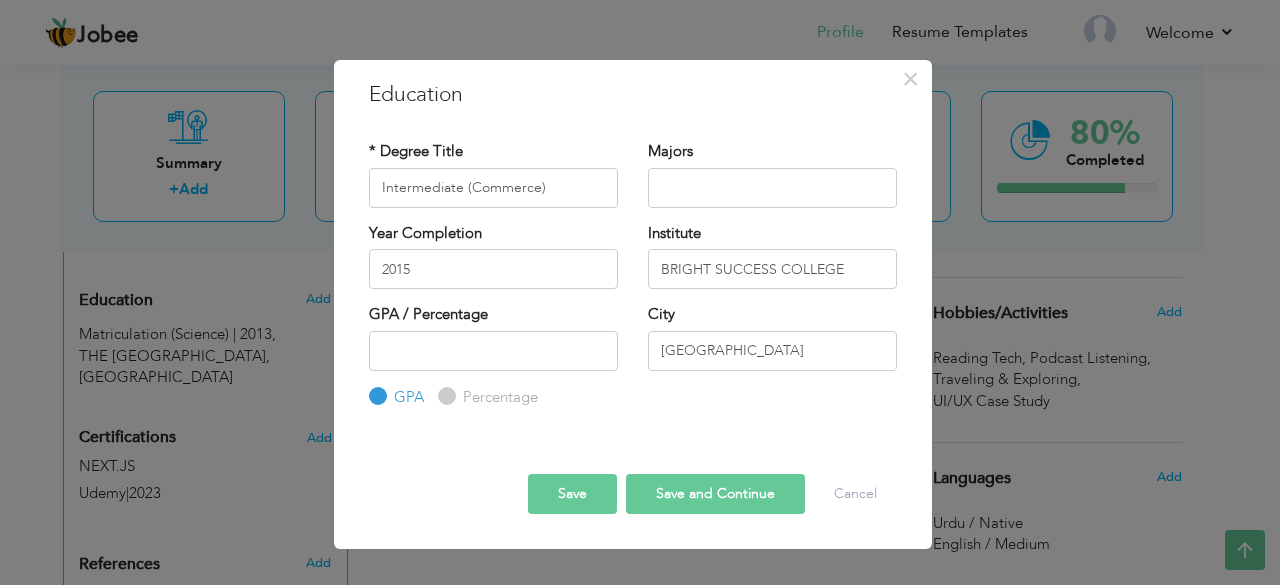 drag, startPoint x: 696, startPoint y: 497, endPoint x: 744, endPoint y: 481, distance: 50.596443 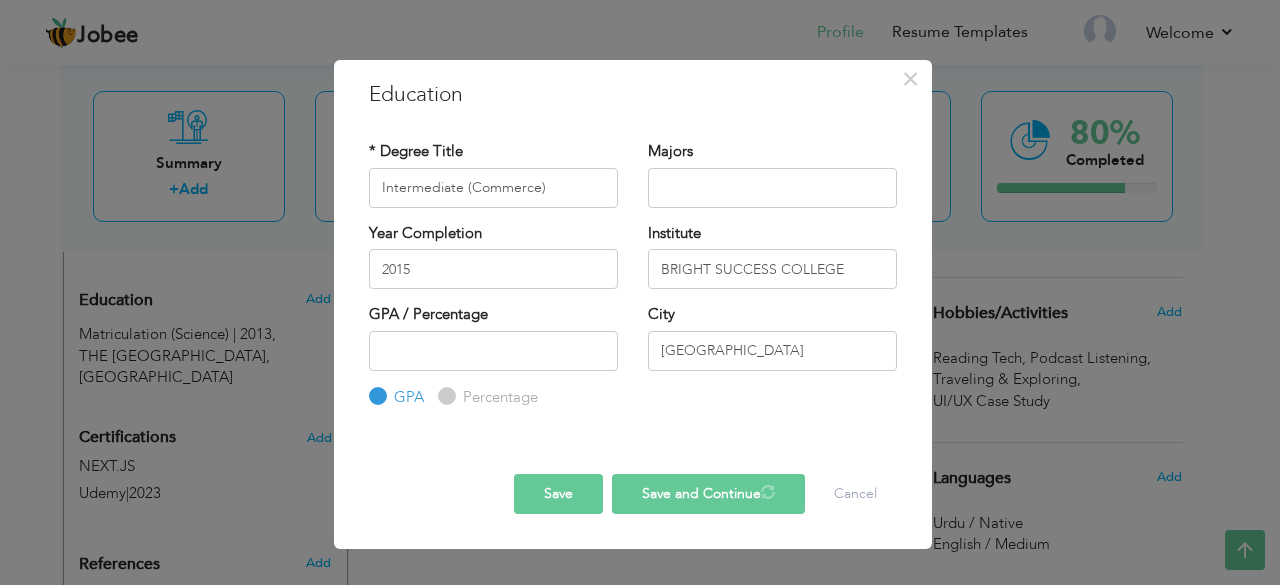 type 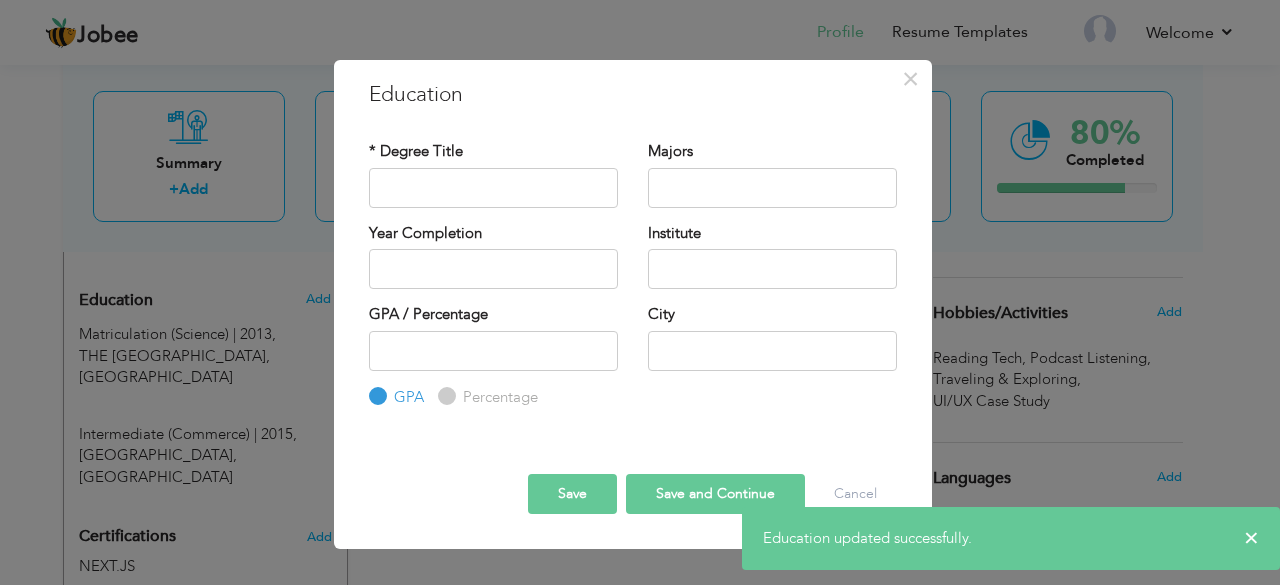 type 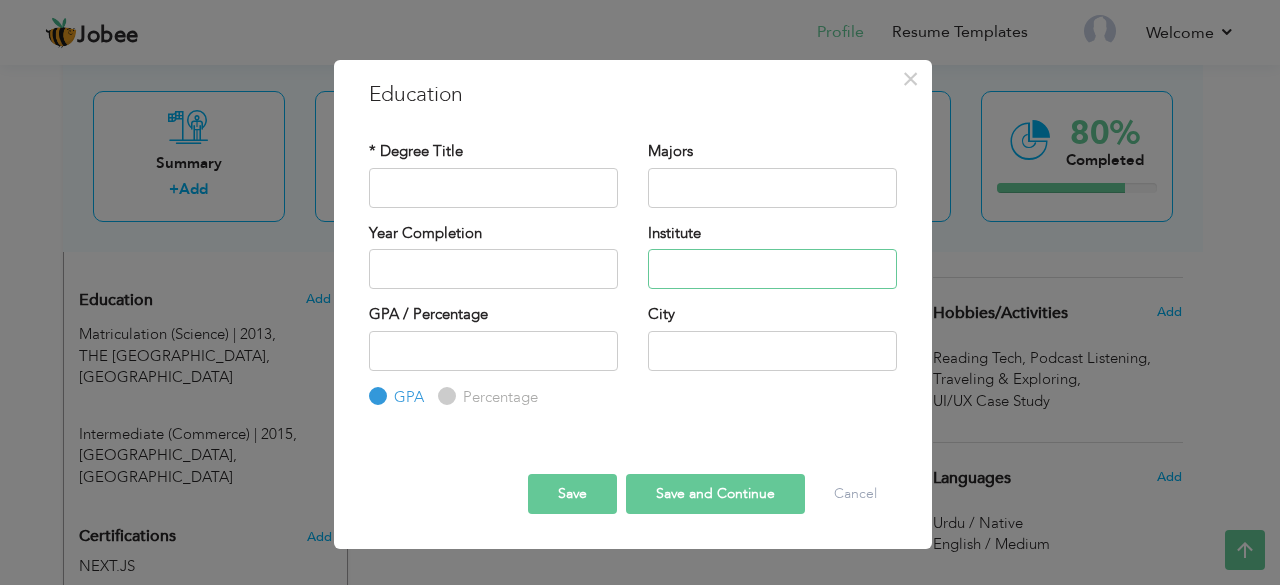 click at bounding box center (772, 269) 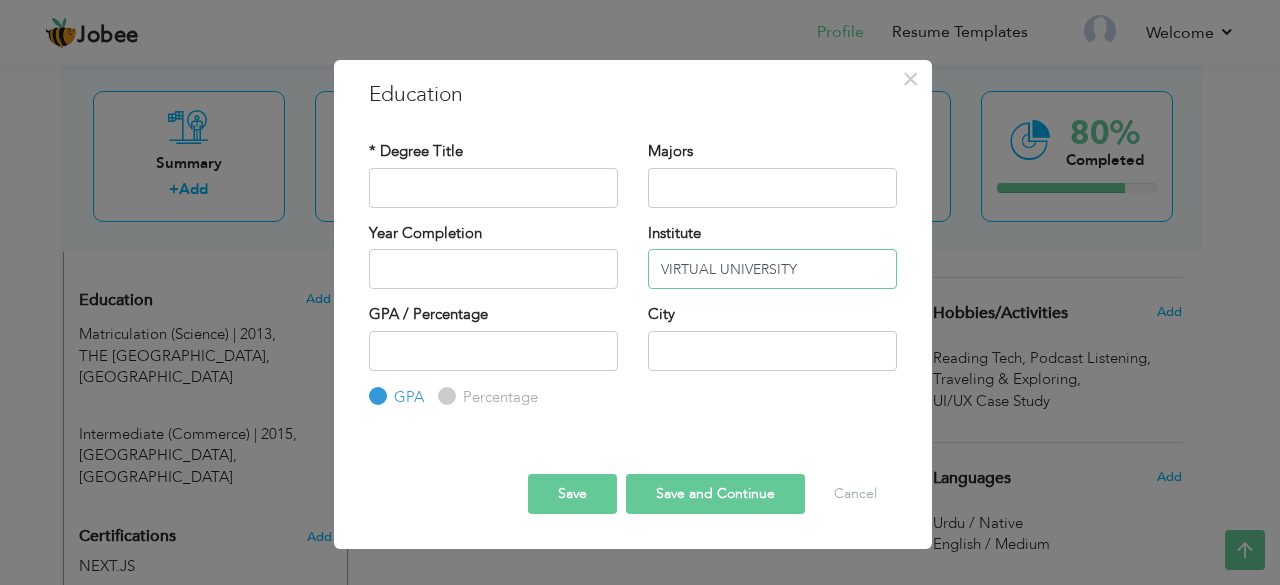 type on "VIRTUAL UNIVERSITY" 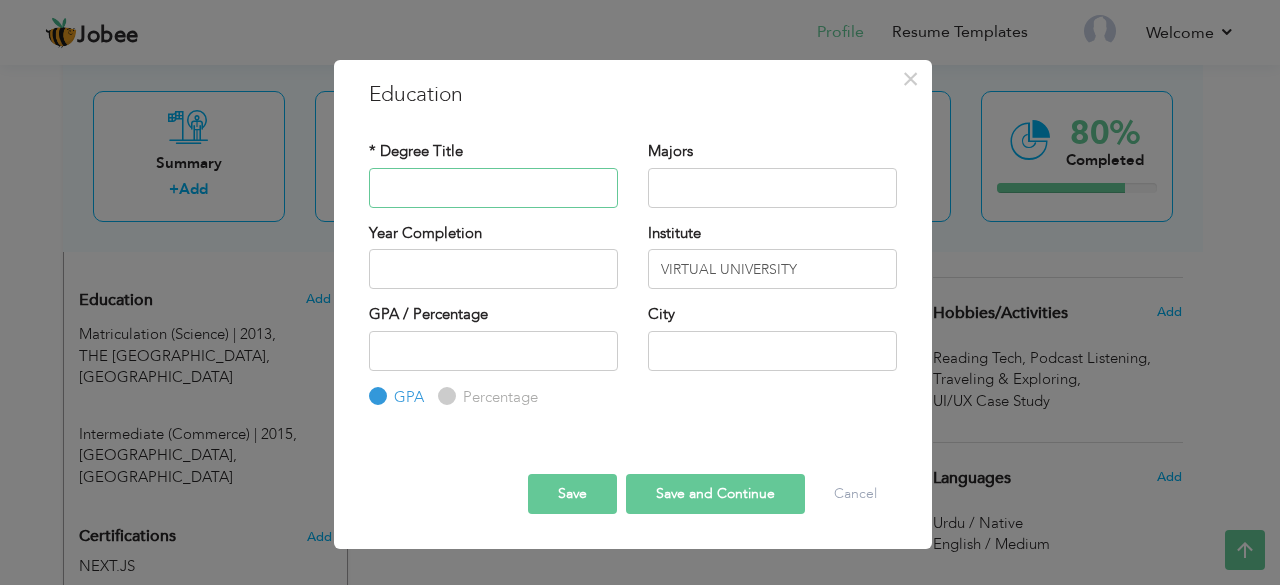 click at bounding box center (493, 188) 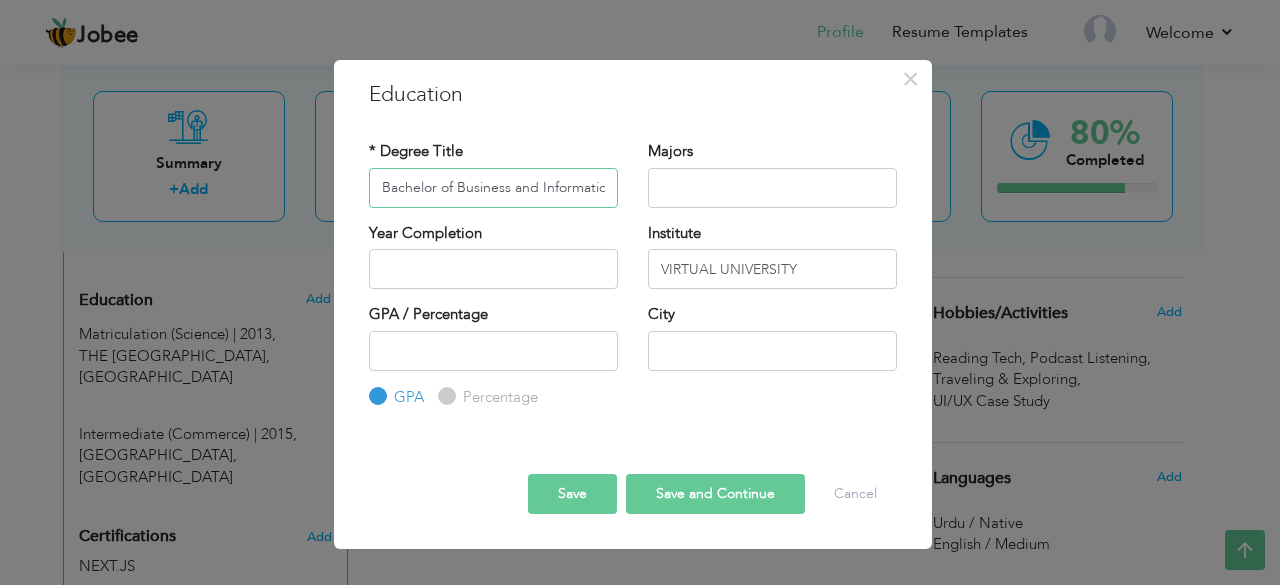 scroll, scrollTop: 0, scrollLeft: 82, axis: horizontal 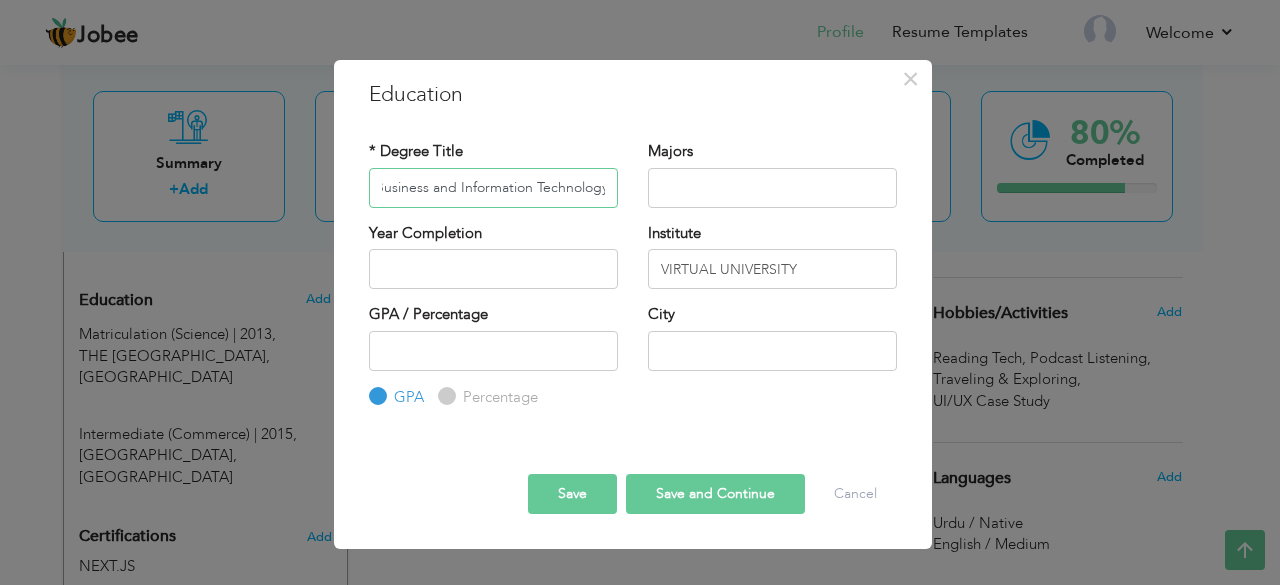 type on "Bachelor of Business and Information Technology" 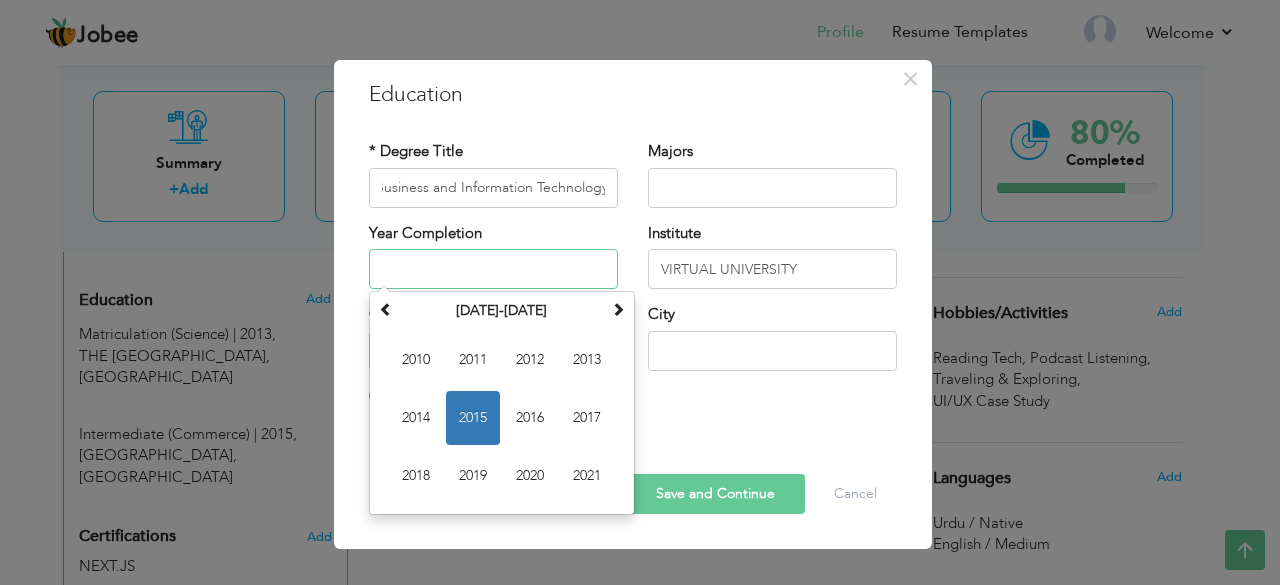 click at bounding box center (493, 269) 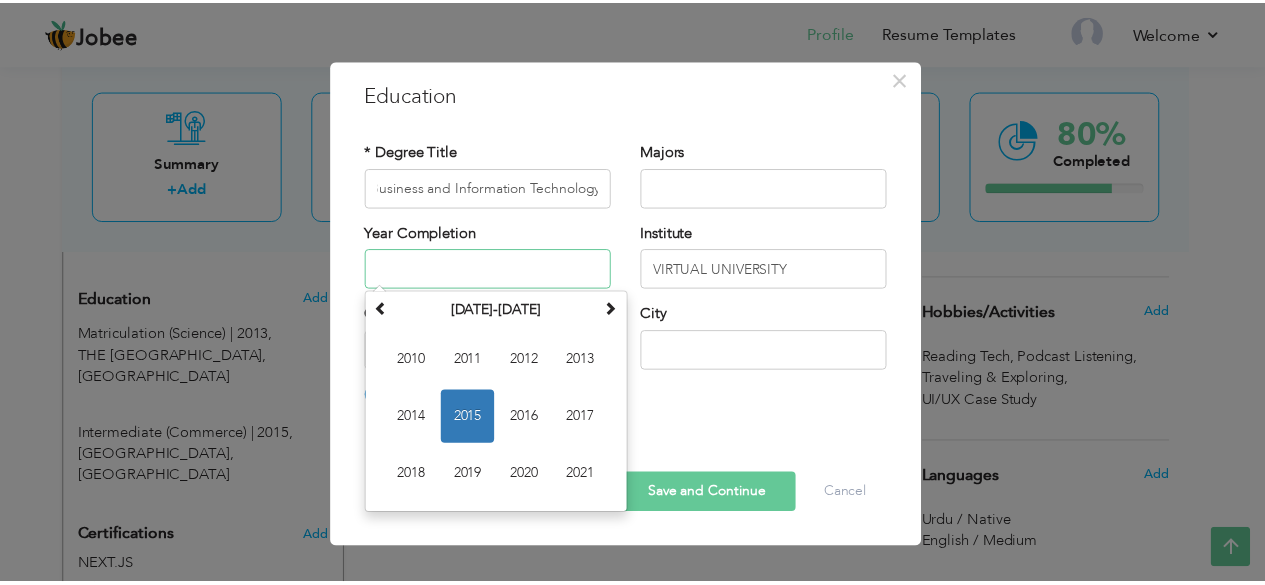 scroll, scrollTop: 0, scrollLeft: 0, axis: both 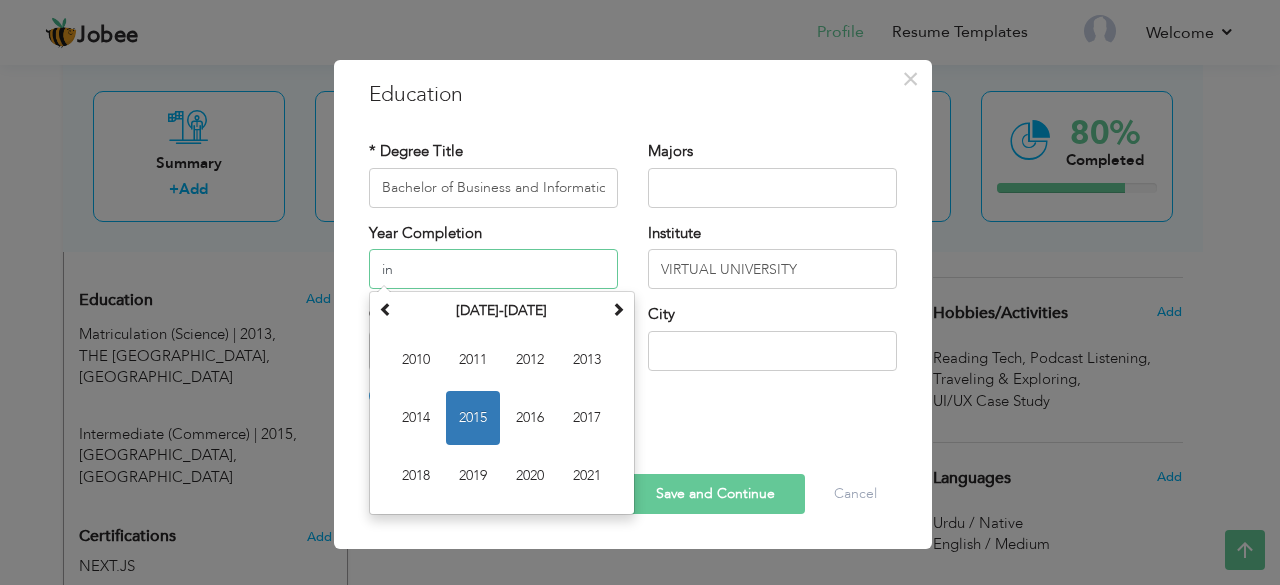 type on "i" 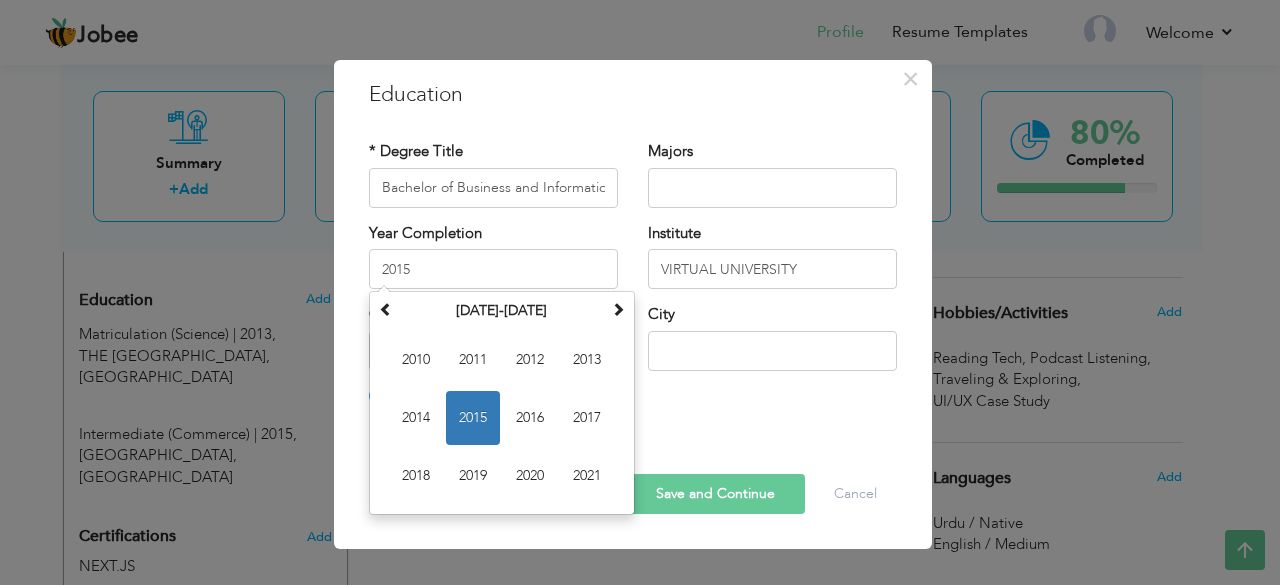 click on "Save
Save and Continue
Delete
Cancel" at bounding box center [633, 476] 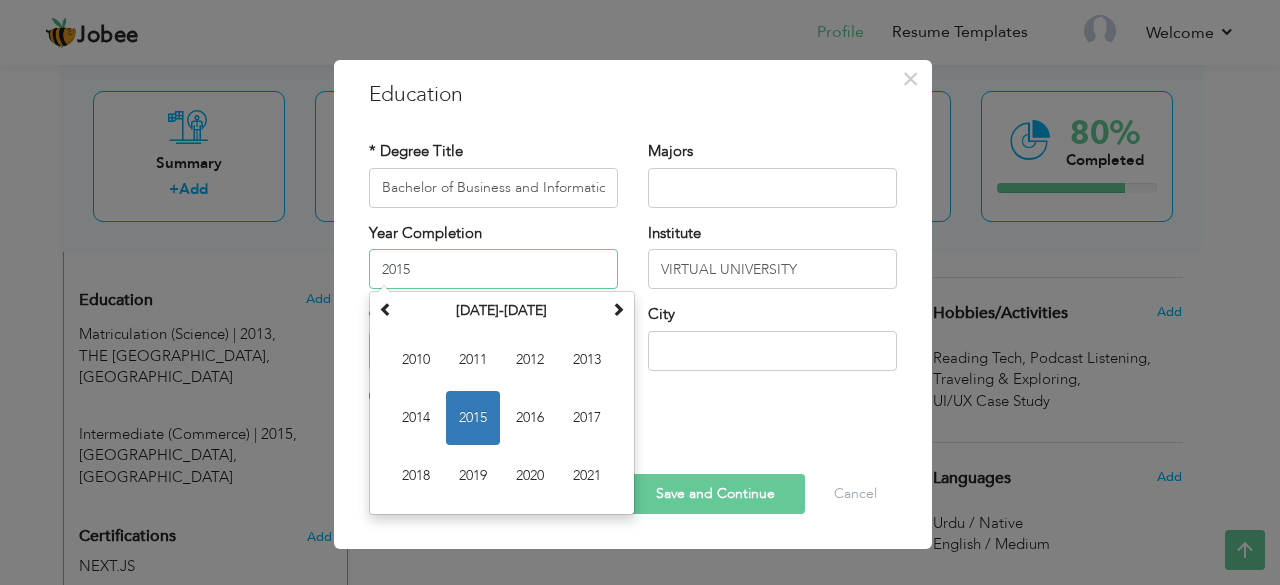 click on "2015" at bounding box center (493, 269) 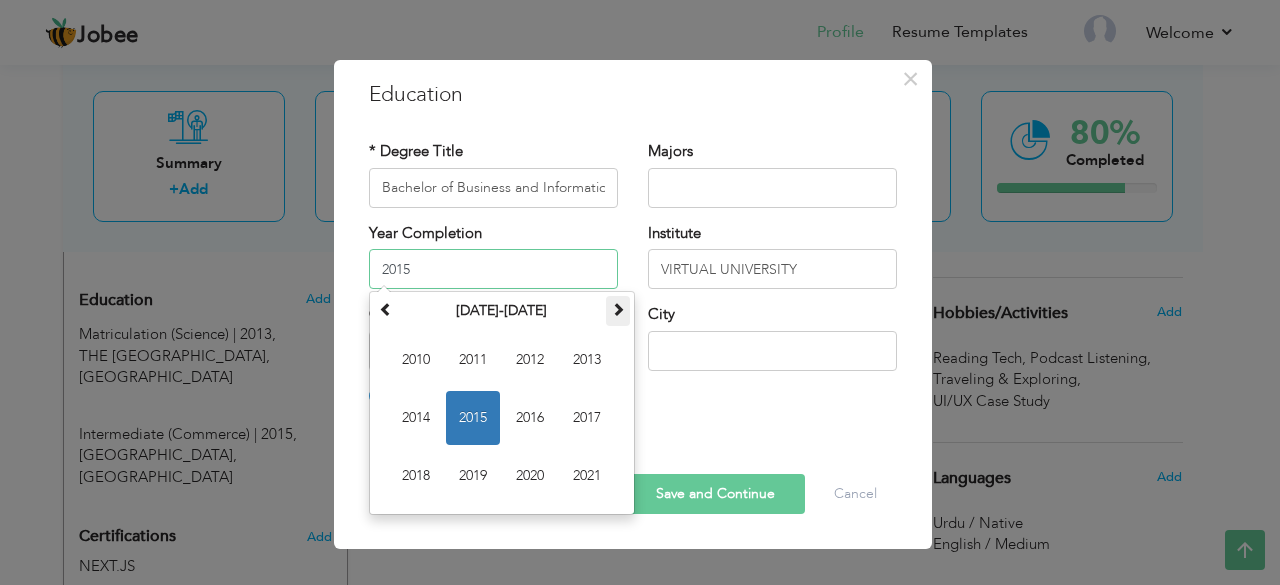 click at bounding box center (618, 309) 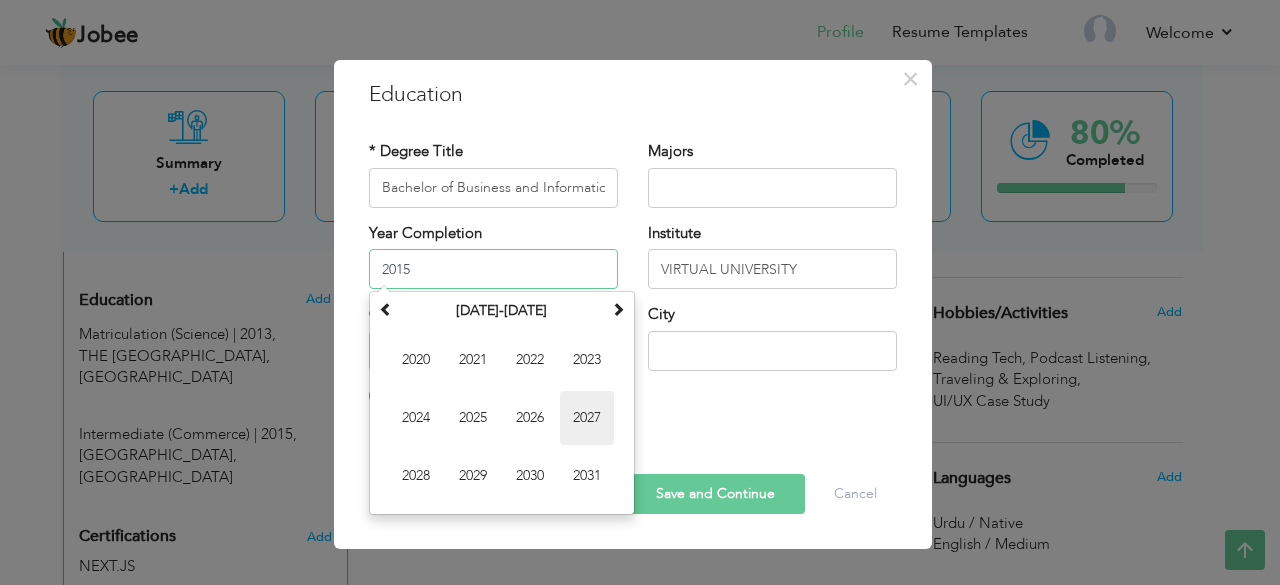 click on "2027" at bounding box center [587, 418] 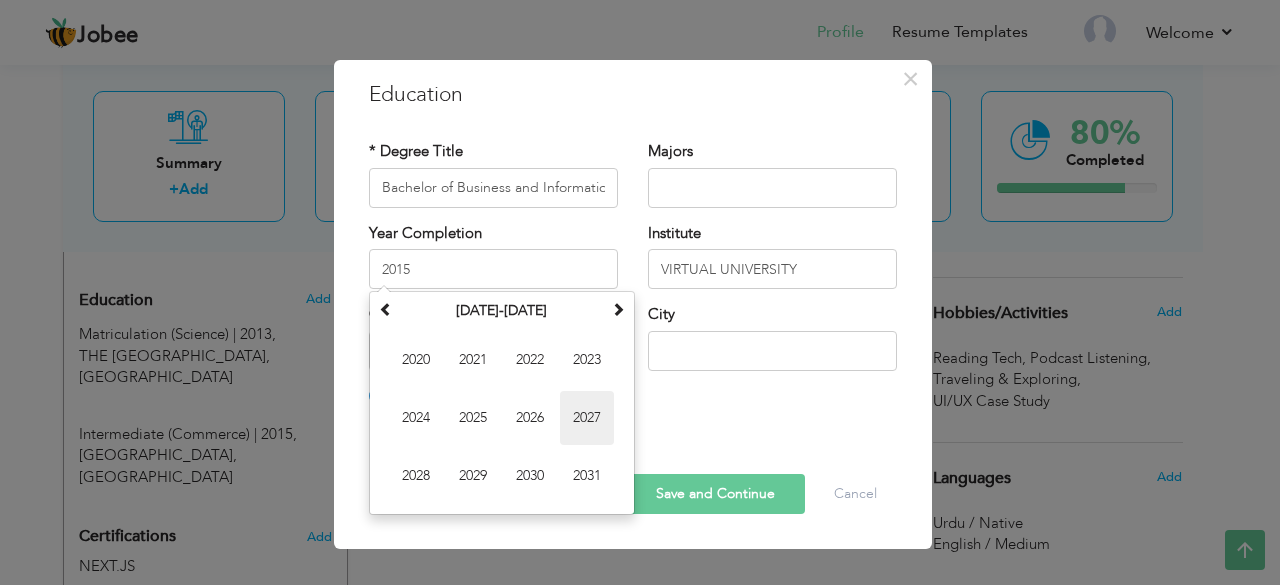 type on "2027" 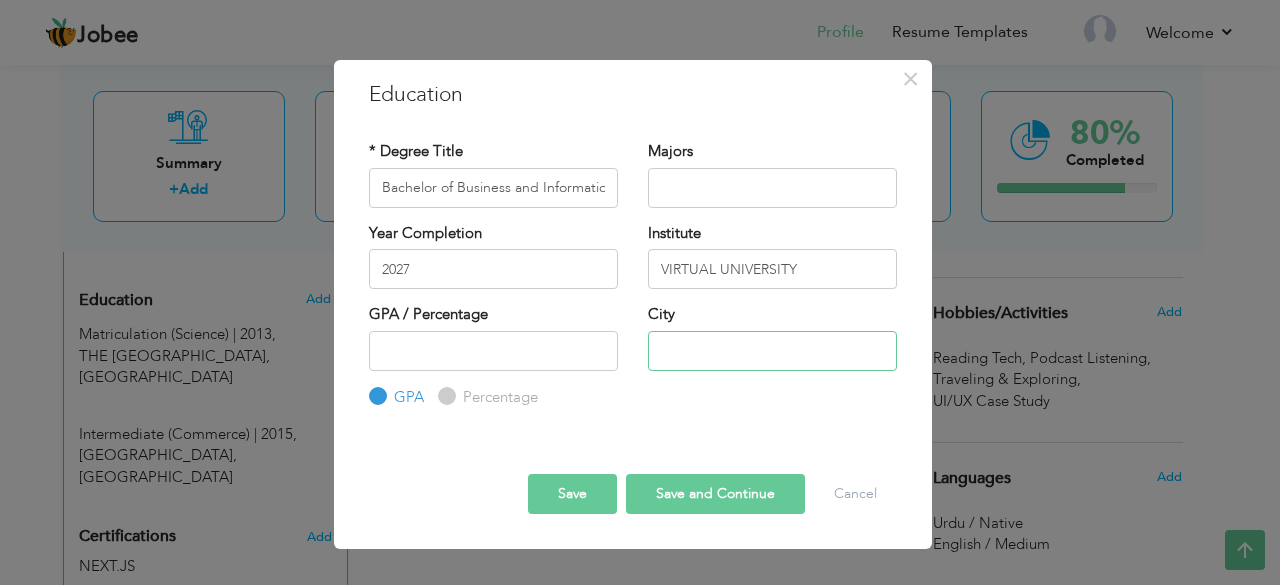 drag, startPoint x: 705, startPoint y: 349, endPoint x: 715, endPoint y: 384, distance: 36.40055 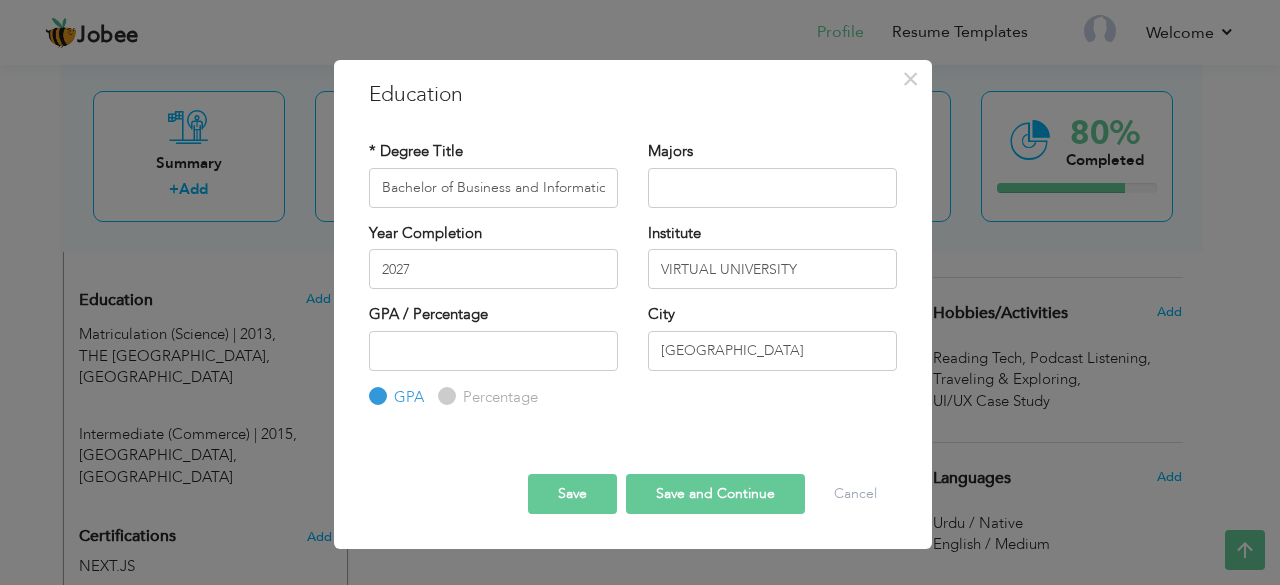 click on "Save" at bounding box center [572, 494] 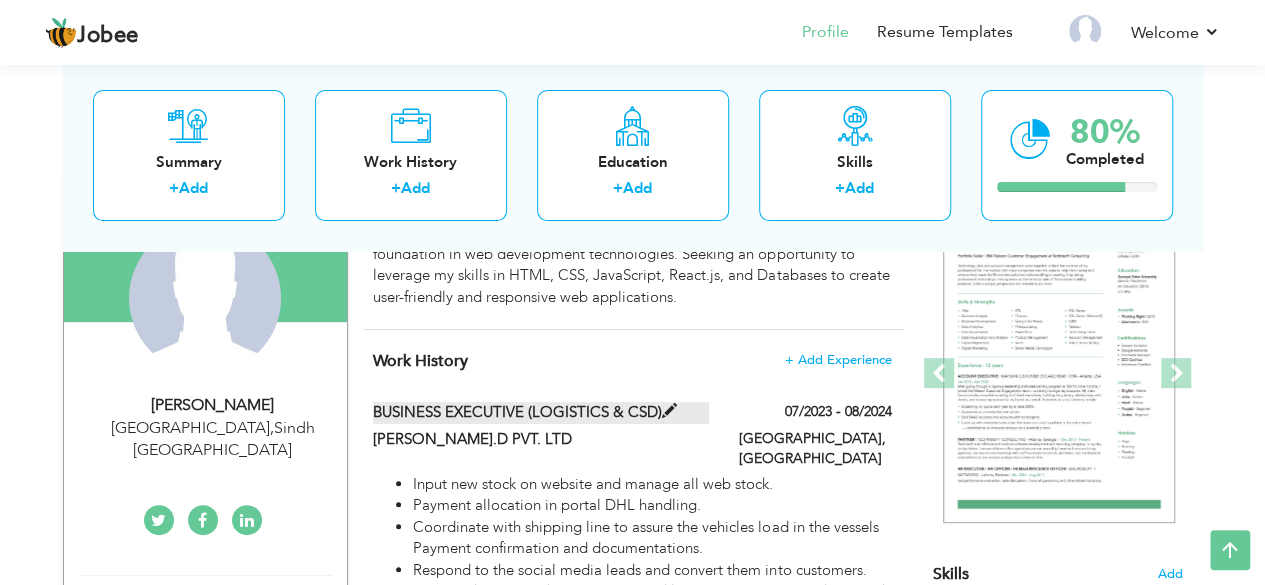 scroll, scrollTop: 106, scrollLeft: 0, axis: vertical 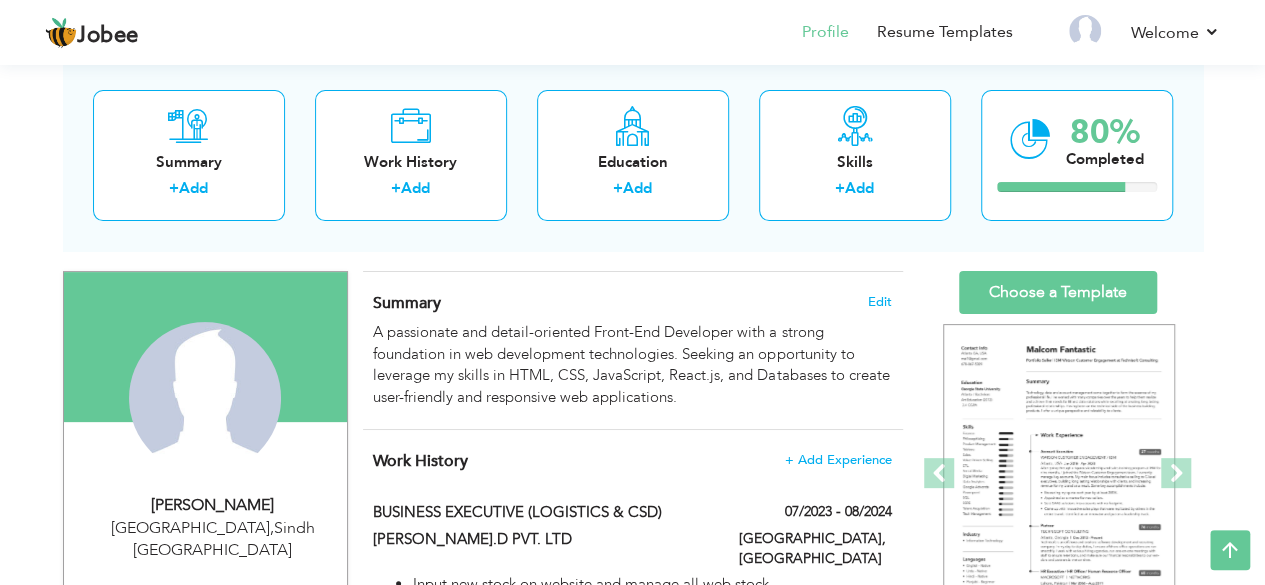 drag, startPoint x: 704, startPoint y: 401, endPoint x: 959, endPoint y: 362, distance: 257.96512 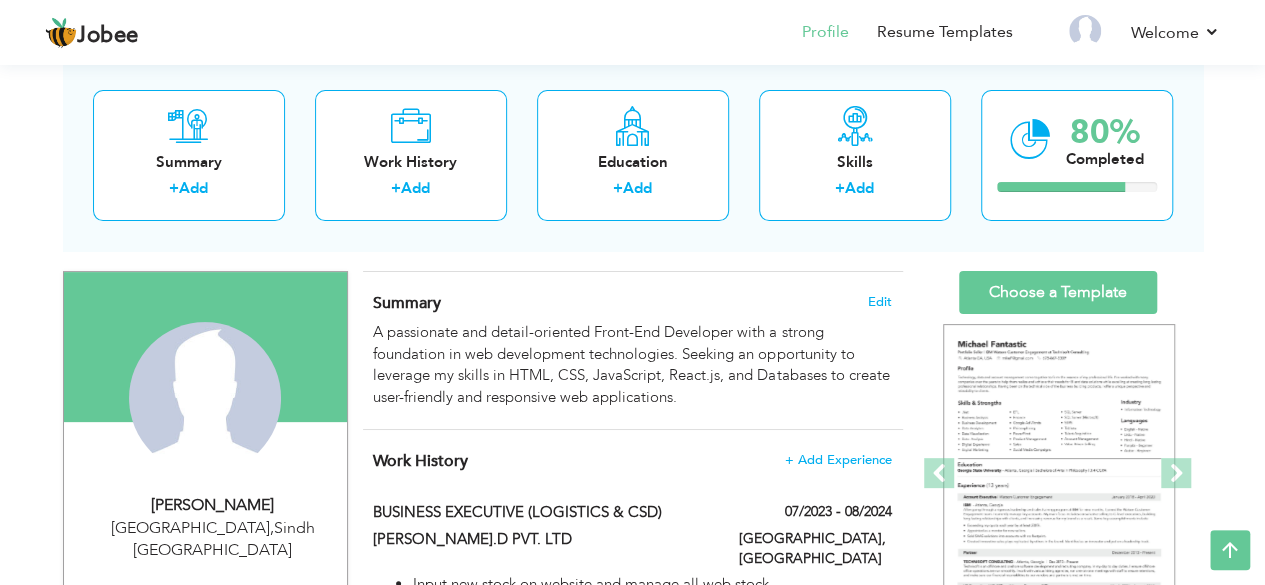 click on "Summary
Edit
A passionate and detail-oriented Front-End Developer with a strong foundation in web development technologies. Seeking an opportunity to leverage my skills in HTML, CSS, JavaScript, React.js, and Databases to create user-friendly and responsive web applications." at bounding box center [633, 351] 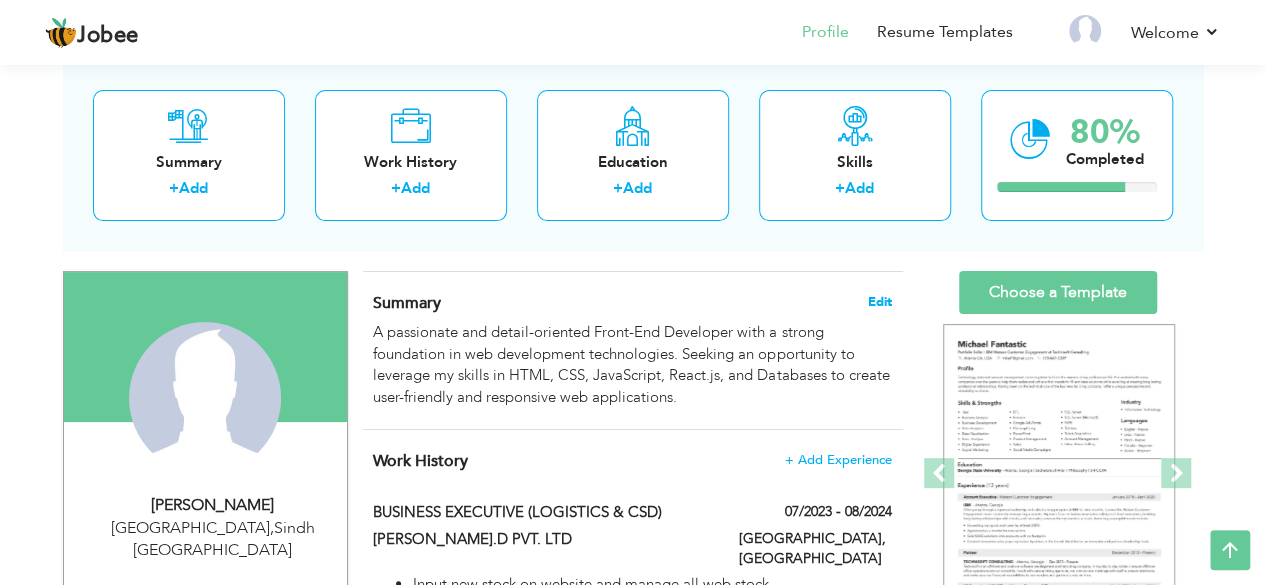 click on "Edit" at bounding box center (880, 302) 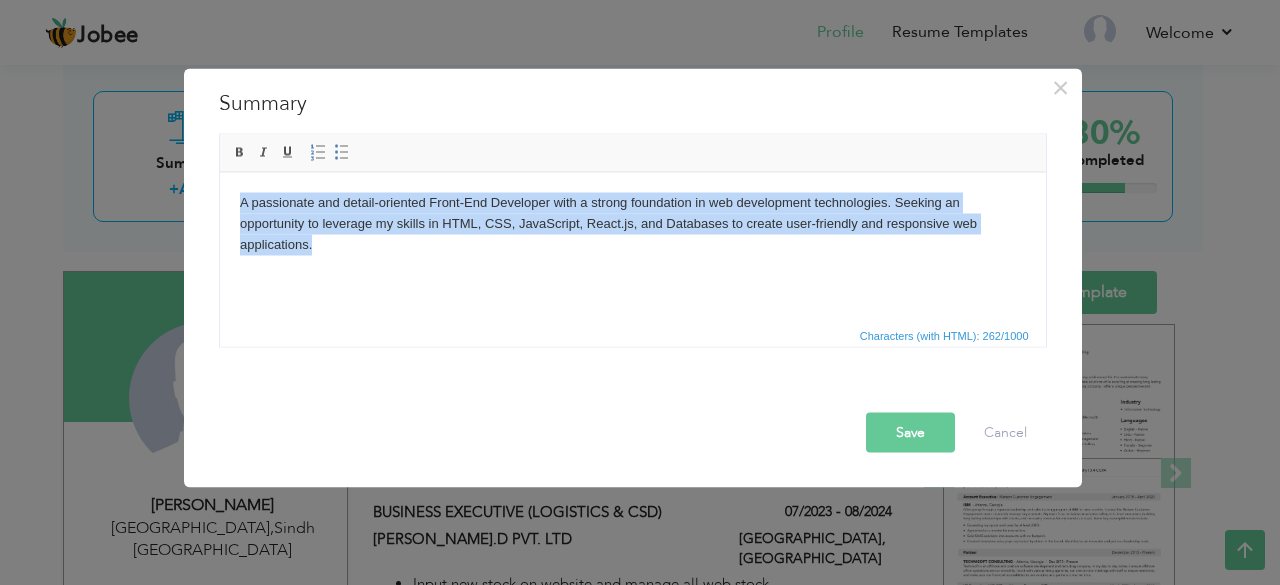 drag, startPoint x: 338, startPoint y: 255, endPoint x: 437, endPoint y: 376, distance: 156.33937 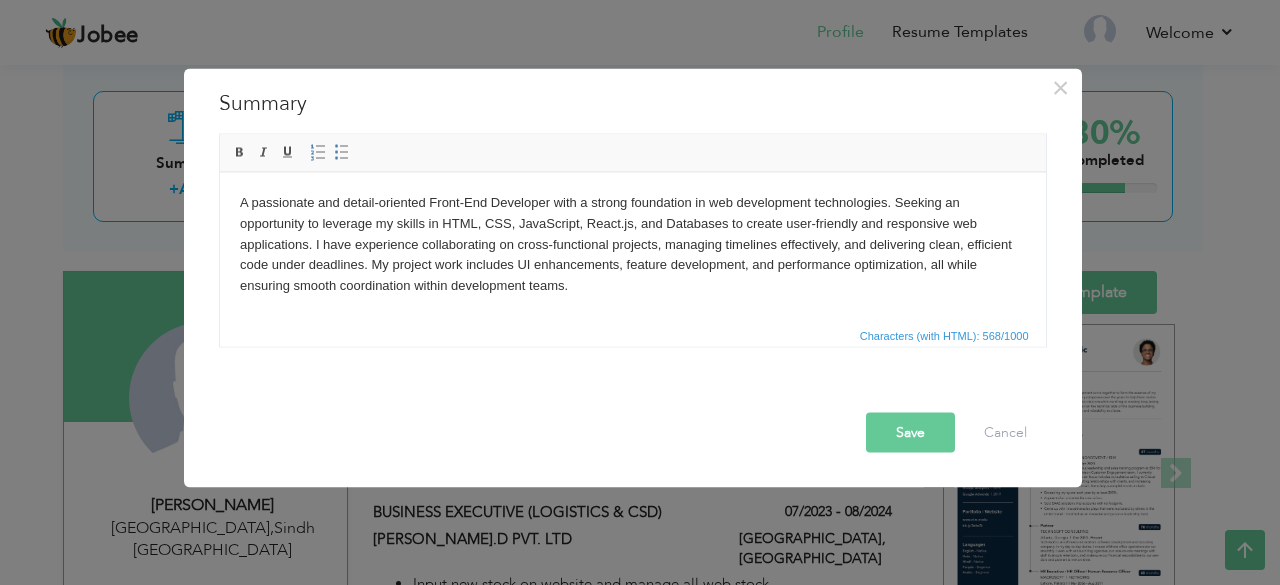 click on "Save" at bounding box center [910, 432] 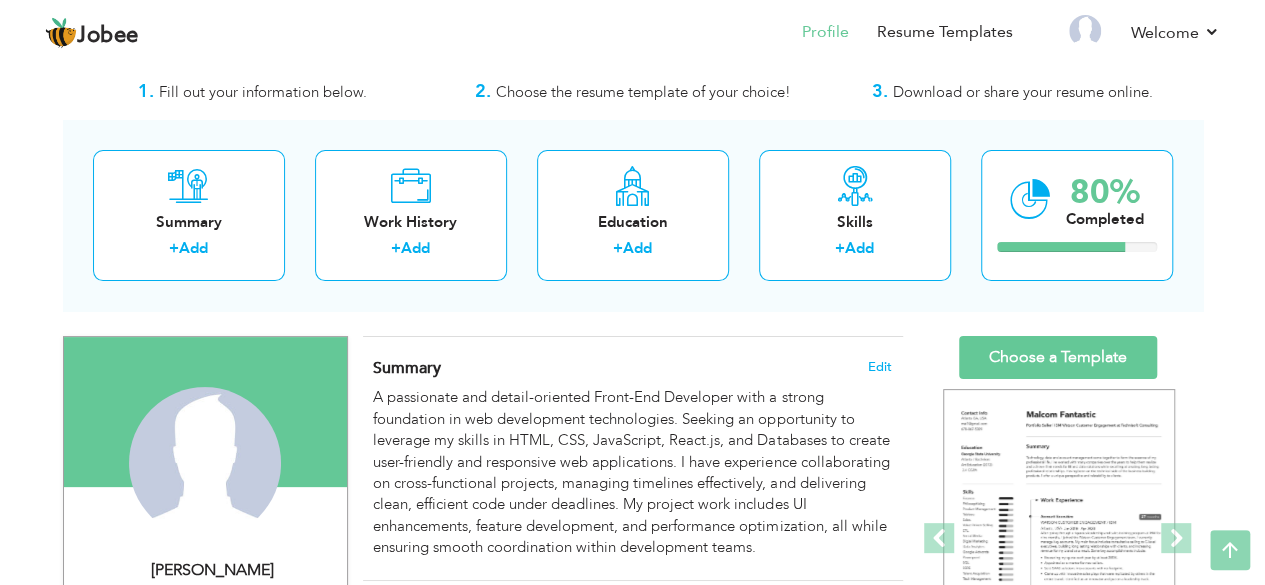 scroll, scrollTop: 0, scrollLeft: 0, axis: both 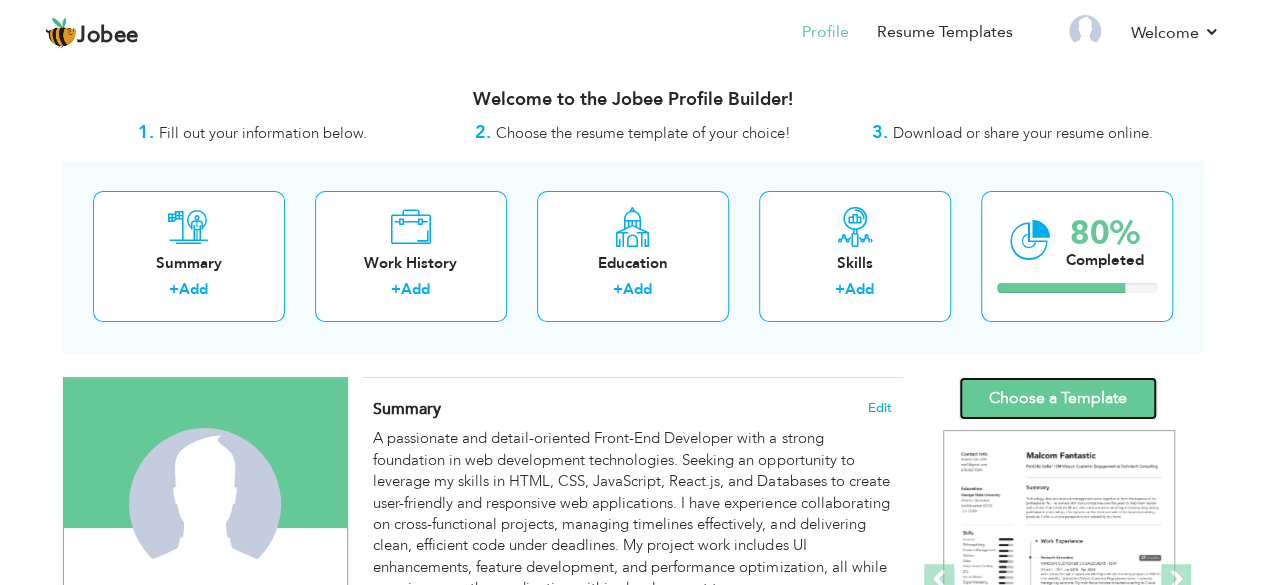 click on "Choose a Template" at bounding box center [1058, 398] 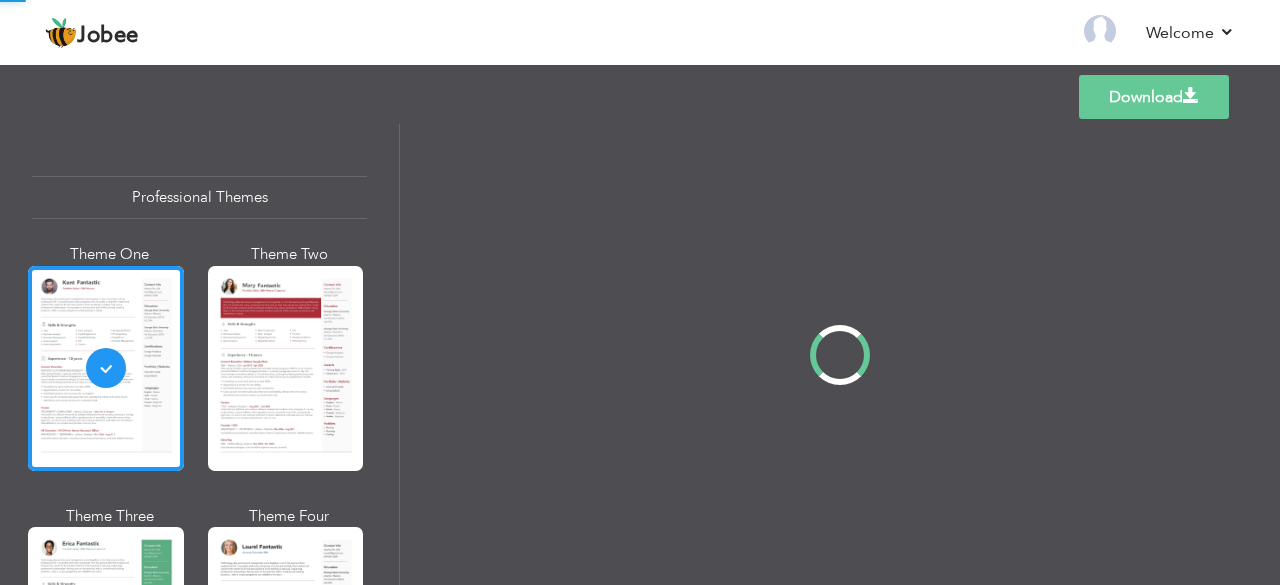 scroll, scrollTop: 0, scrollLeft: 0, axis: both 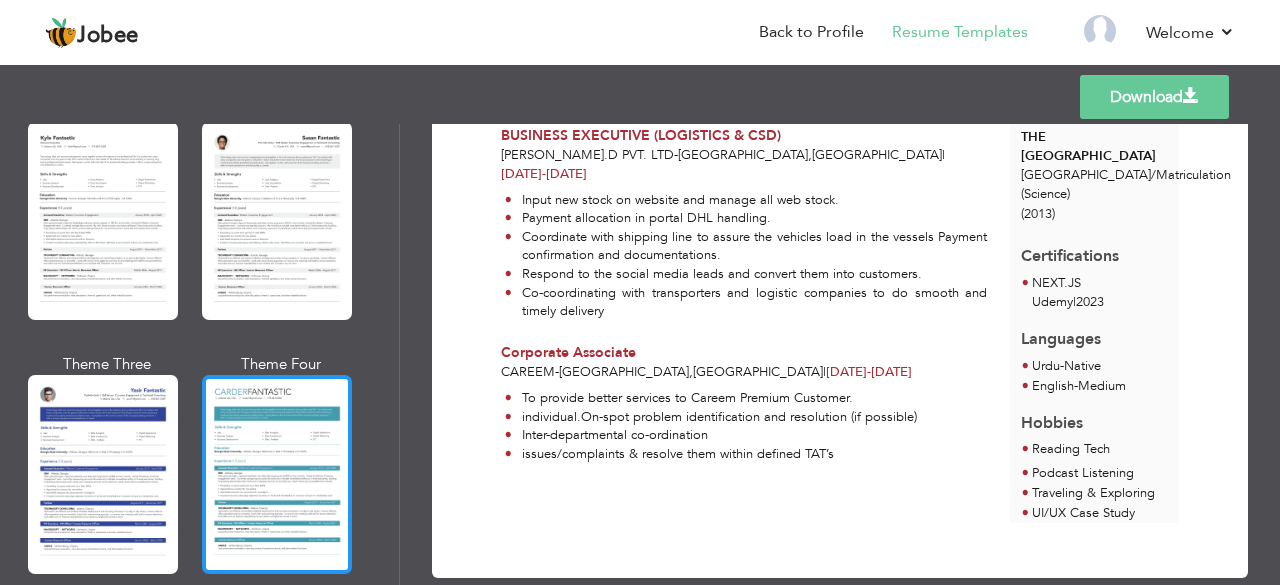 click at bounding box center [277, 474] 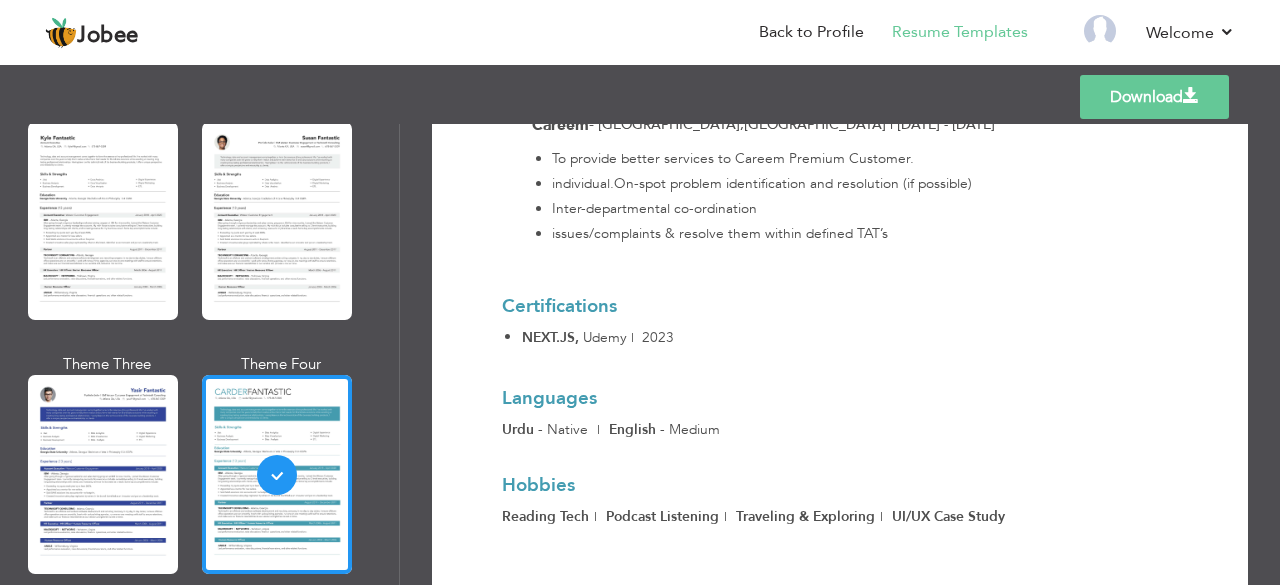 scroll, scrollTop: 1076, scrollLeft: 0, axis: vertical 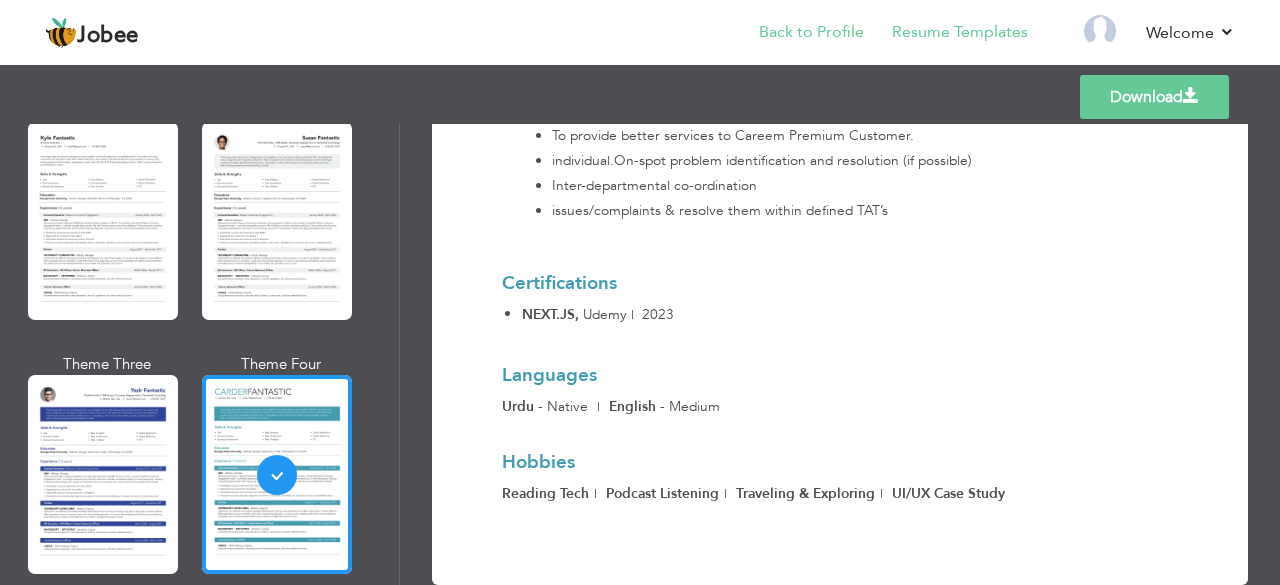click on "Back to Profile" at bounding box center (797, 34) 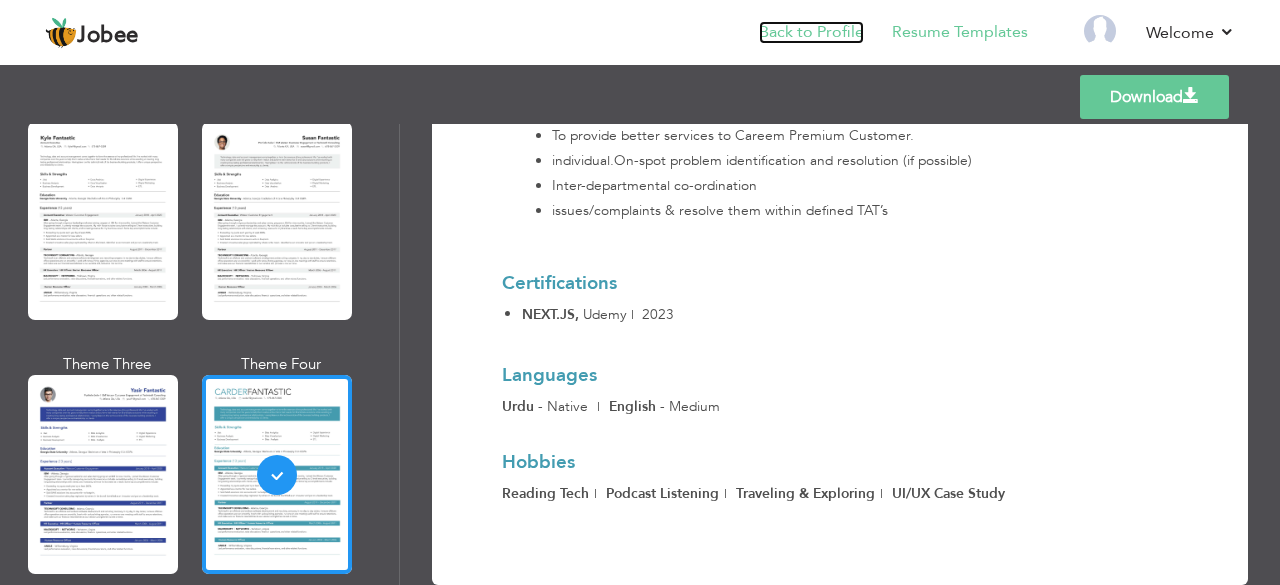 click on "Back to Profile" at bounding box center (811, 32) 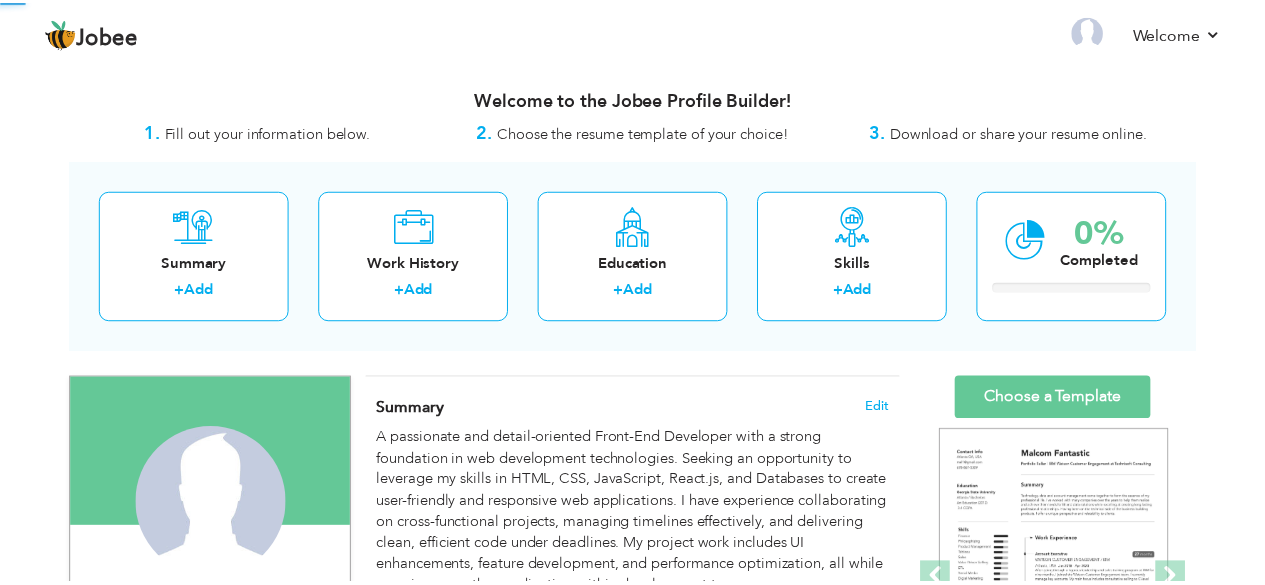 scroll, scrollTop: 0, scrollLeft: 0, axis: both 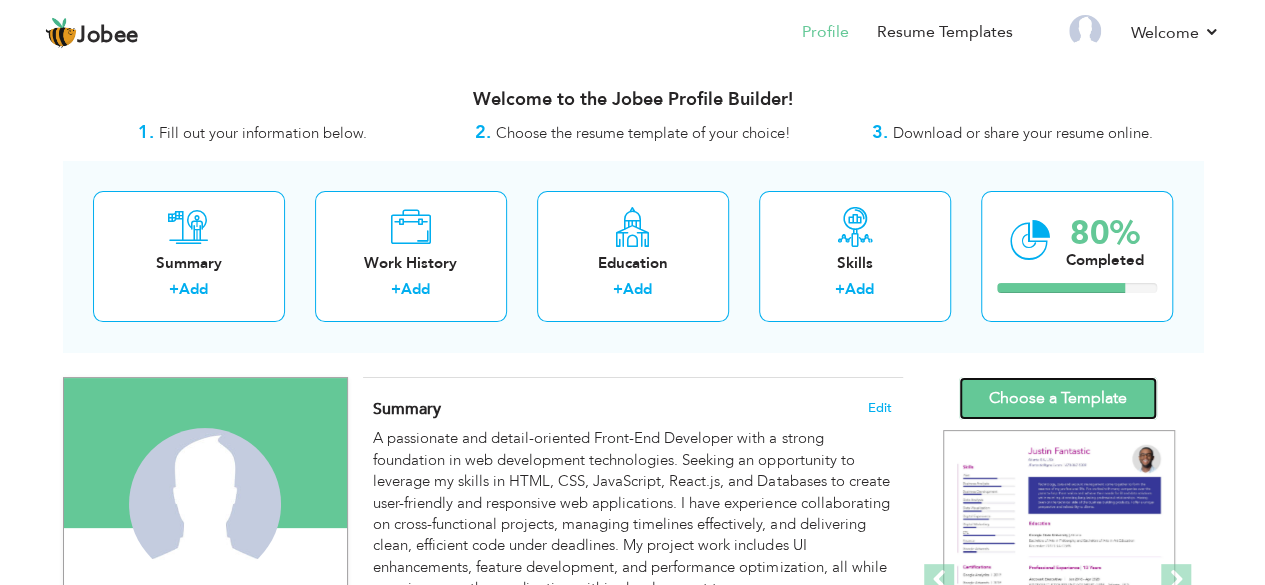 click on "Choose a Template" at bounding box center (1058, 398) 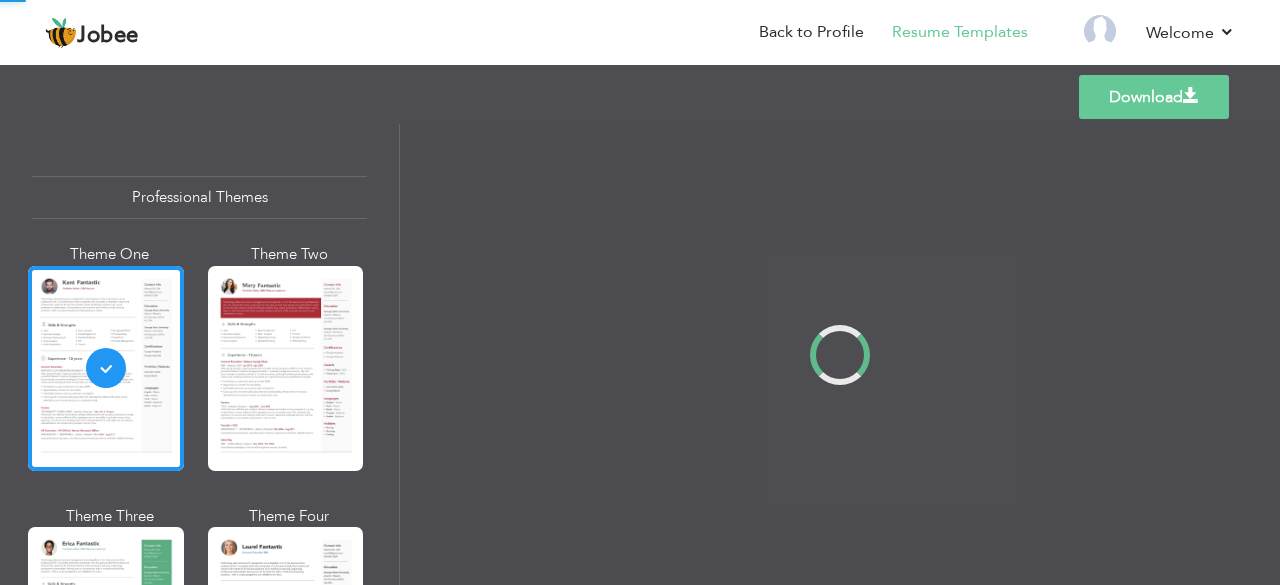 scroll, scrollTop: 0, scrollLeft: 0, axis: both 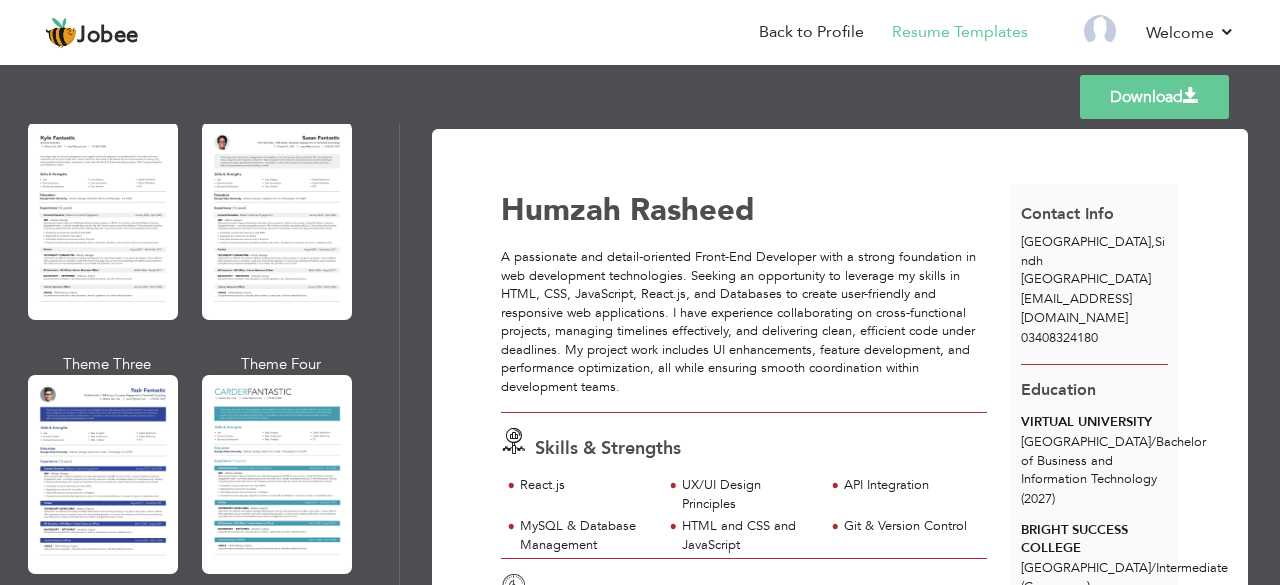 click at bounding box center [277, 474] 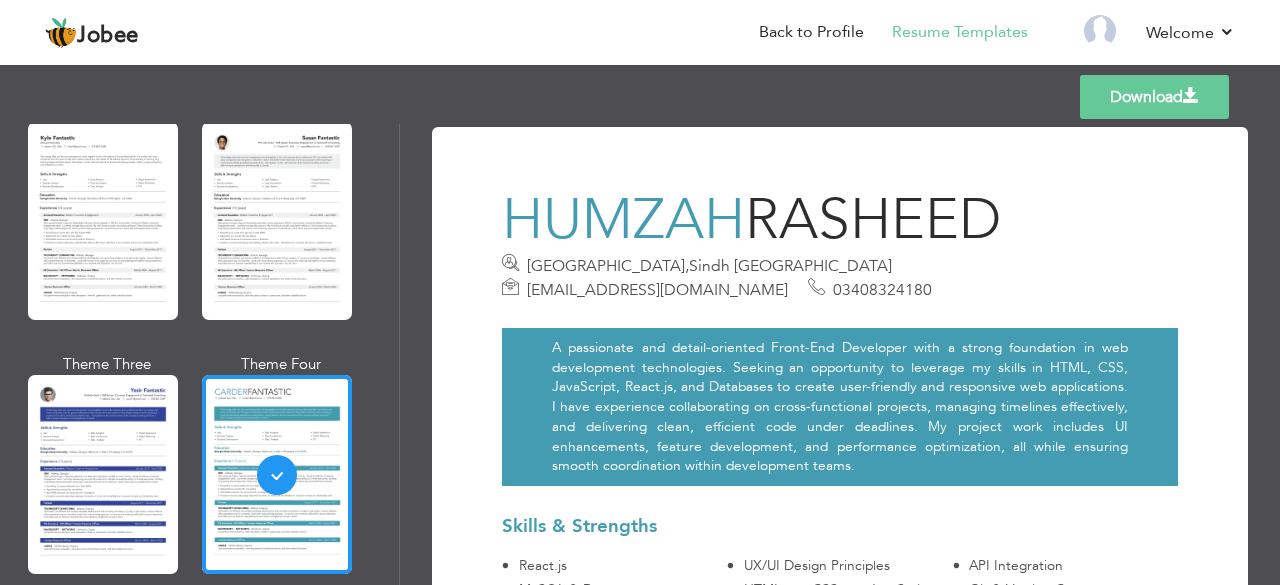 scroll, scrollTop: 0, scrollLeft: 0, axis: both 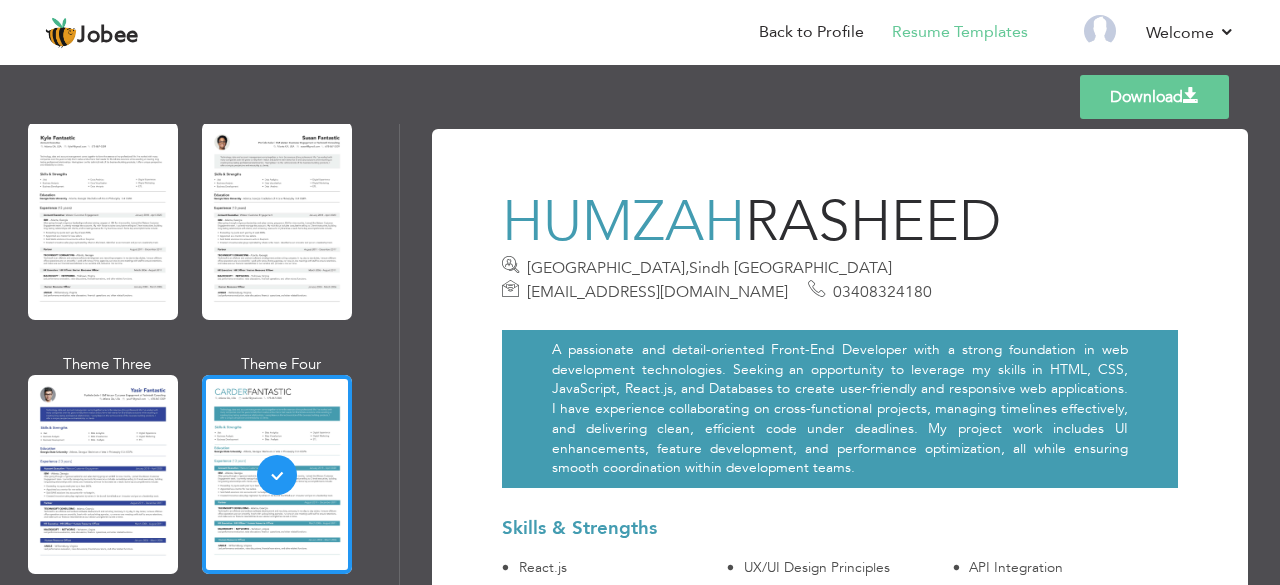 click on "Download" at bounding box center [1154, 97] 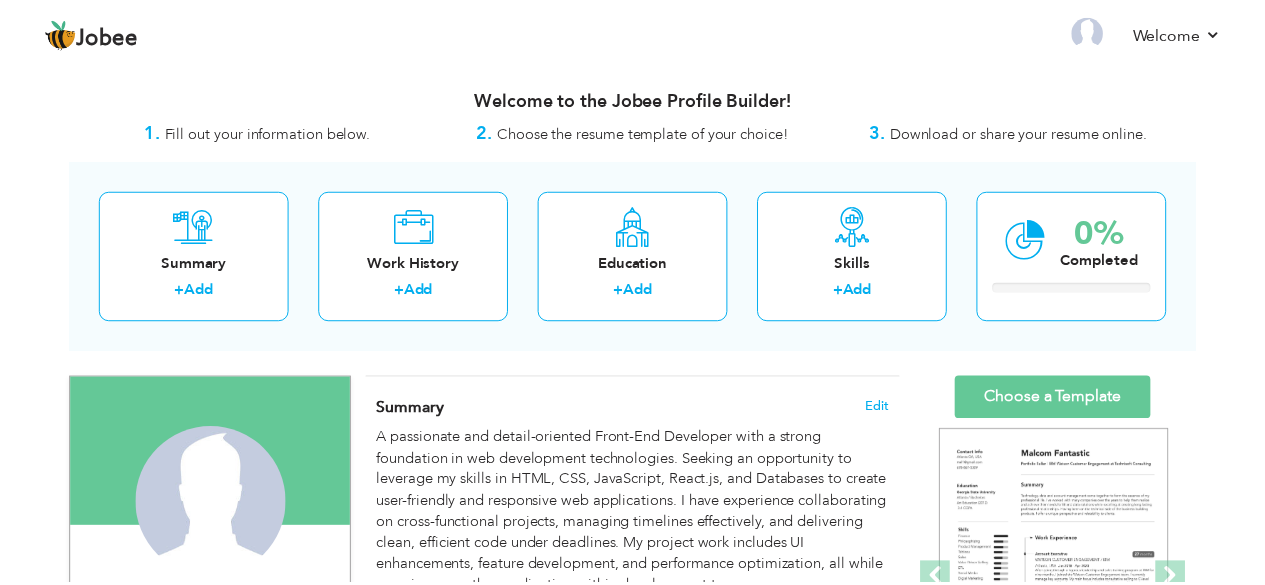 scroll, scrollTop: 0, scrollLeft: 0, axis: both 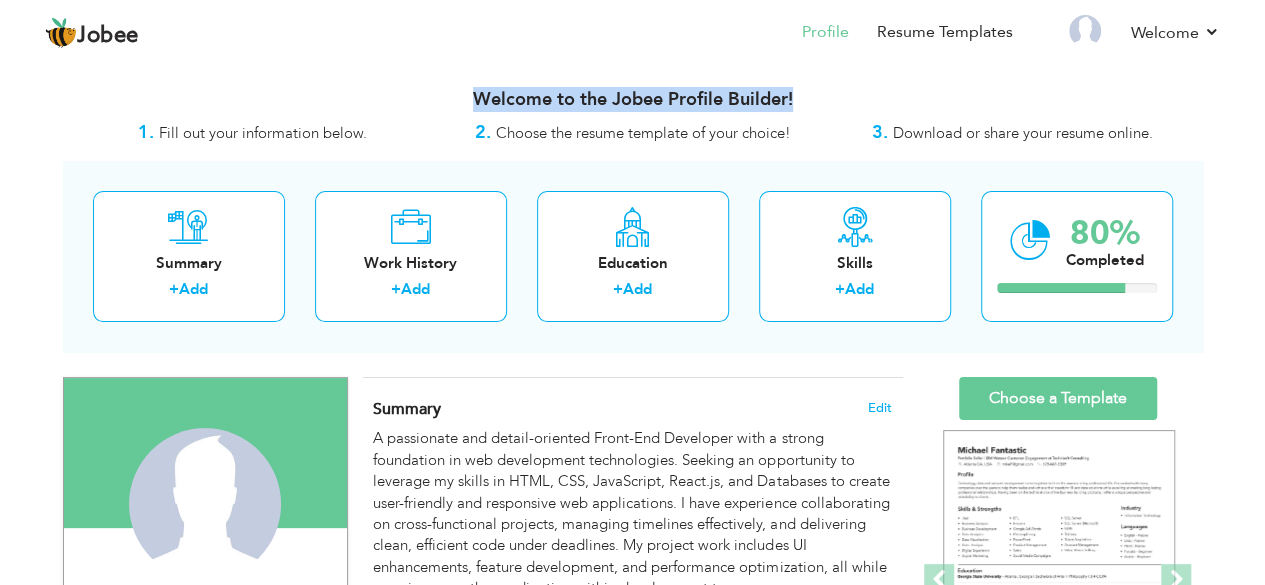 drag, startPoint x: 469, startPoint y: 95, endPoint x: 796, endPoint y: 93, distance: 327.0061 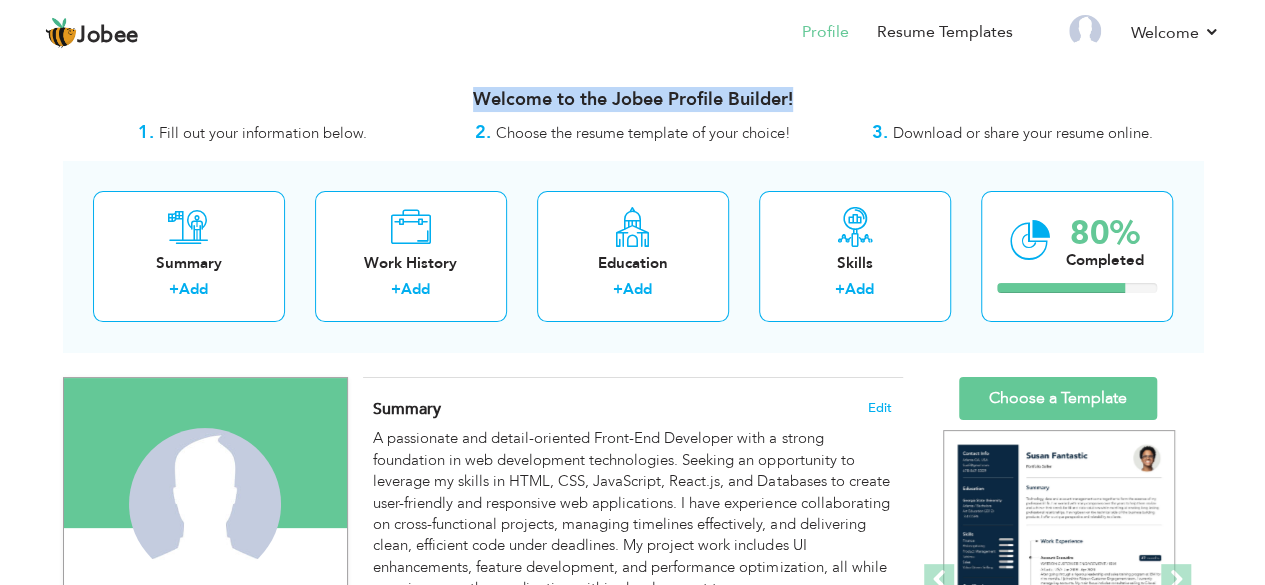 drag, startPoint x: 468, startPoint y: 95, endPoint x: 798, endPoint y: 97, distance: 330.00607 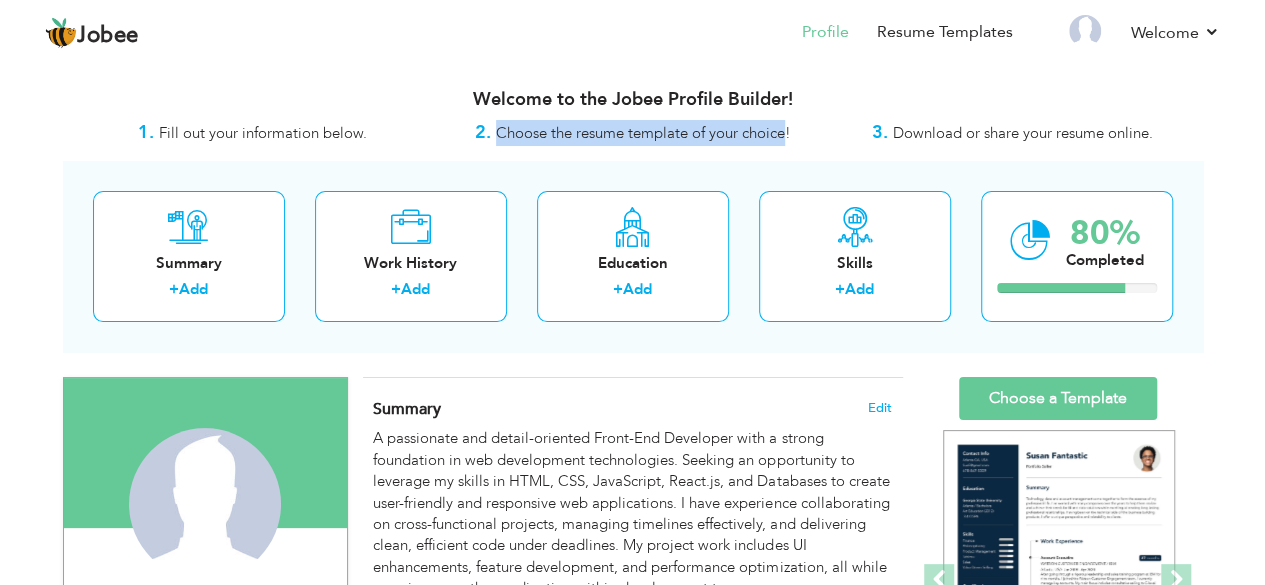drag, startPoint x: 786, startPoint y: 133, endPoint x: 496, endPoint y: 137, distance: 290.0276 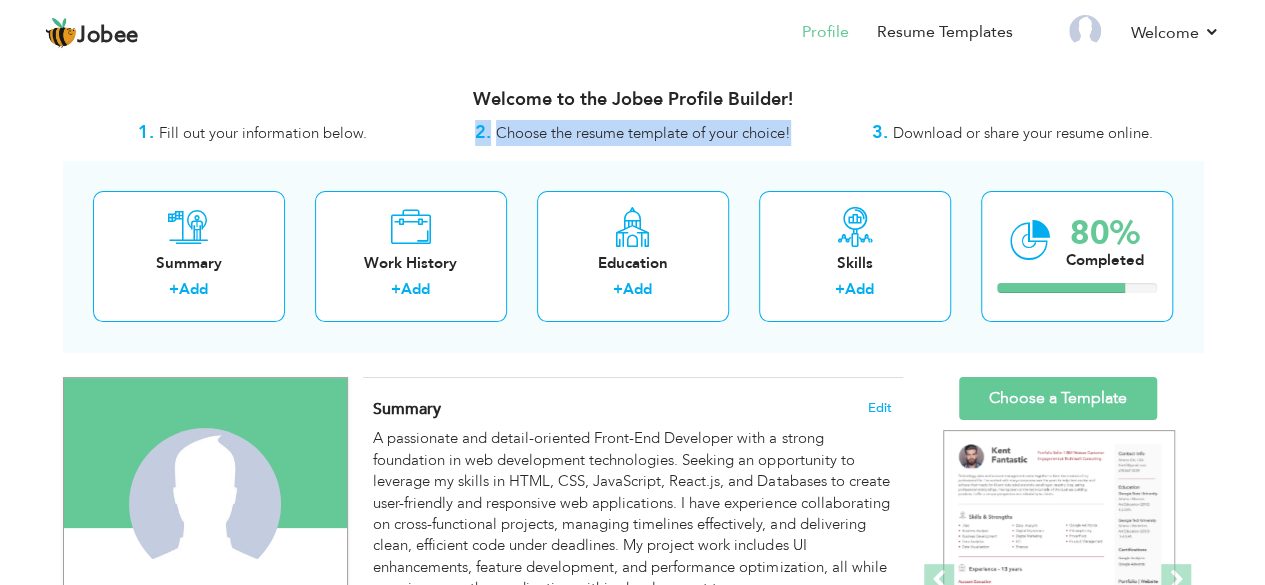 drag, startPoint x: 789, startPoint y: 134, endPoint x: 479, endPoint y: 131, distance: 310.01453 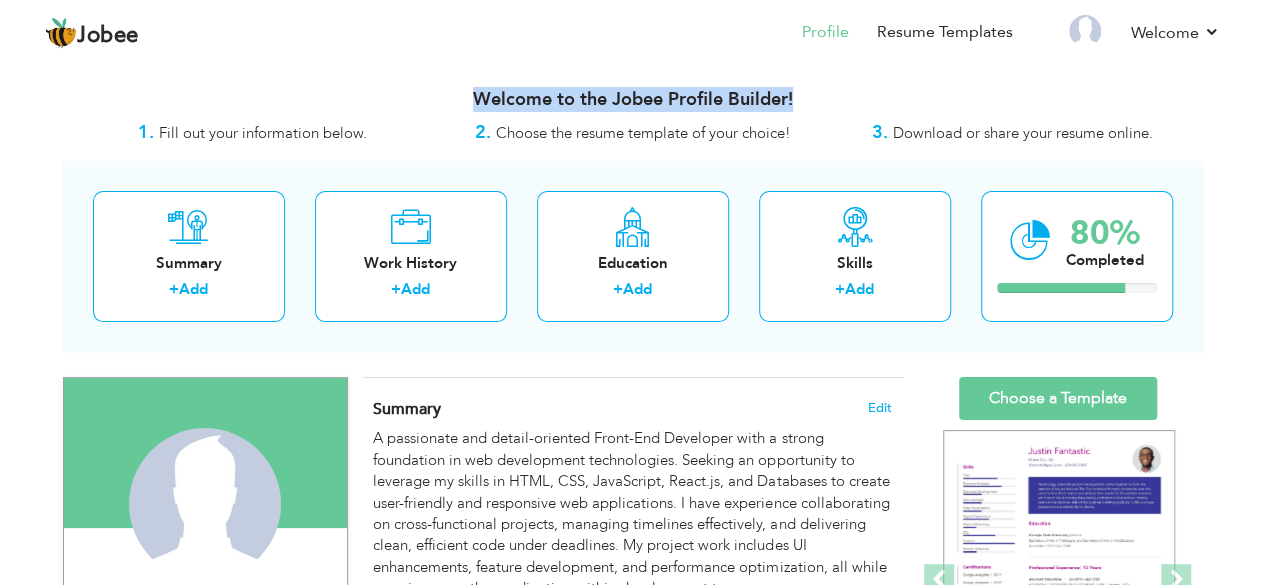 drag, startPoint x: 794, startPoint y: 108, endPoint x: 463, endPoint y: 93, distance: 331.3397 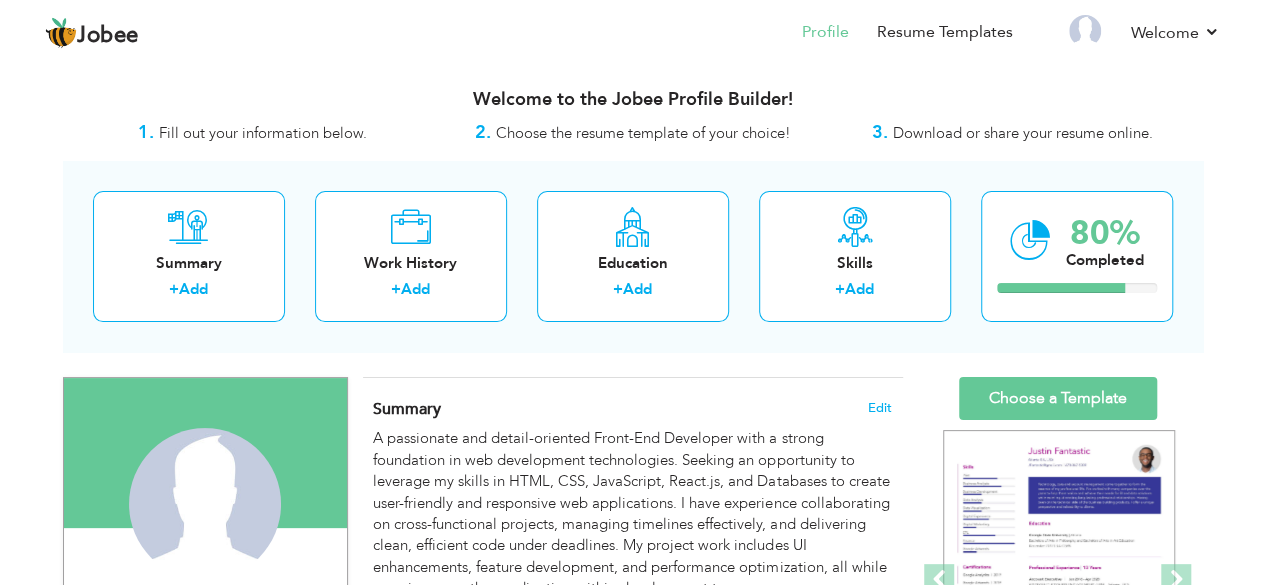 click on "2. Choose the resume template of your choice!" at bounding box center (633, 133) 